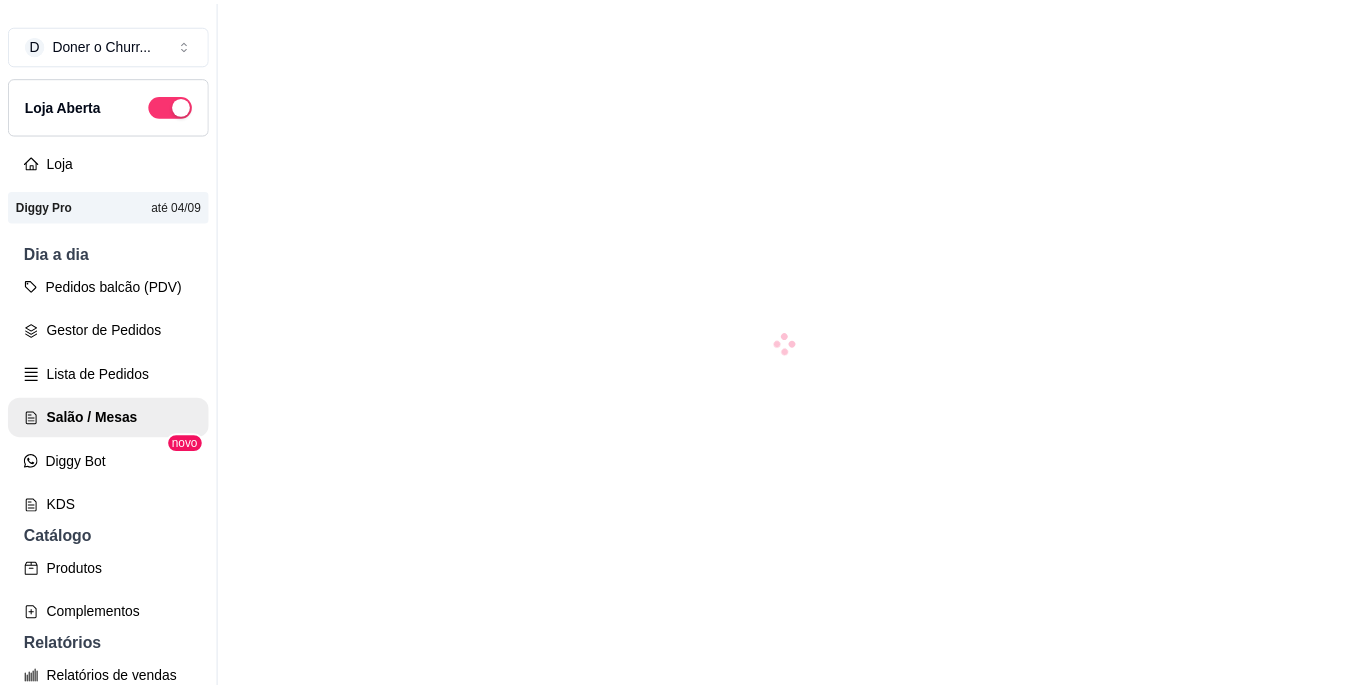scroll, scrollTop: 0, scrollLeft: 0, axis: both 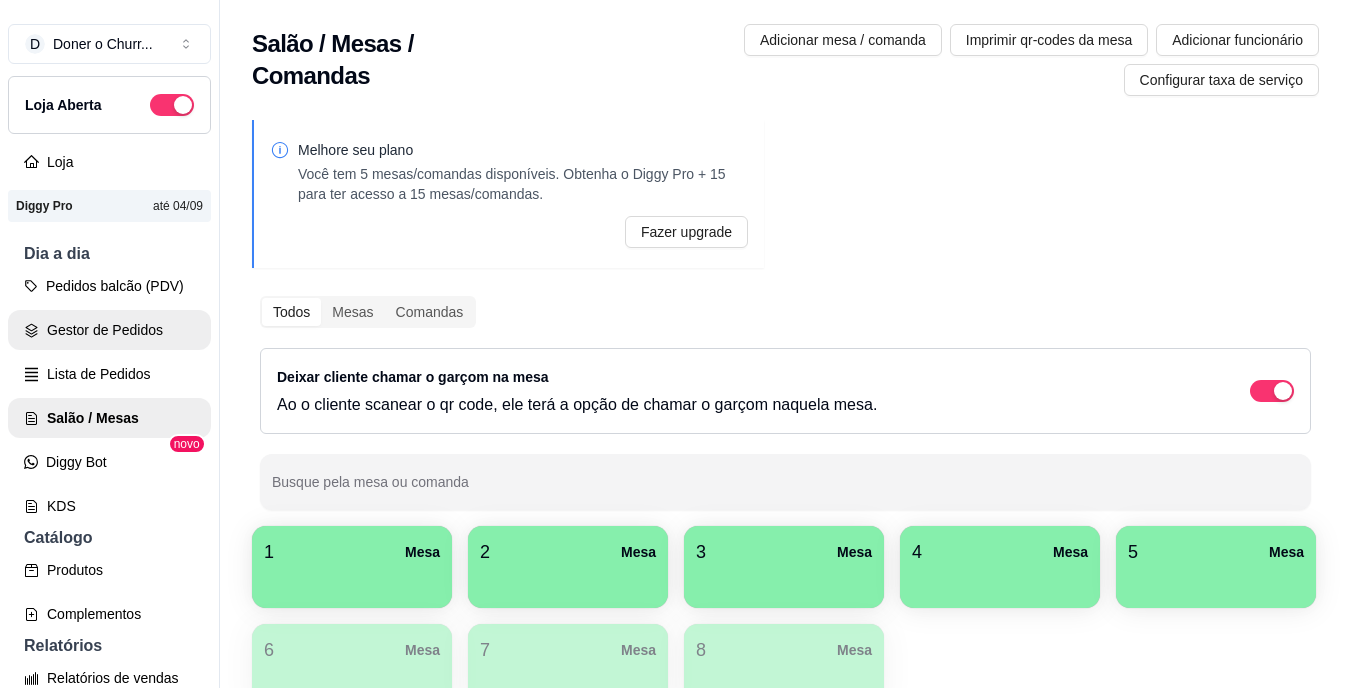 click on "Gestor de Pedidos" at bounding box center (109, 330) 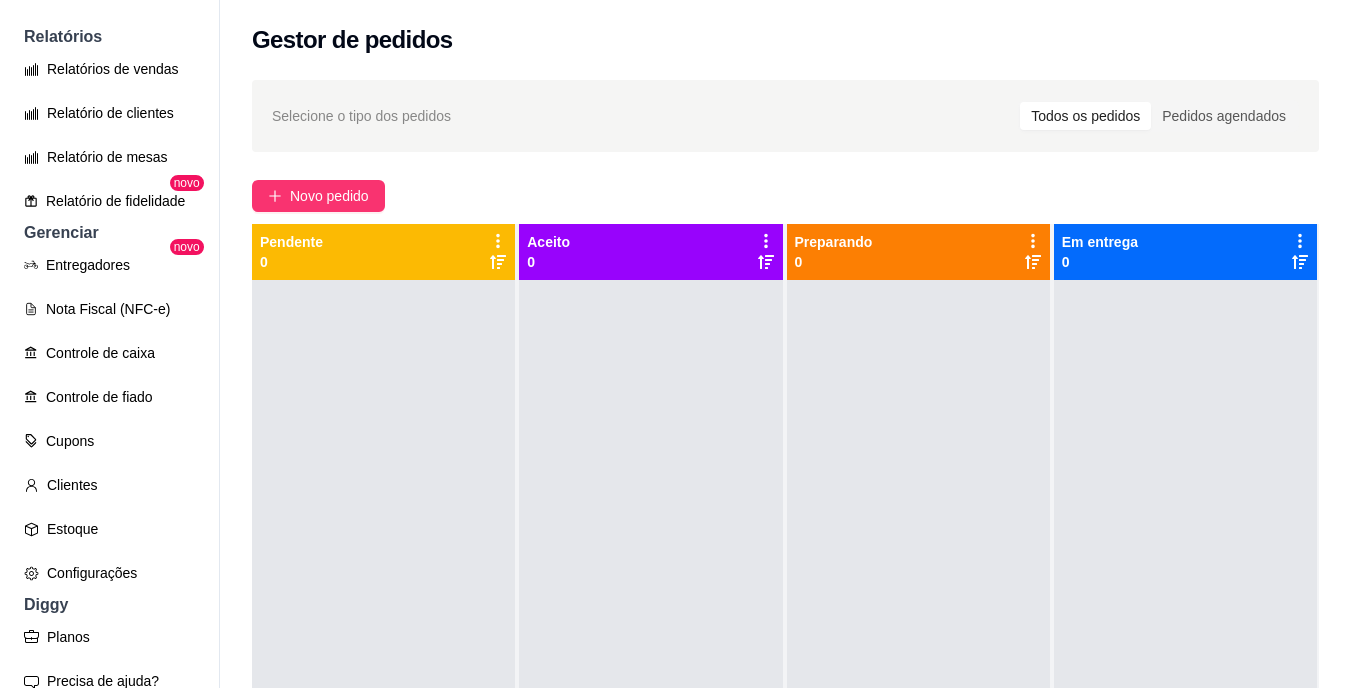 scroll, scrollTop: 726, scrollLeft: 0, axis: vertical 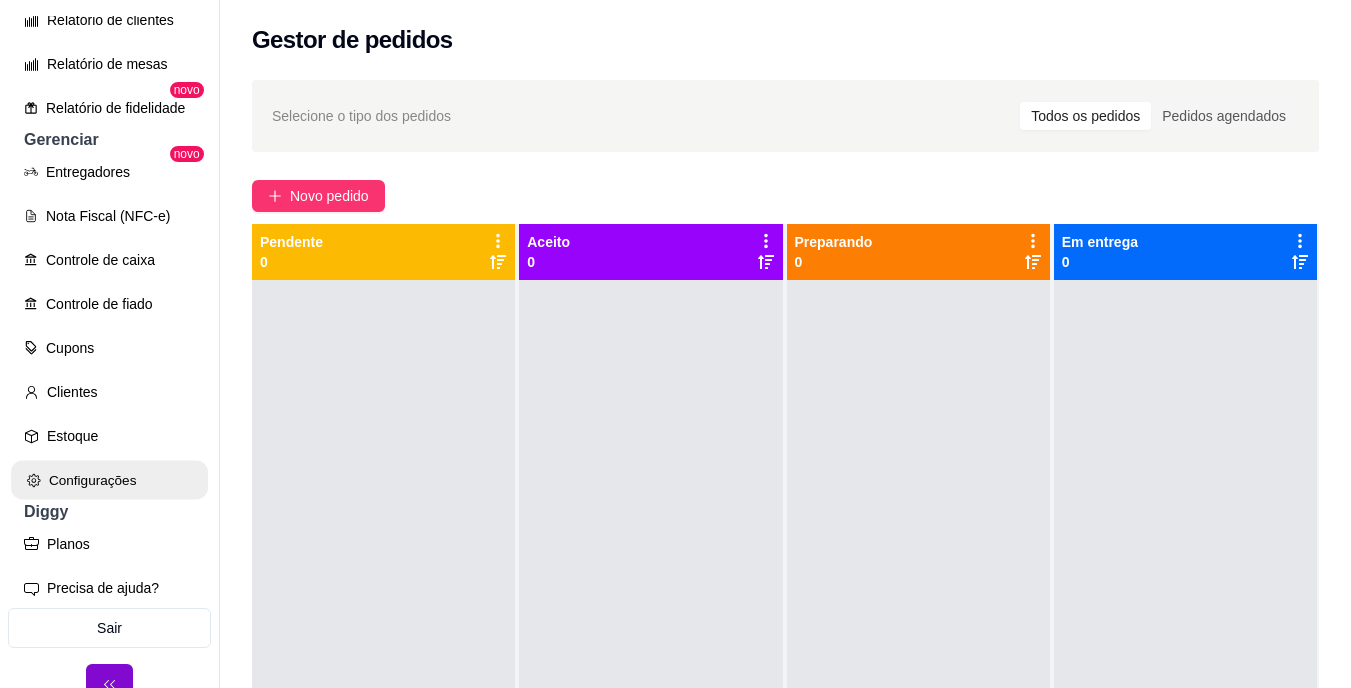 click on "Configurações" at bounding box center [109, 480] 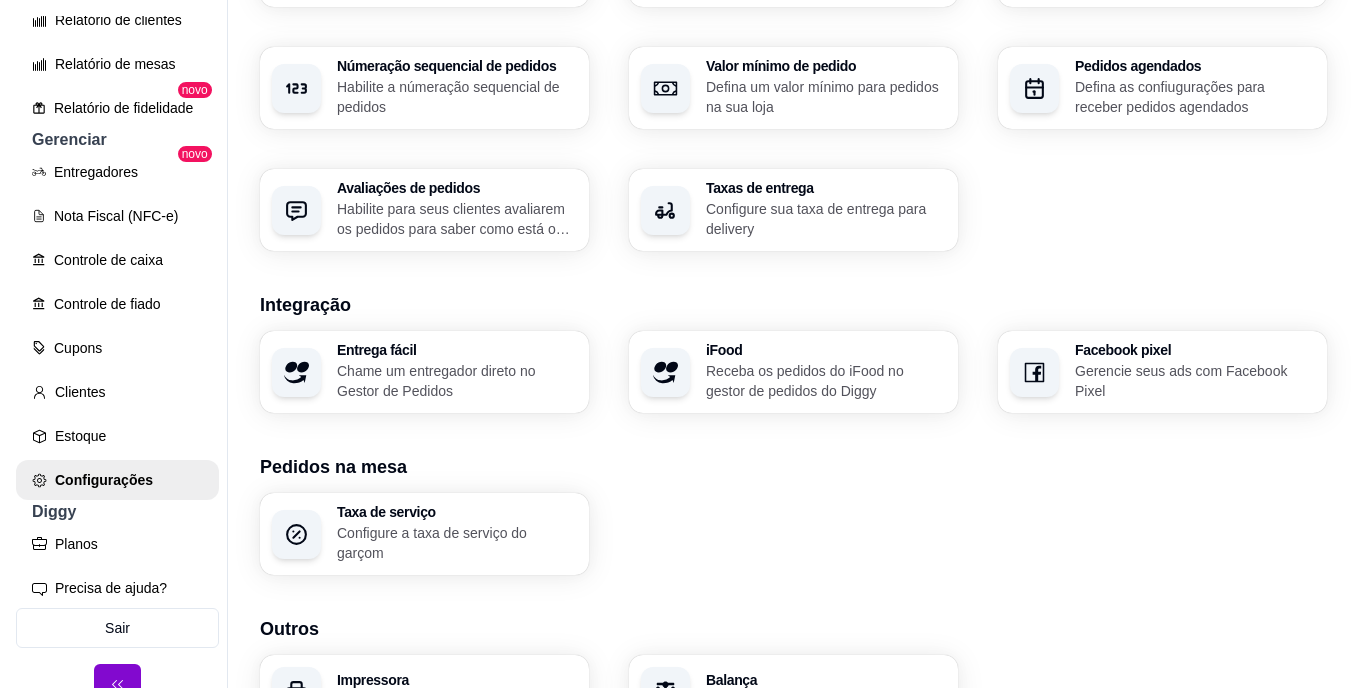 scroll, scrollTop: 736, scrollLeft: 0, axis: vertical 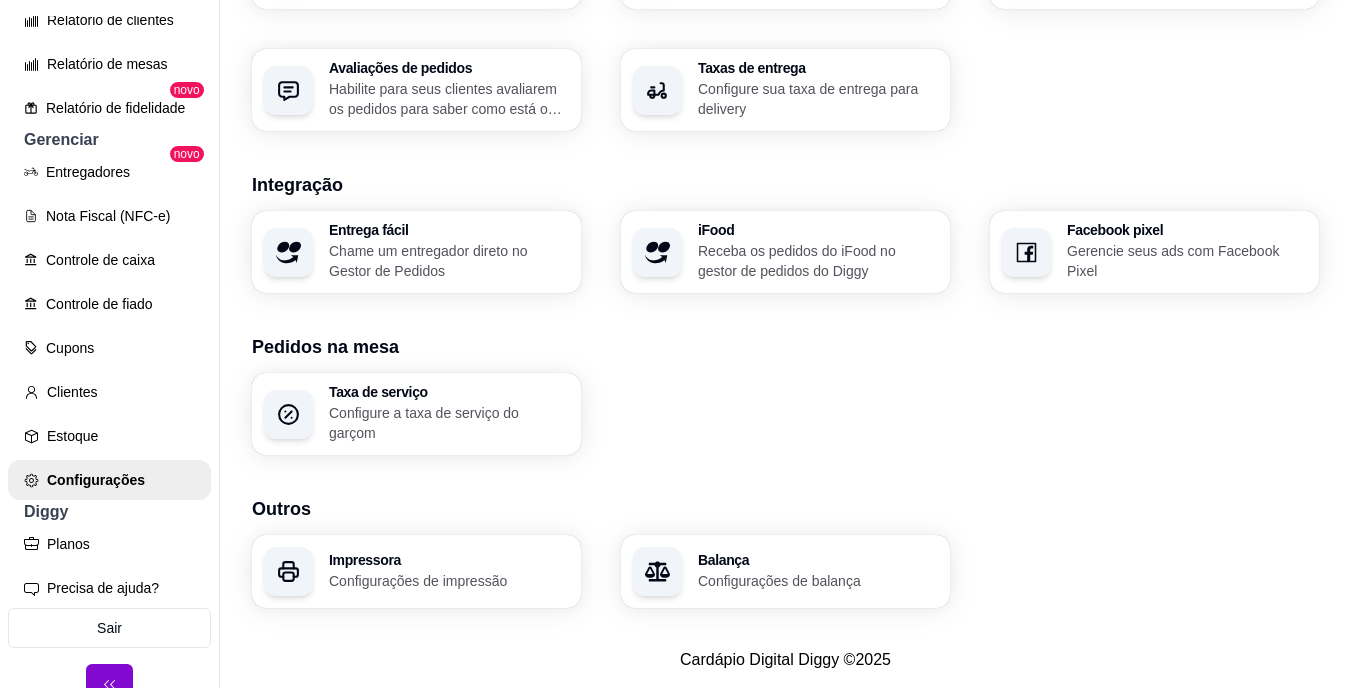 click on "Configurações de impressão" at bounding box center (449, 581) 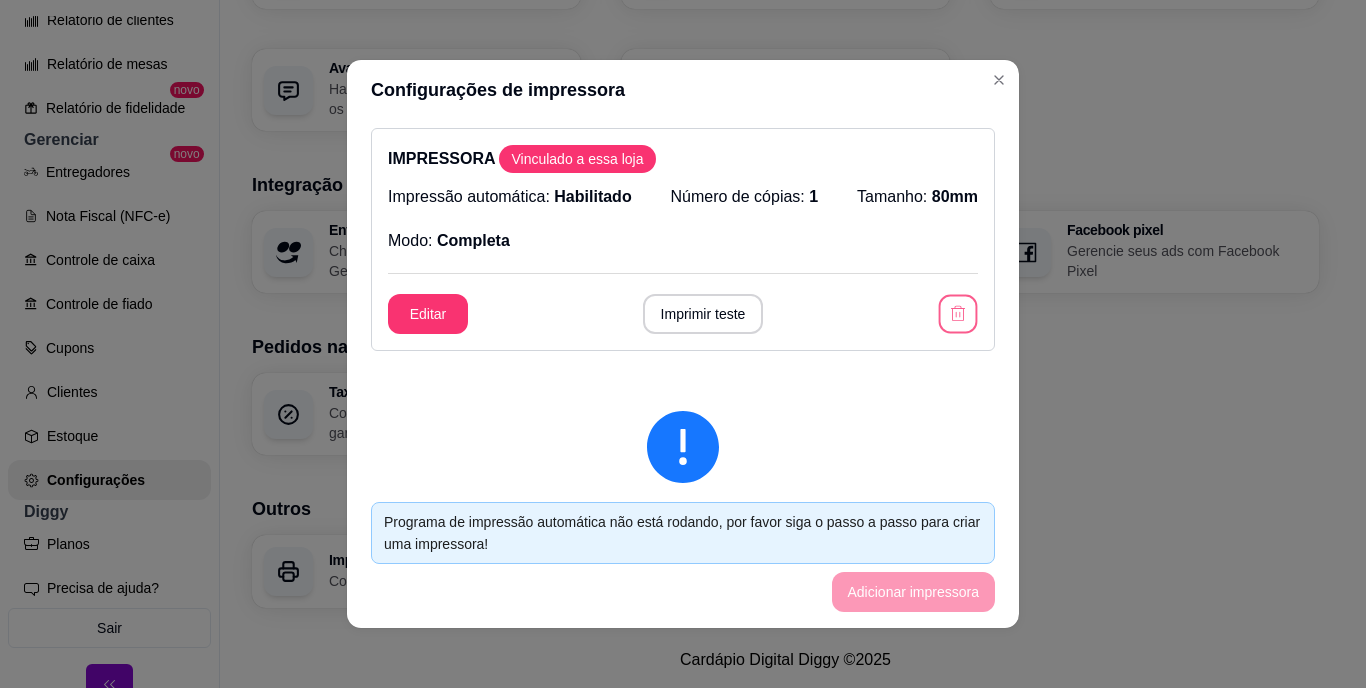 click 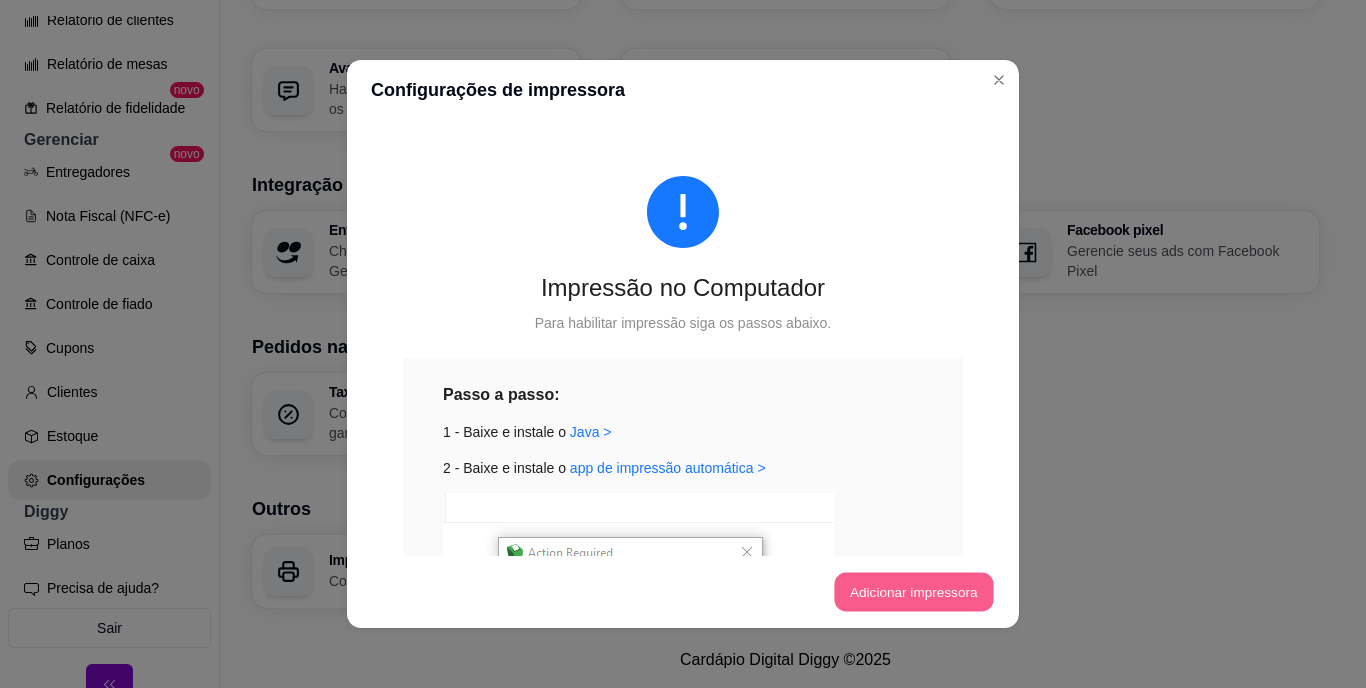 click on "Adicionar impressora" at bounding box center (913, 592) 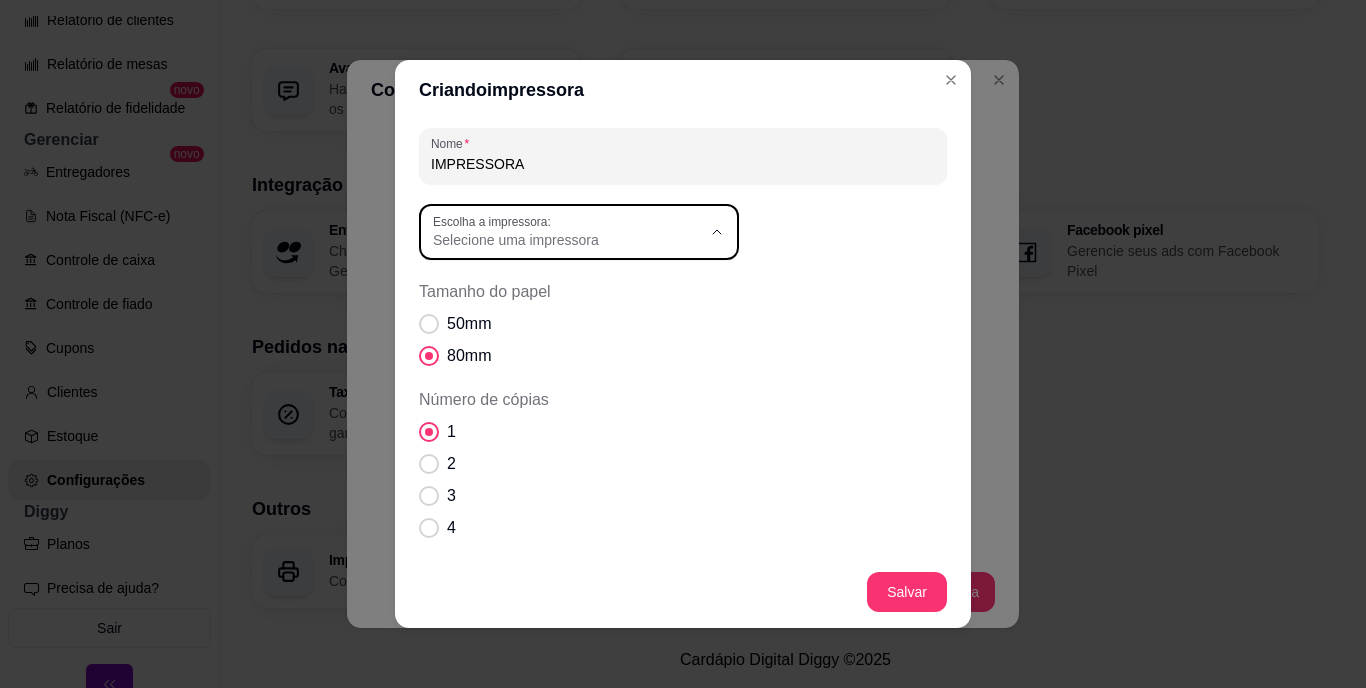 click 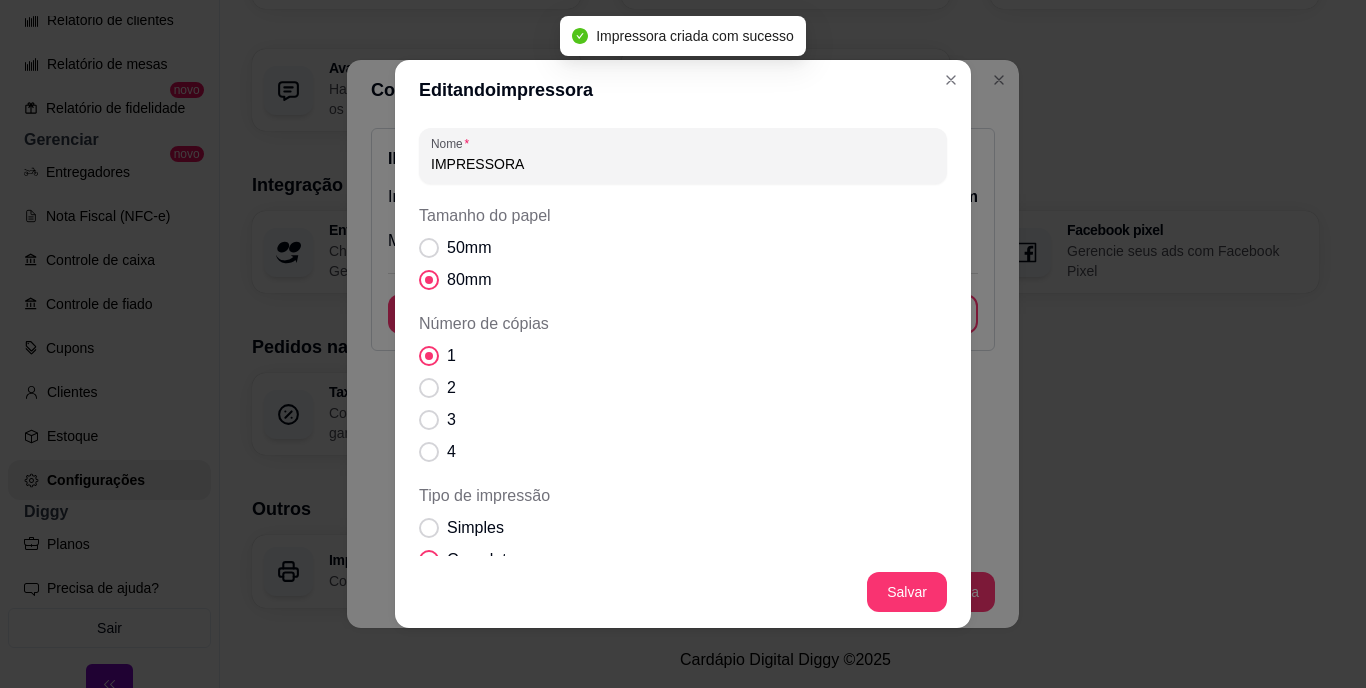 scroll, scrollTop: 218, scrollLeft: 0, axis: vertical 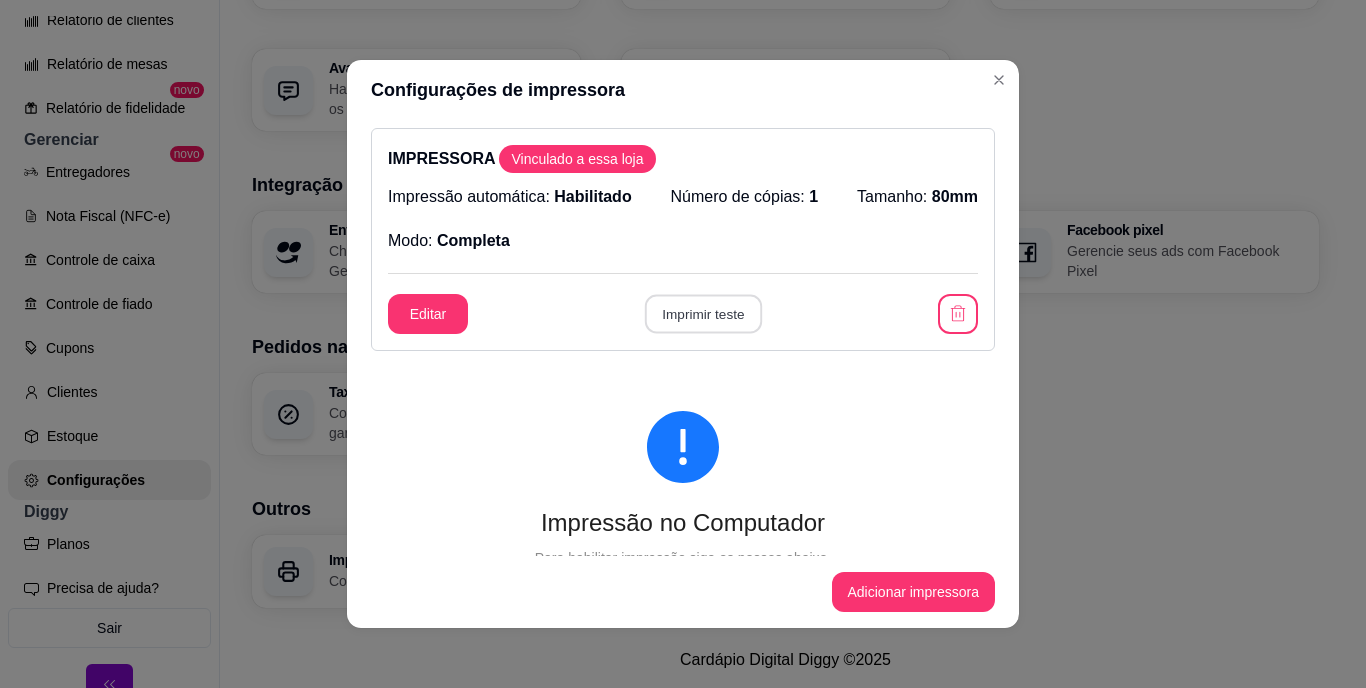 click on "Imprimir teste" at bounding box center [702, 314] 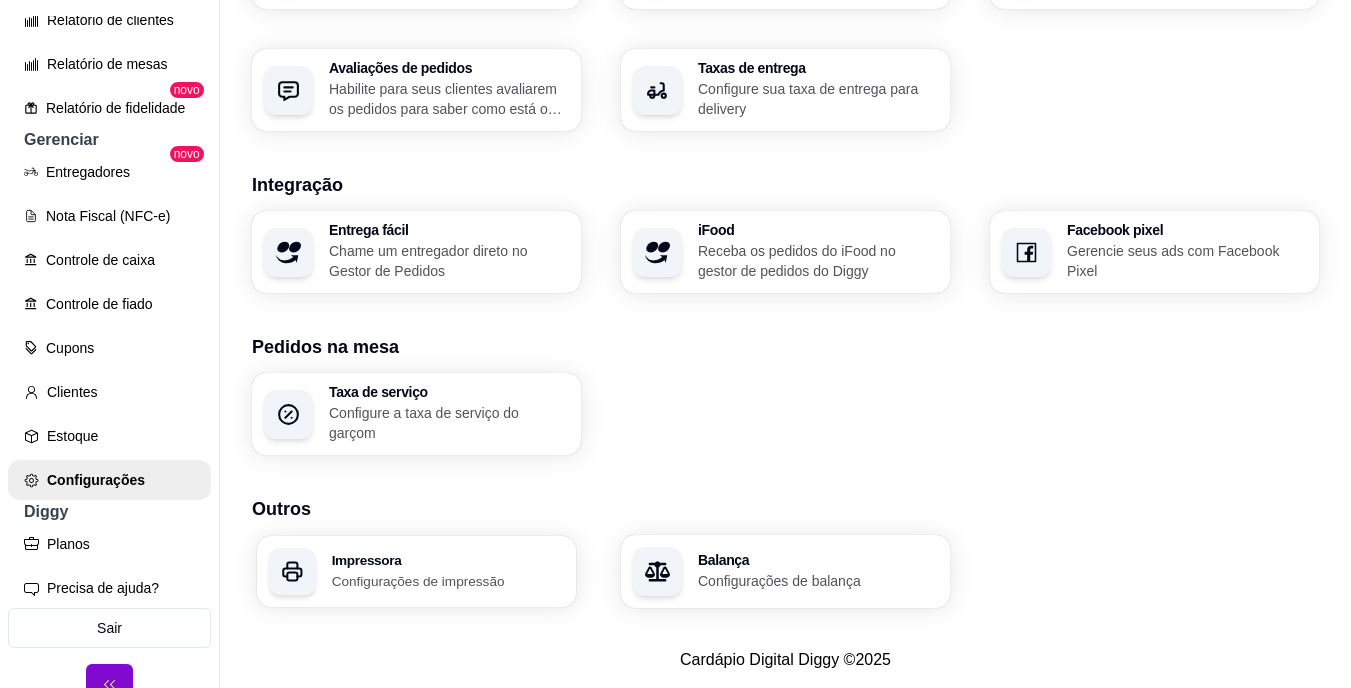 click on "Configurações de impressão" at bounding box center (448, 580) 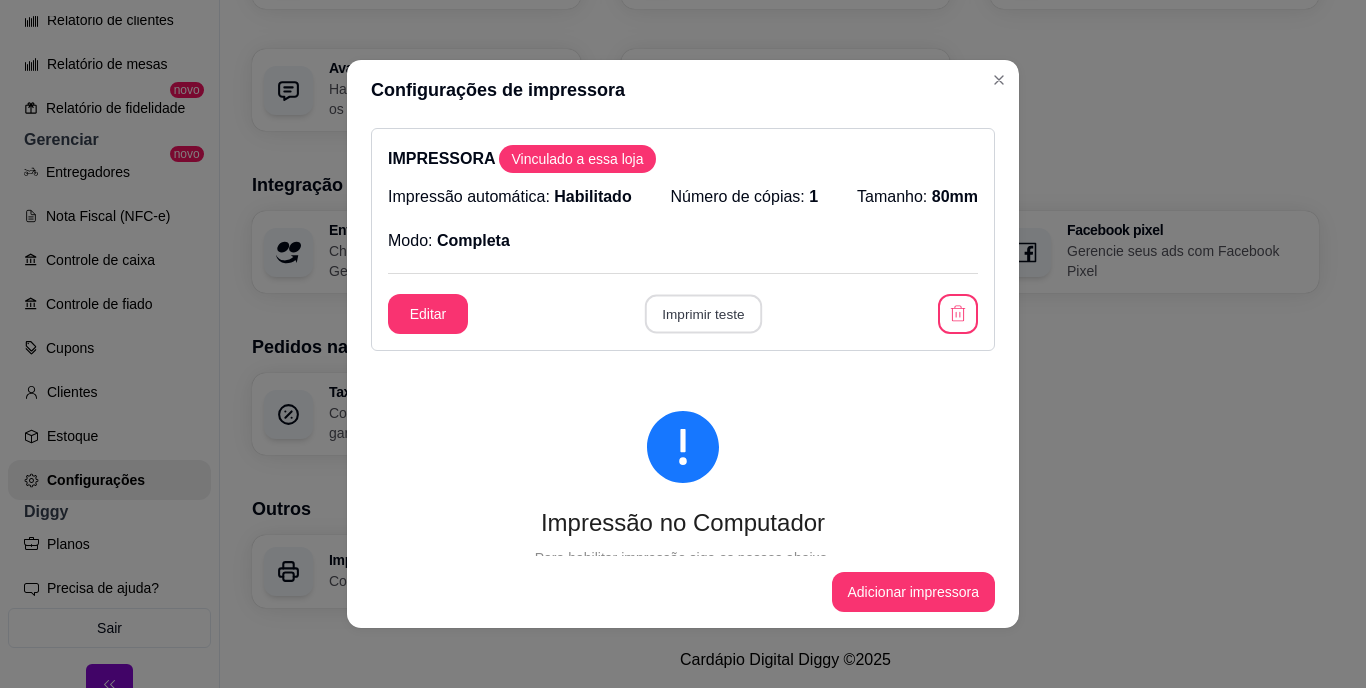 click on "Imprimir teste" at bounding box center [702, 314] 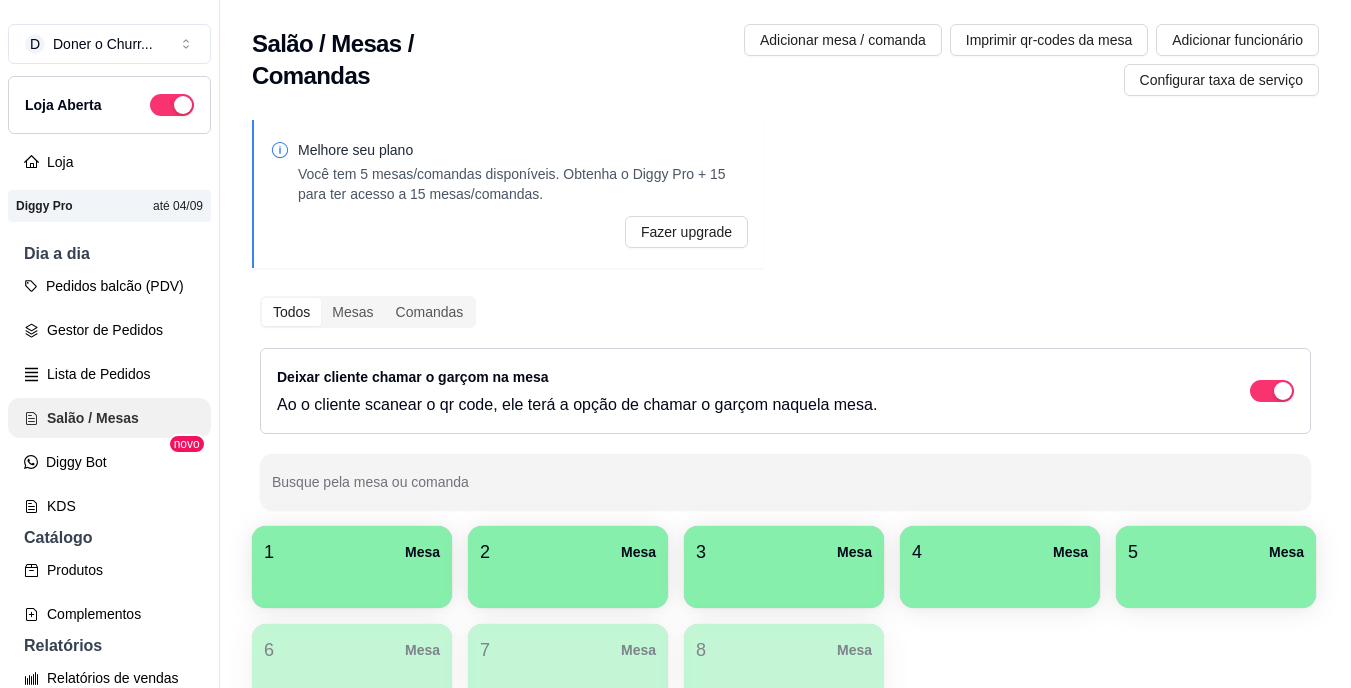 scroll, scrollTop: 0, scrollLeft: 0, axis: both 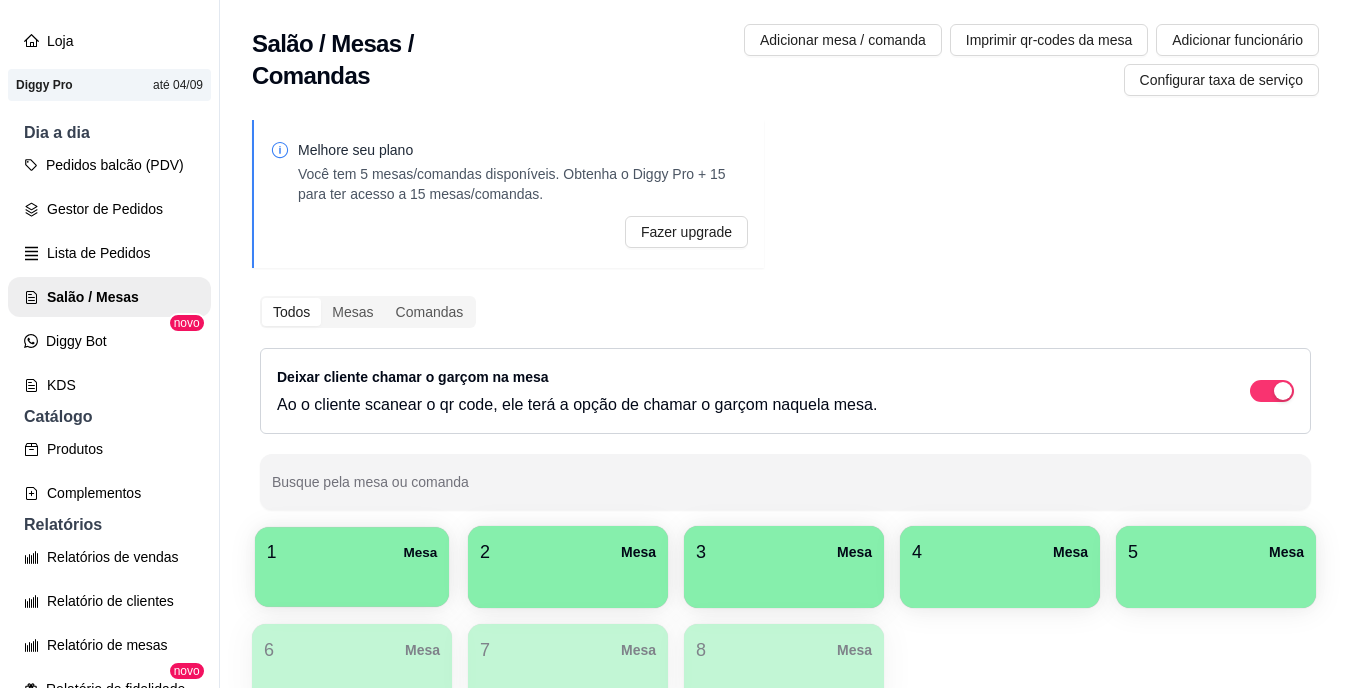 click on "1 Mesa" at bounding box center (352, 552) 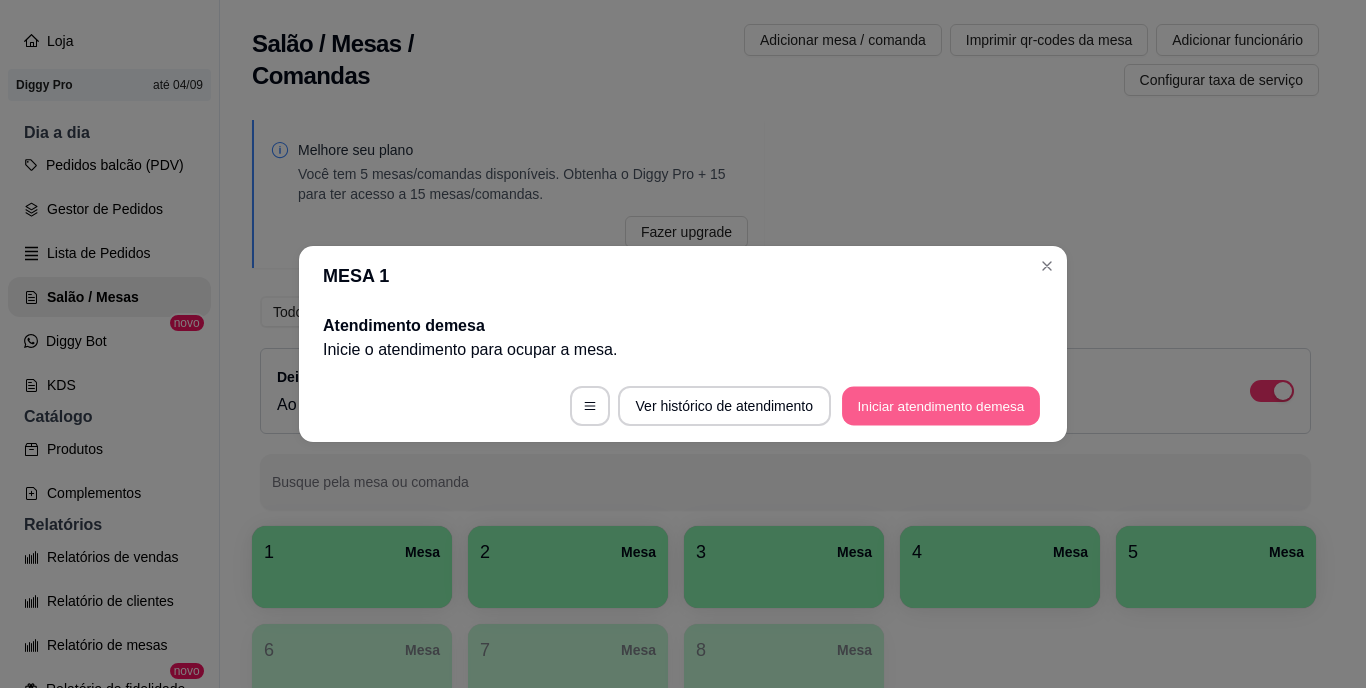 click on "Iniciar atendimento de  mesa" at bounding box center [941, 406] 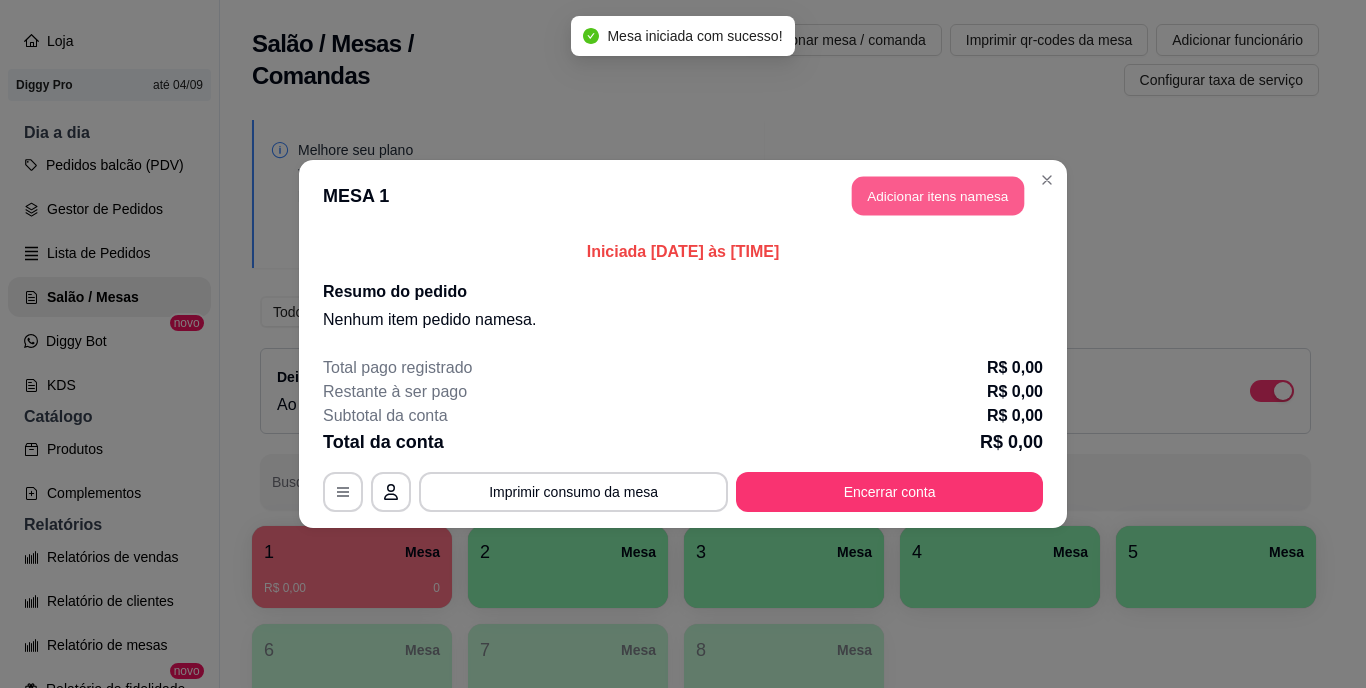 click on "Adicionar itens na  mesa" at bounding box center (938, 196) 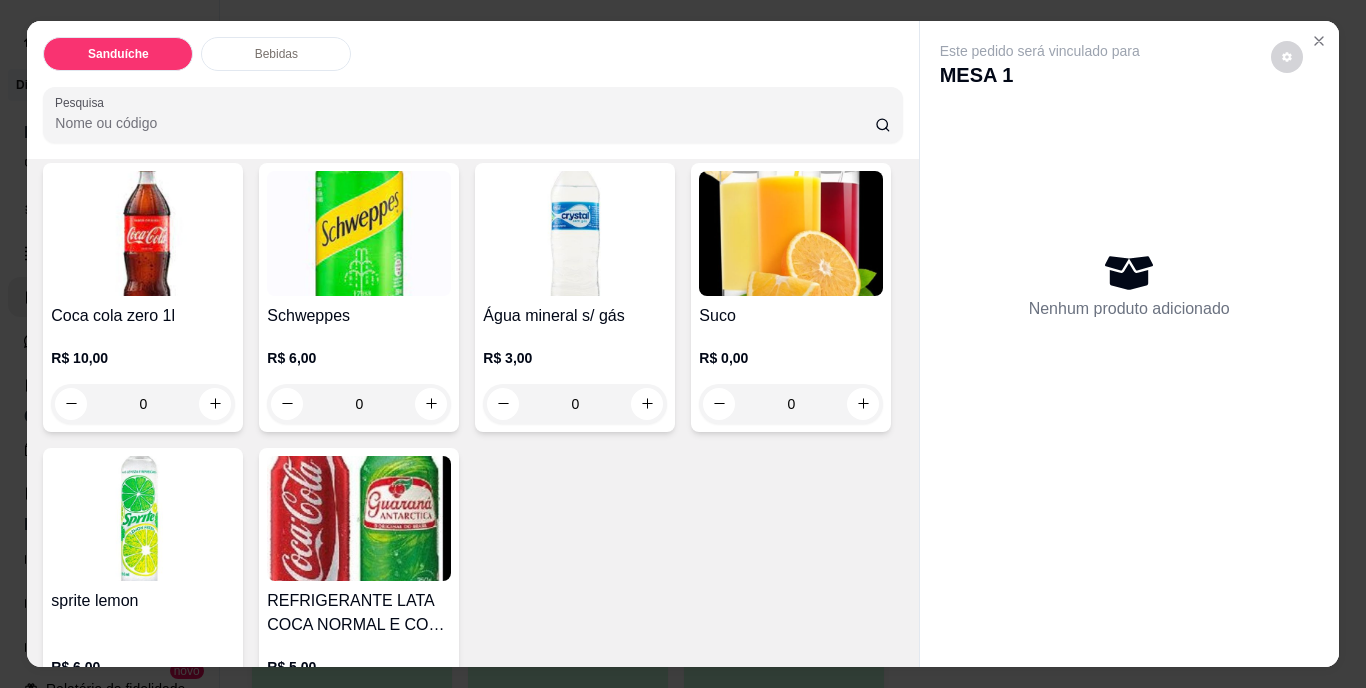 scroll, scrollTop: 789, scrollLeft: 0, axis: vertical 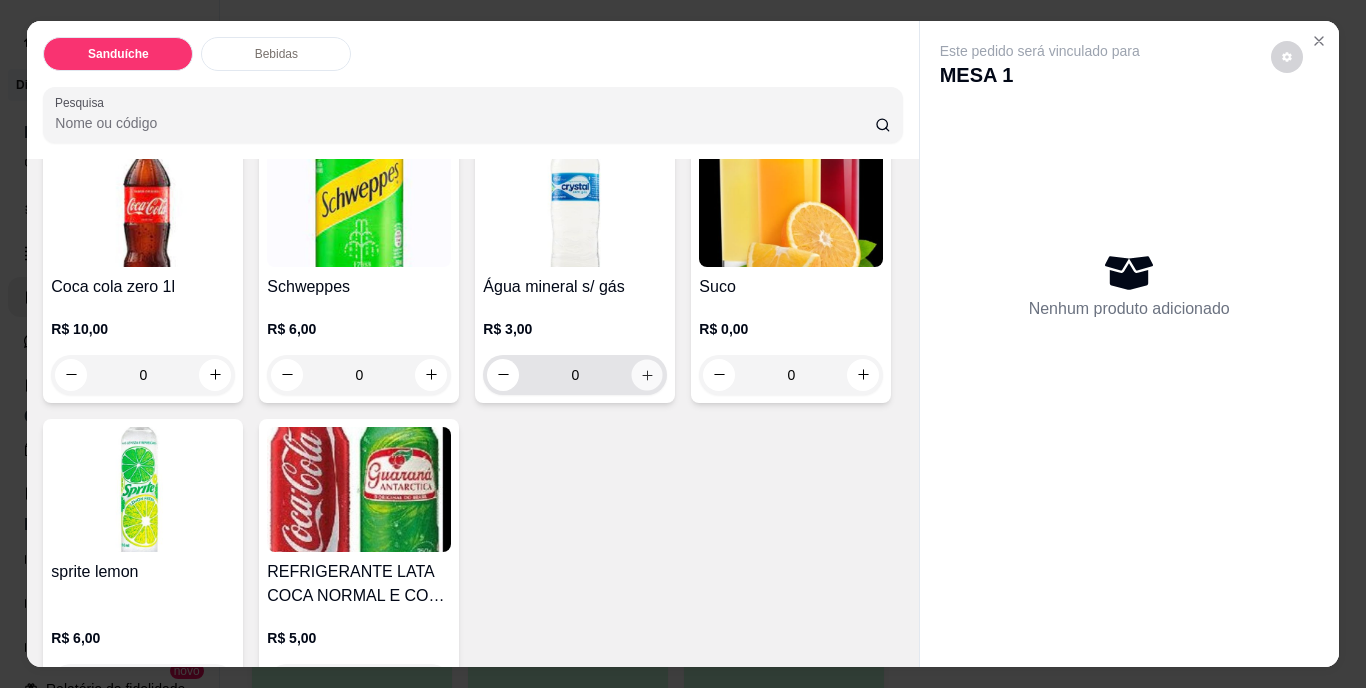 click 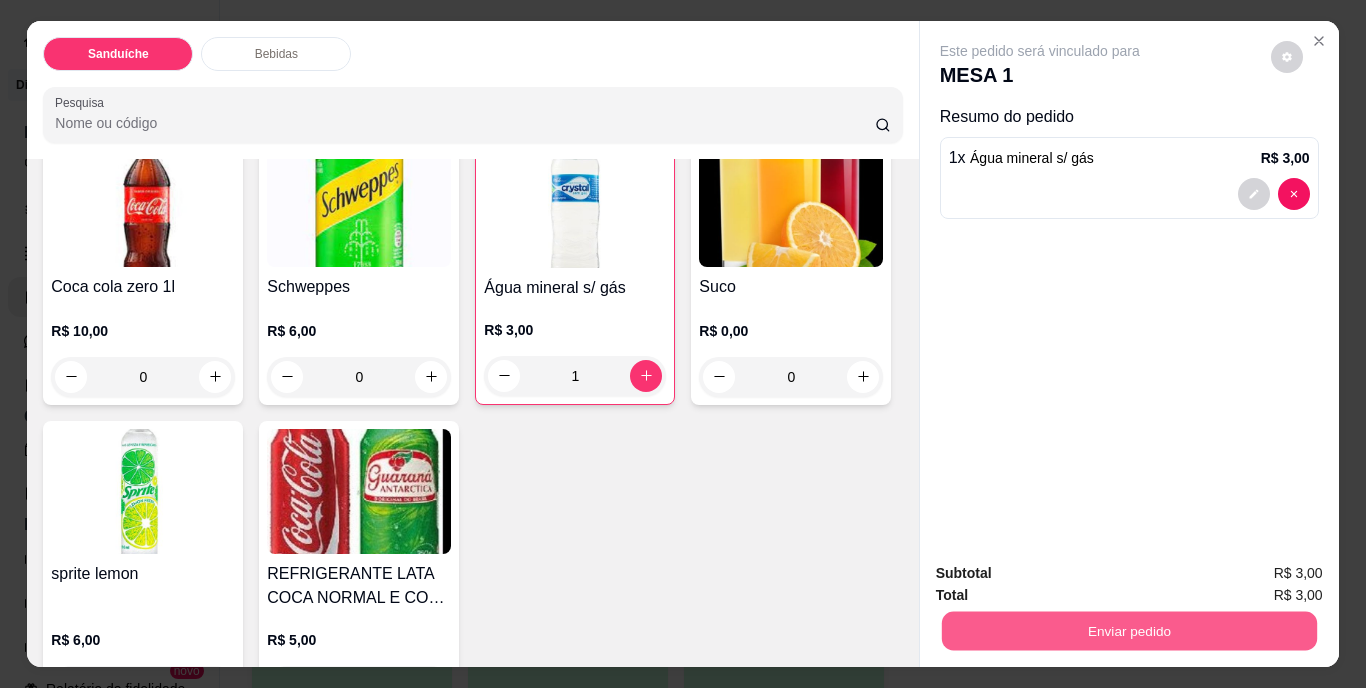click on "Enviar pedido" at bounding box center [1128, 631] 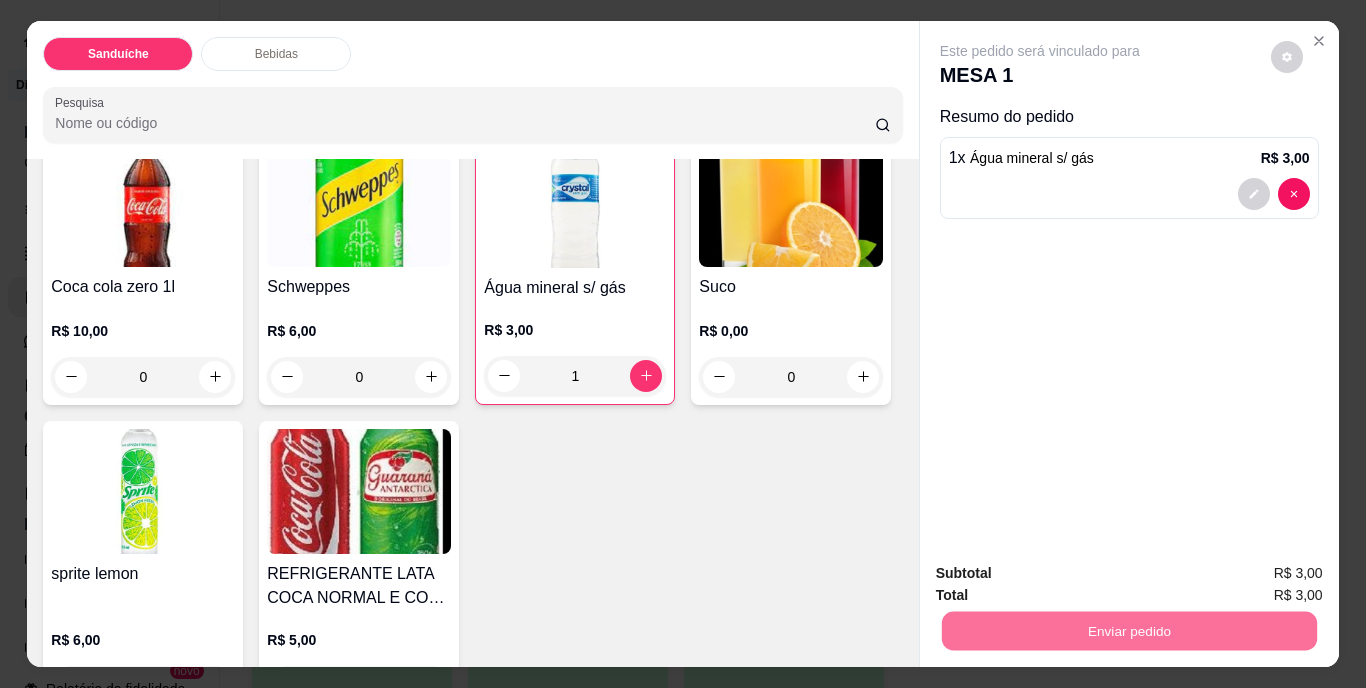 click on "Não registrar e enviar pedido" at bounding box center (1063, 574) 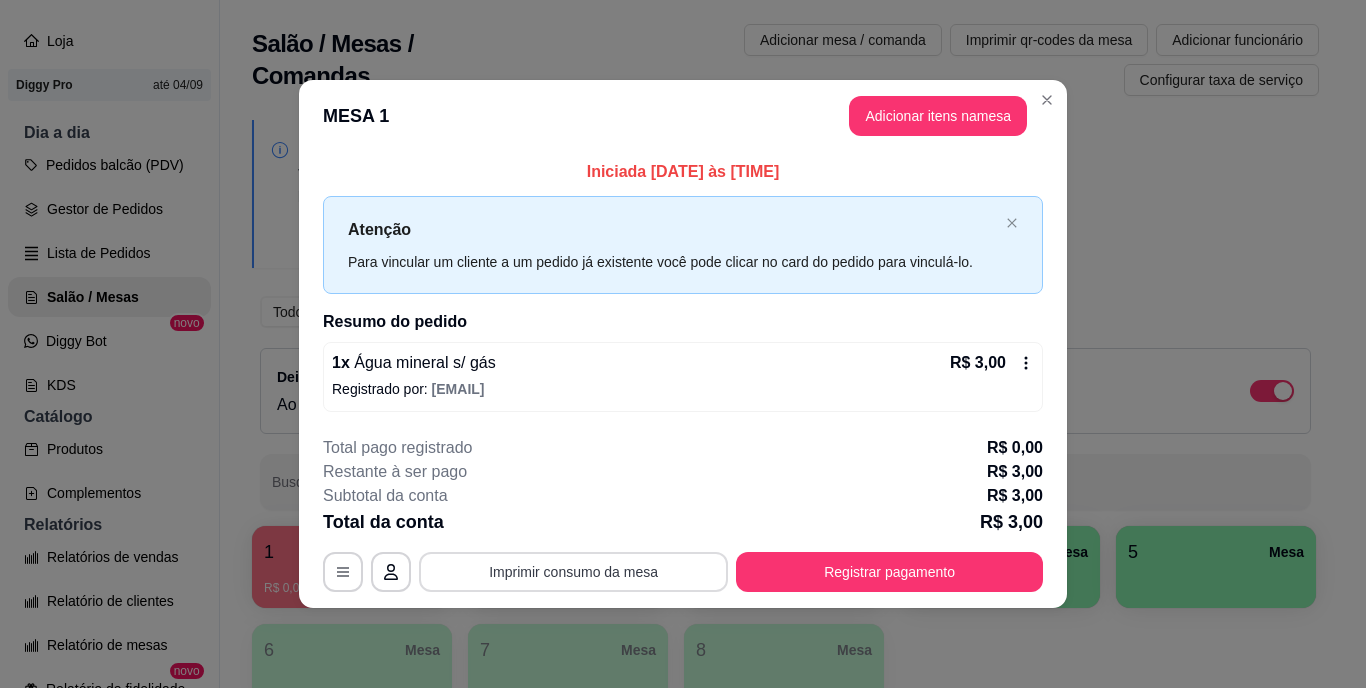 click on "Imprimir consumo da mesa" at bounding box center [573, 572] 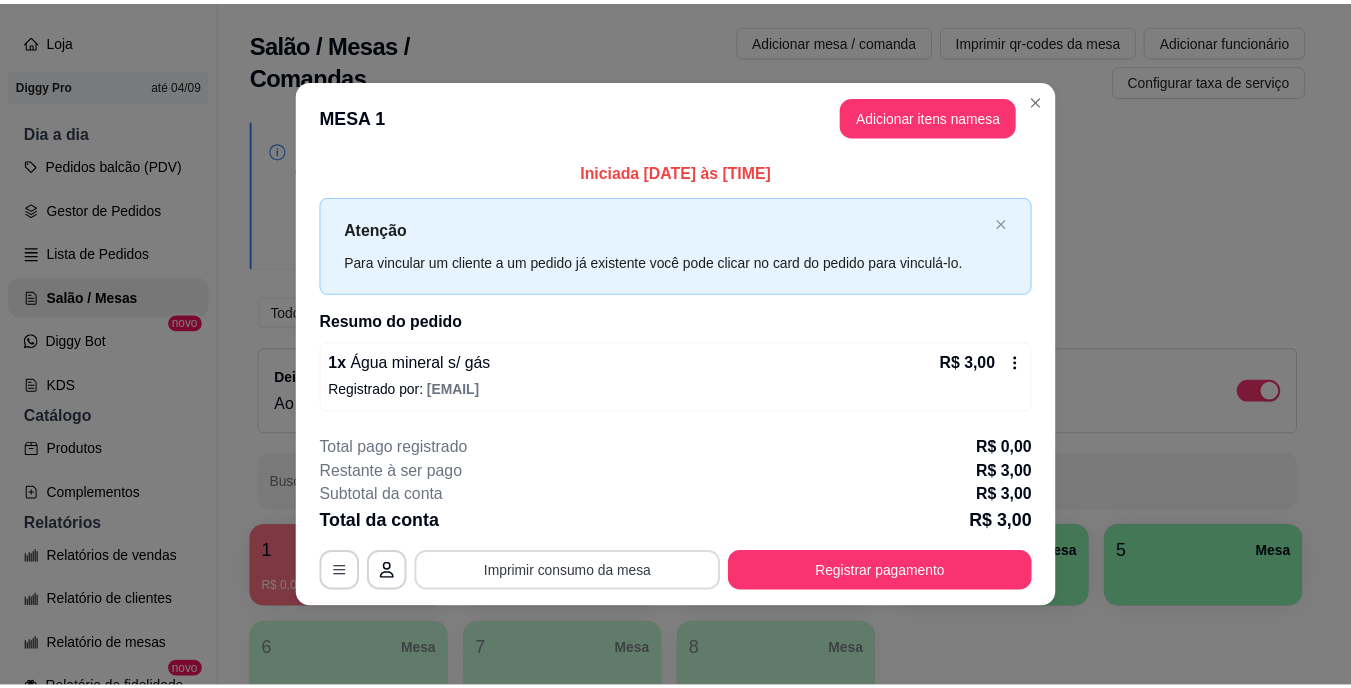 scroll, scrollTop: 0, scrollLeft: 0, axis: both 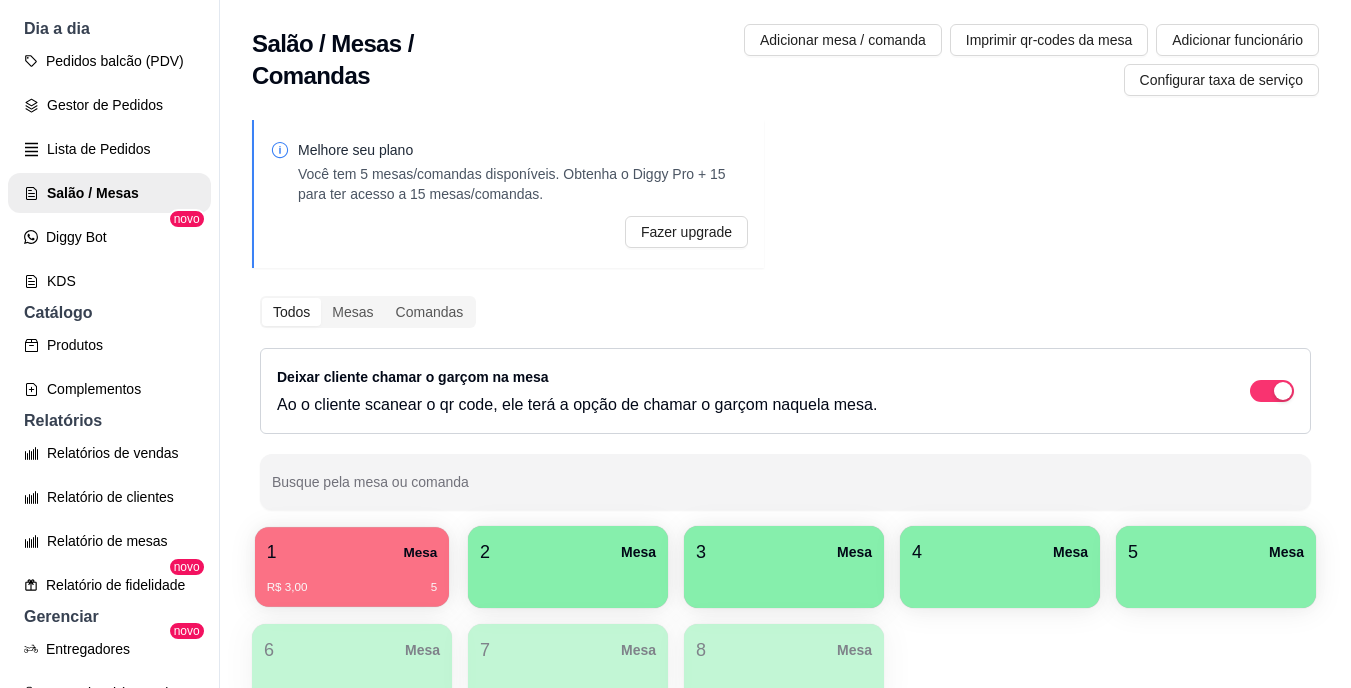 click on "R$ 3,00 5" at bounding box center (352, 580) 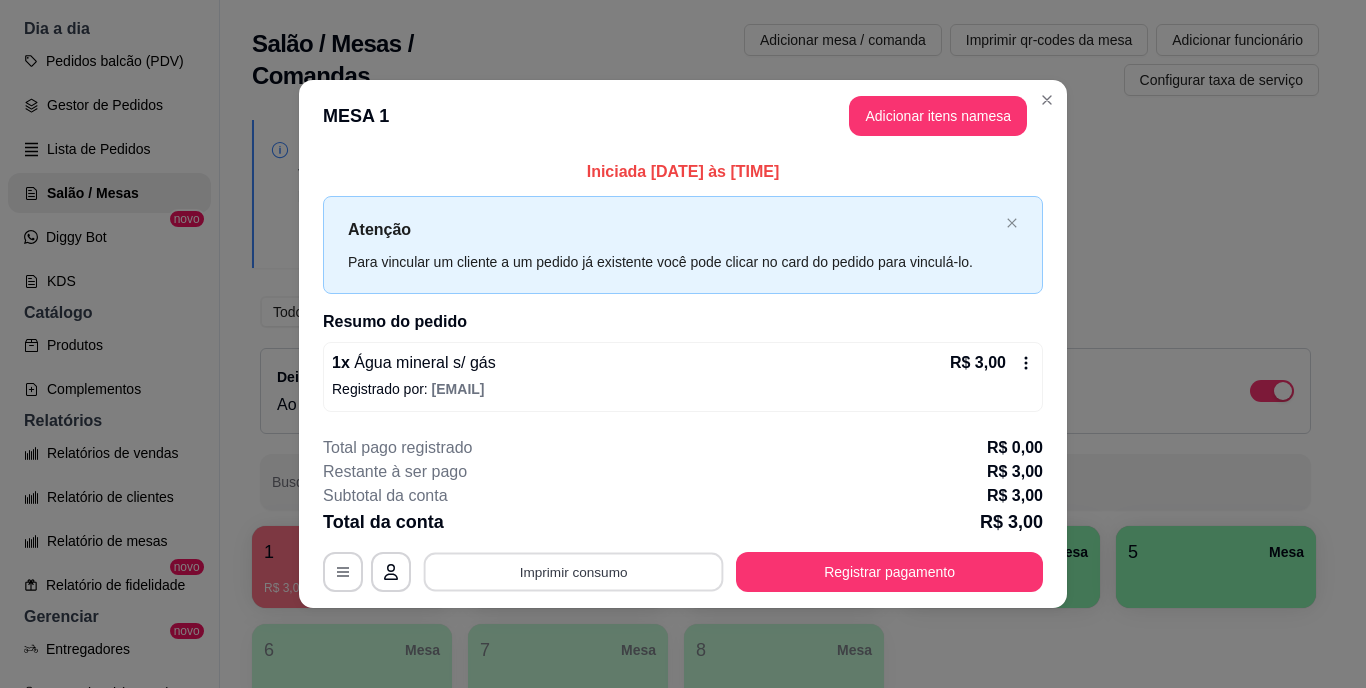 click on "Imprimir consumo" at bounding box center [574, 571] 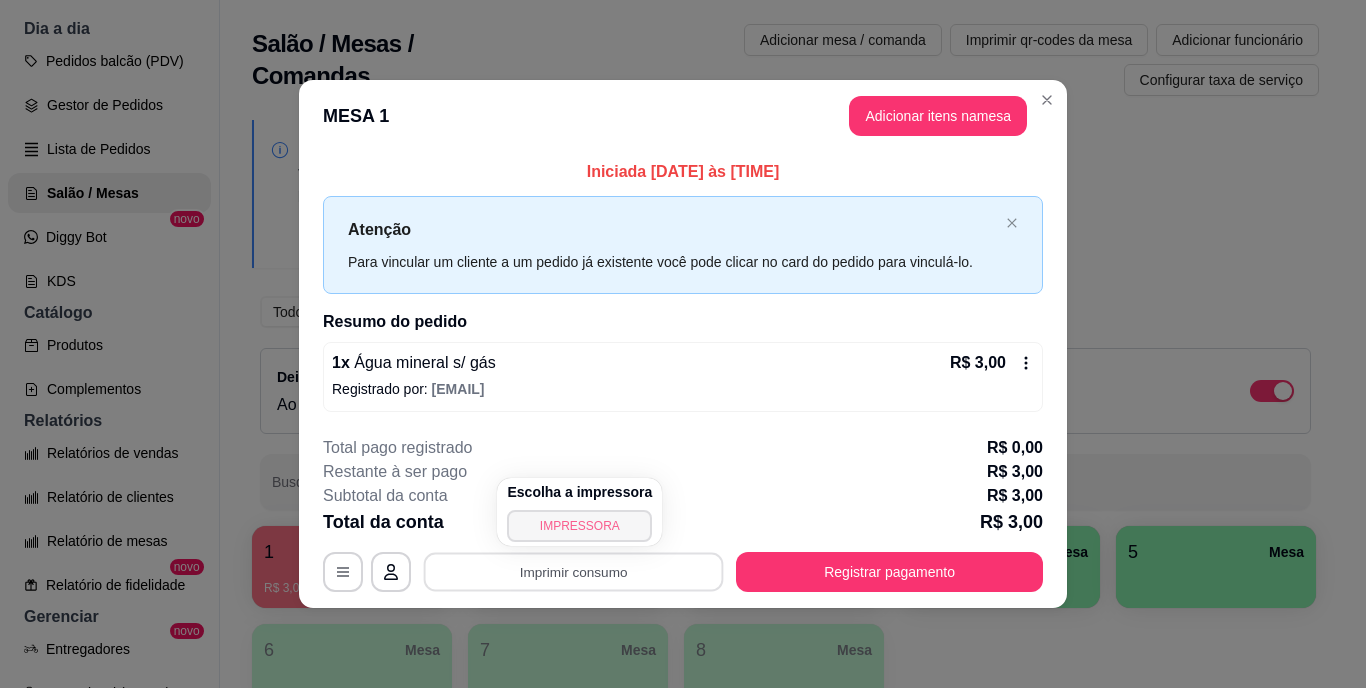 click on "IMPRESSORA" at bounding box center (579, 526) 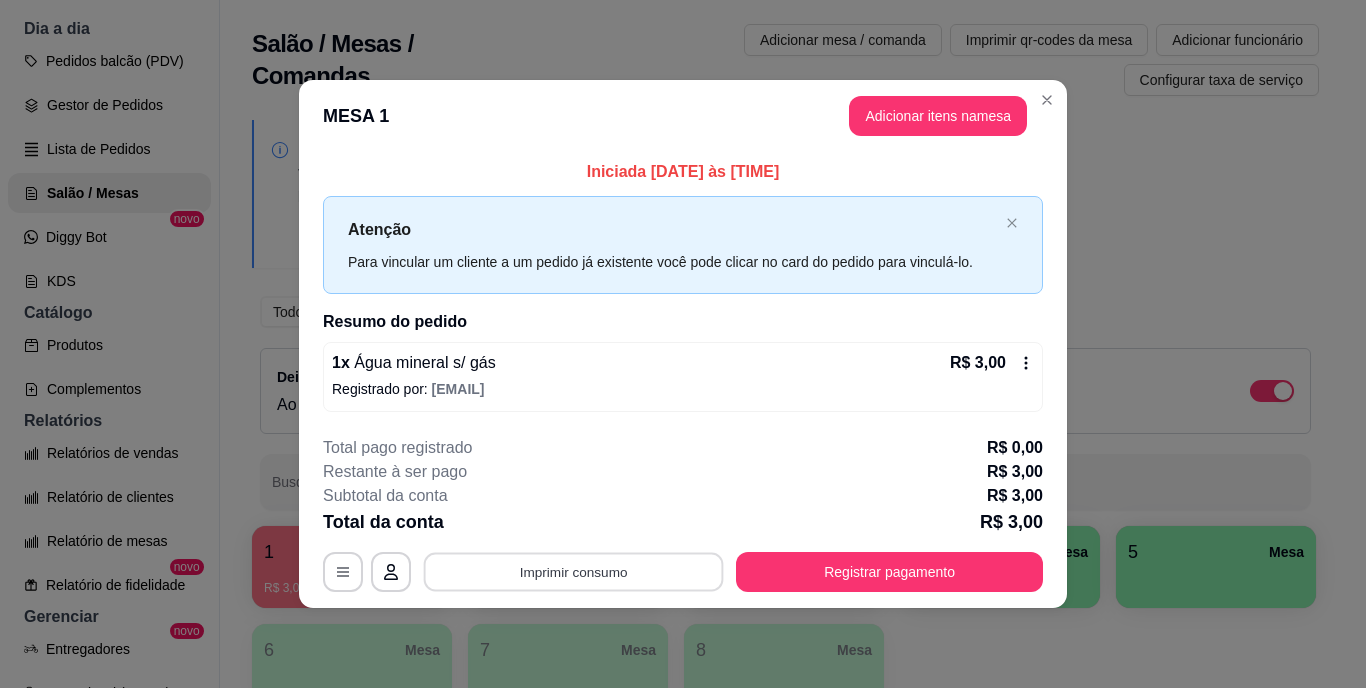 click on "Imprimir consumo" at bounding box center (574, 571) 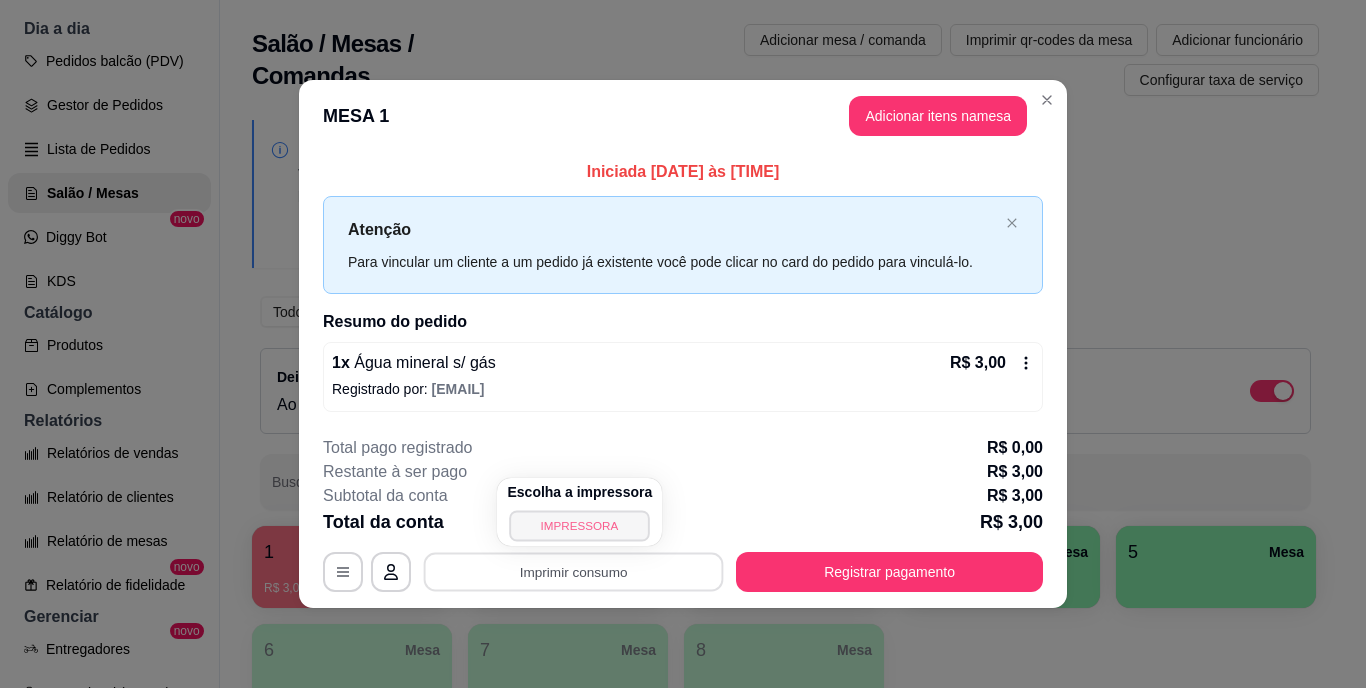 click on "IMPRESSORA" at bounding box center (580, 525) 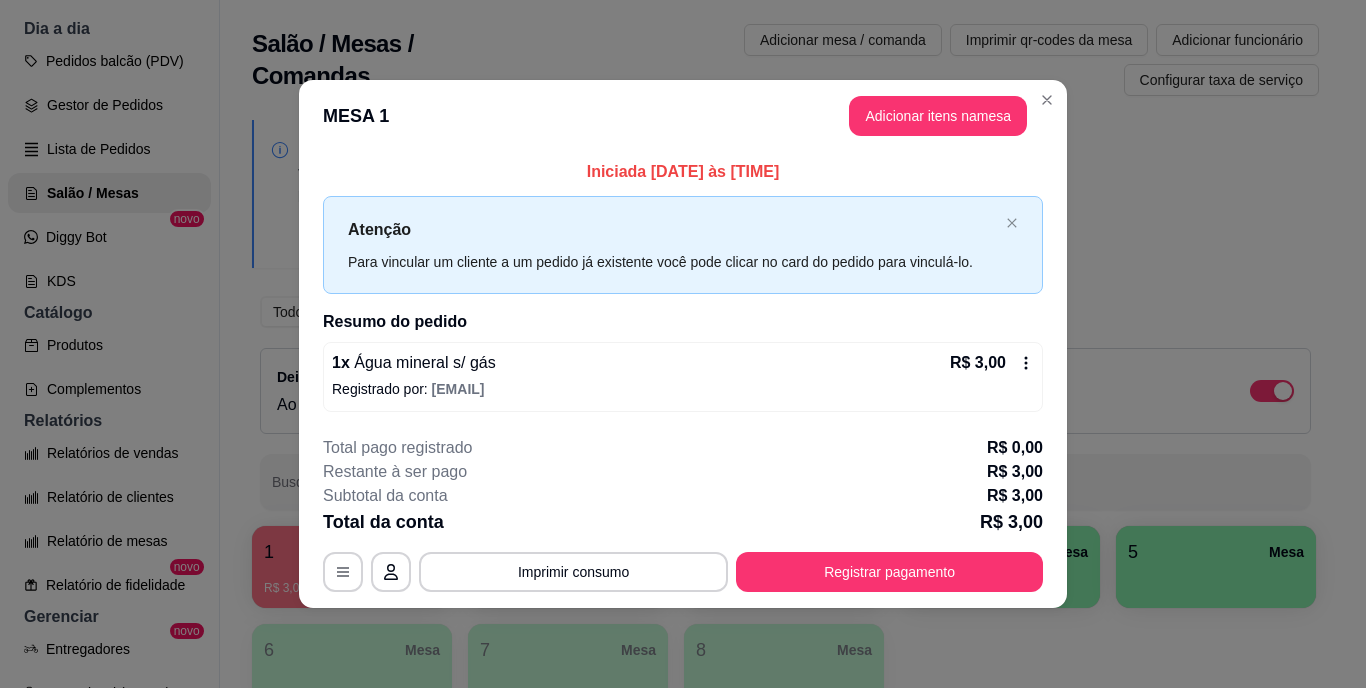click 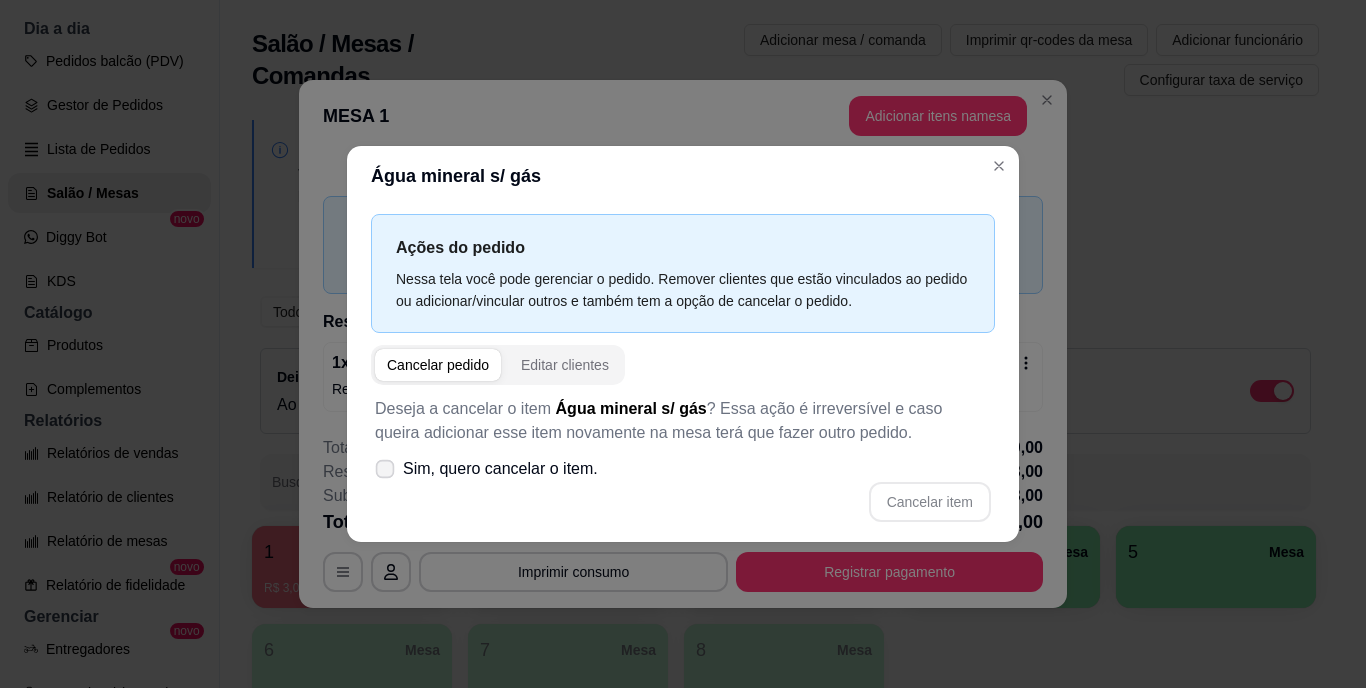click 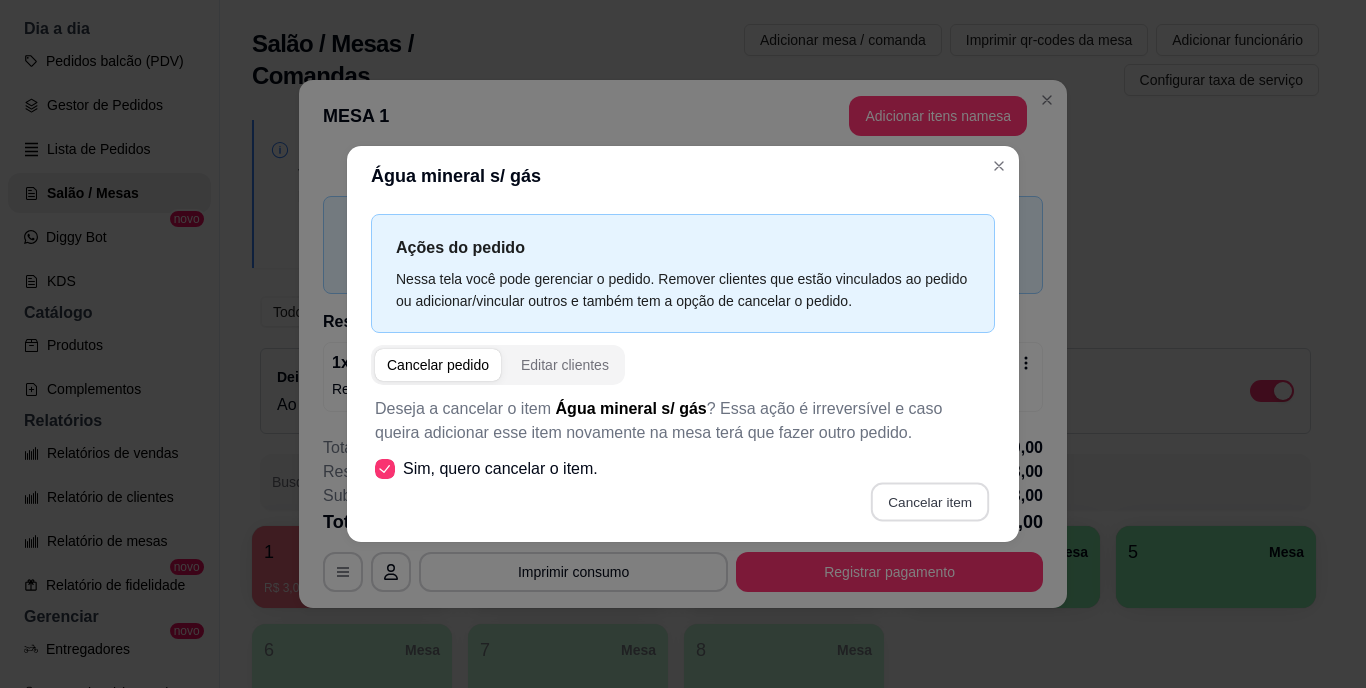 click on "Cancelar item" at bounding box center (929, 502) 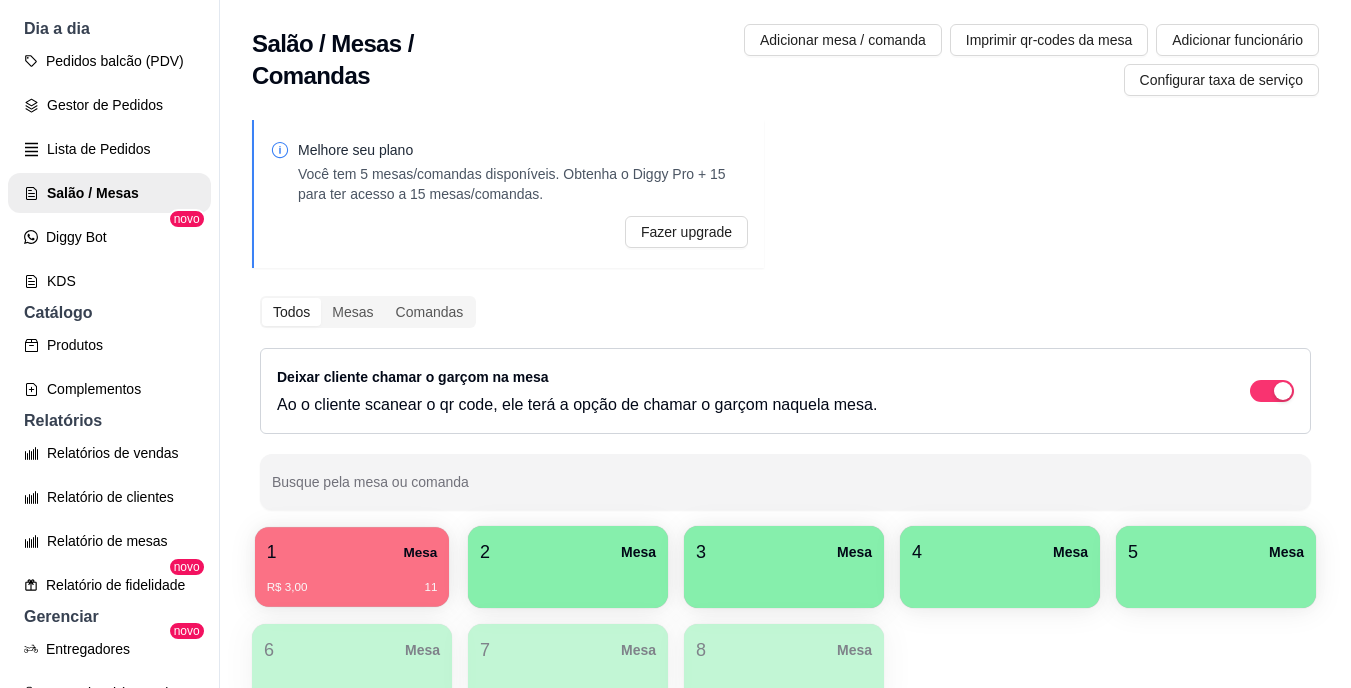 click on "1 Mesa" at bounding box center [352, 552] 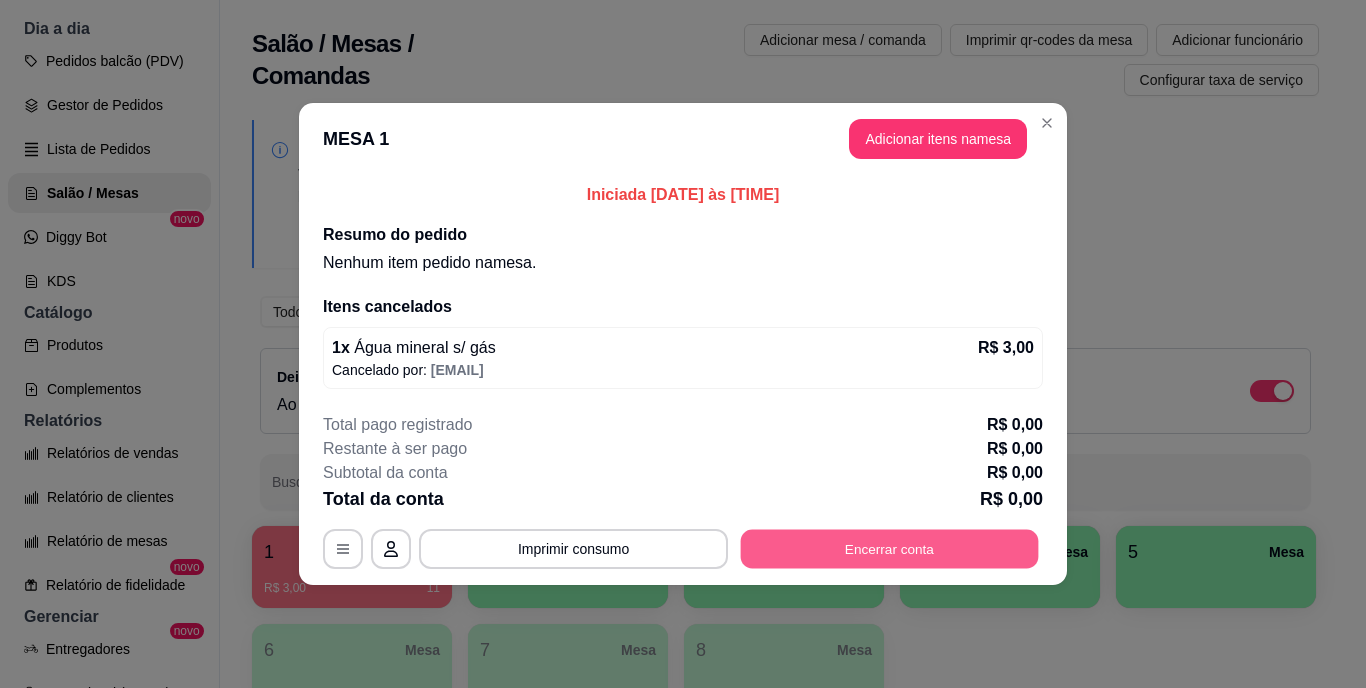 click on "Encerrar conta" at bounding box center [890, 549] 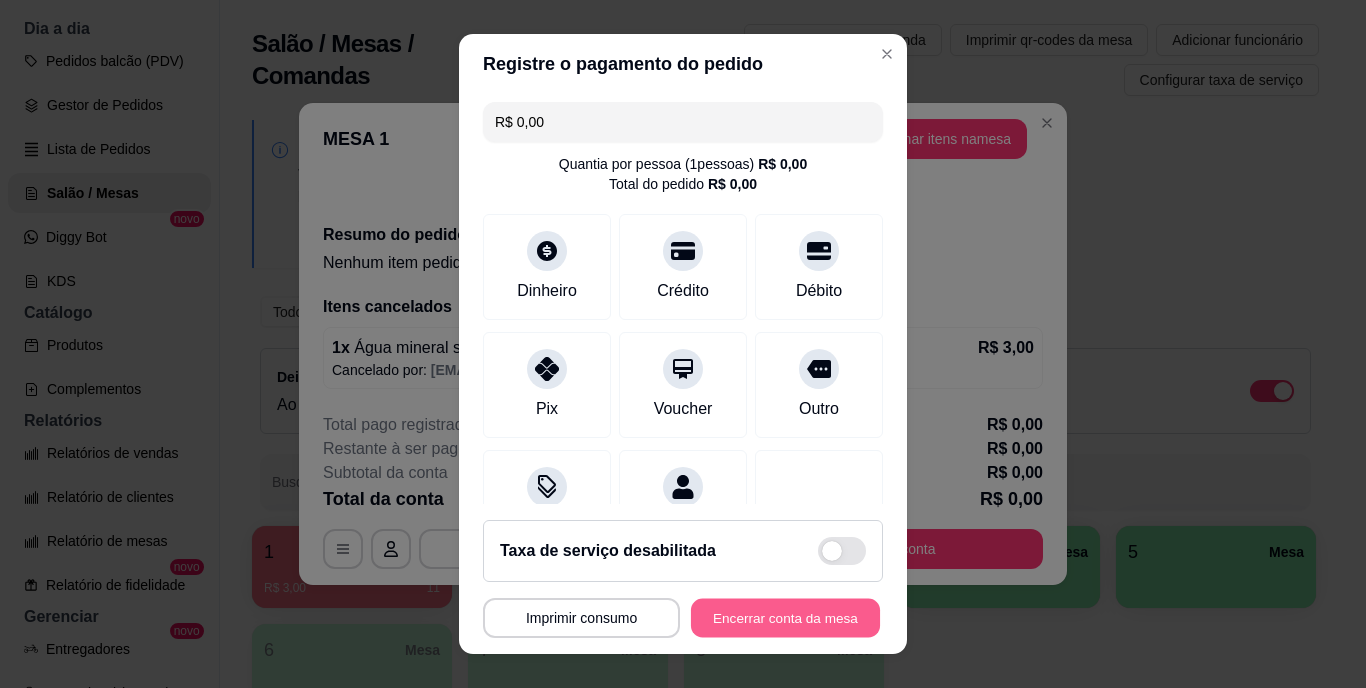 click on "Encerrar conta da mesa" at bounding box center [785, 617] 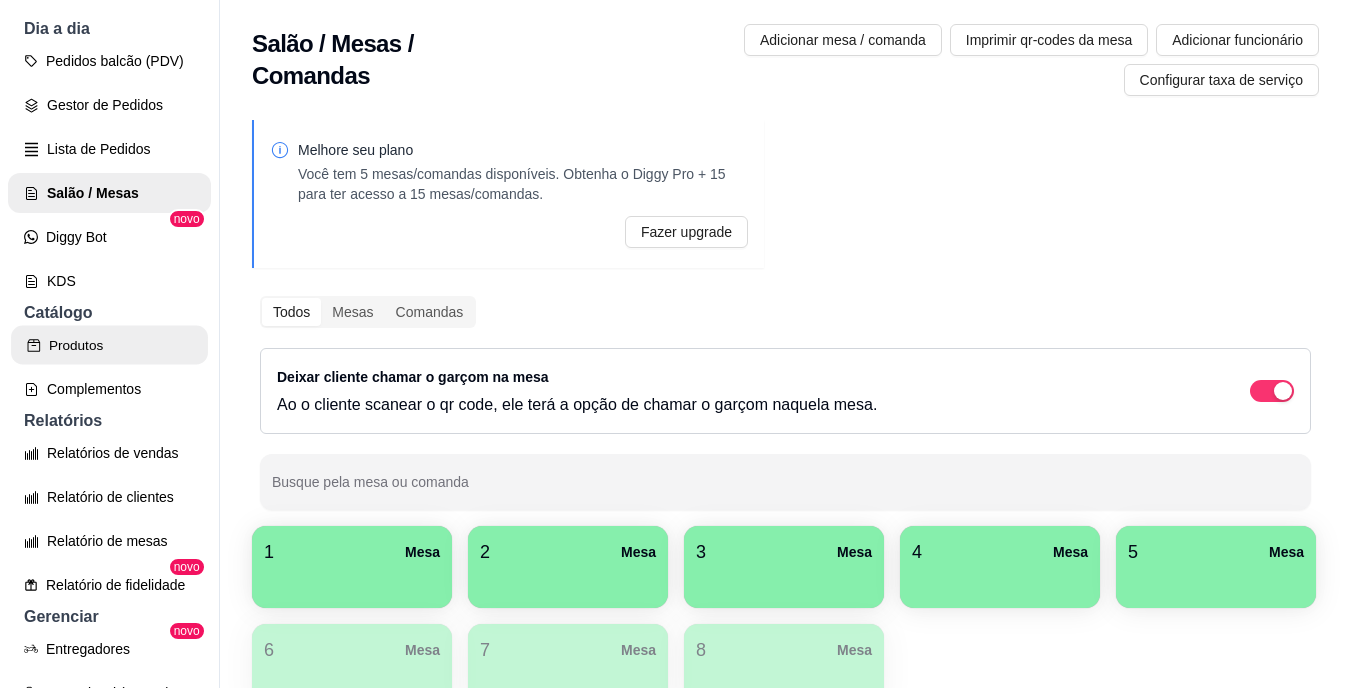 click on "Produtos" at bounding box center [109, 345] 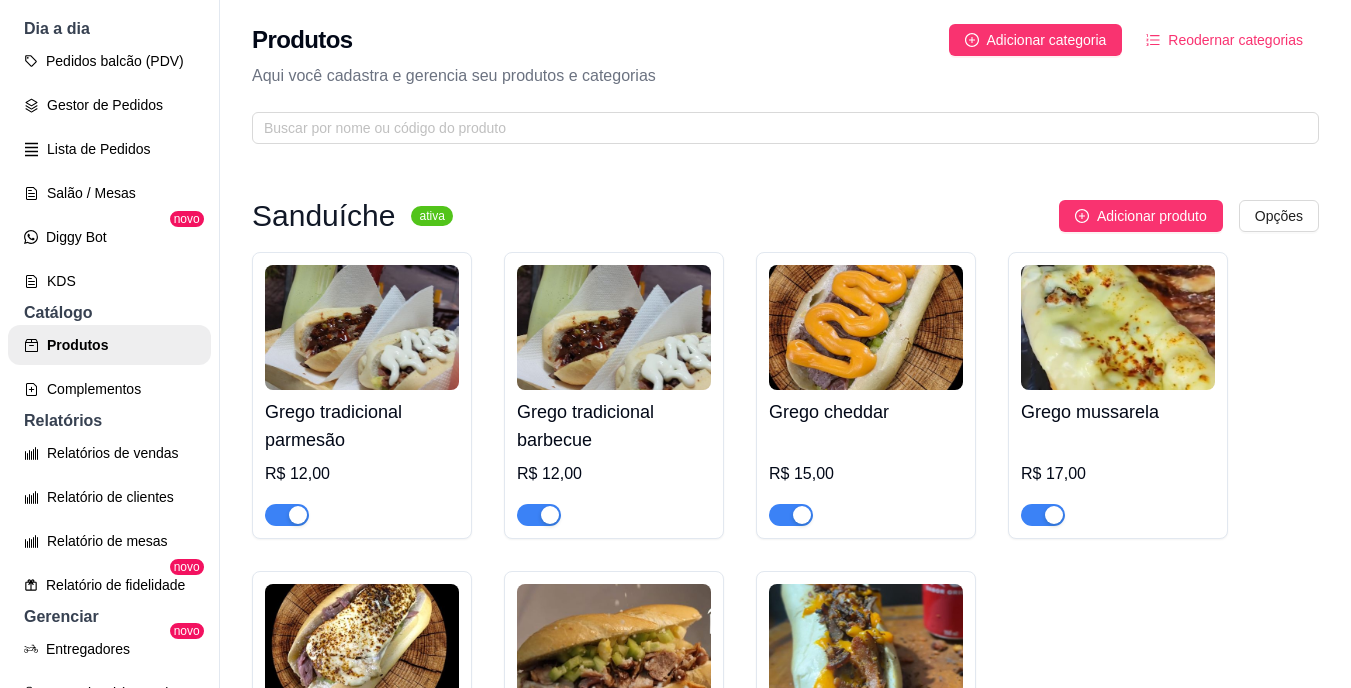 click at bounding box center [362, 327] 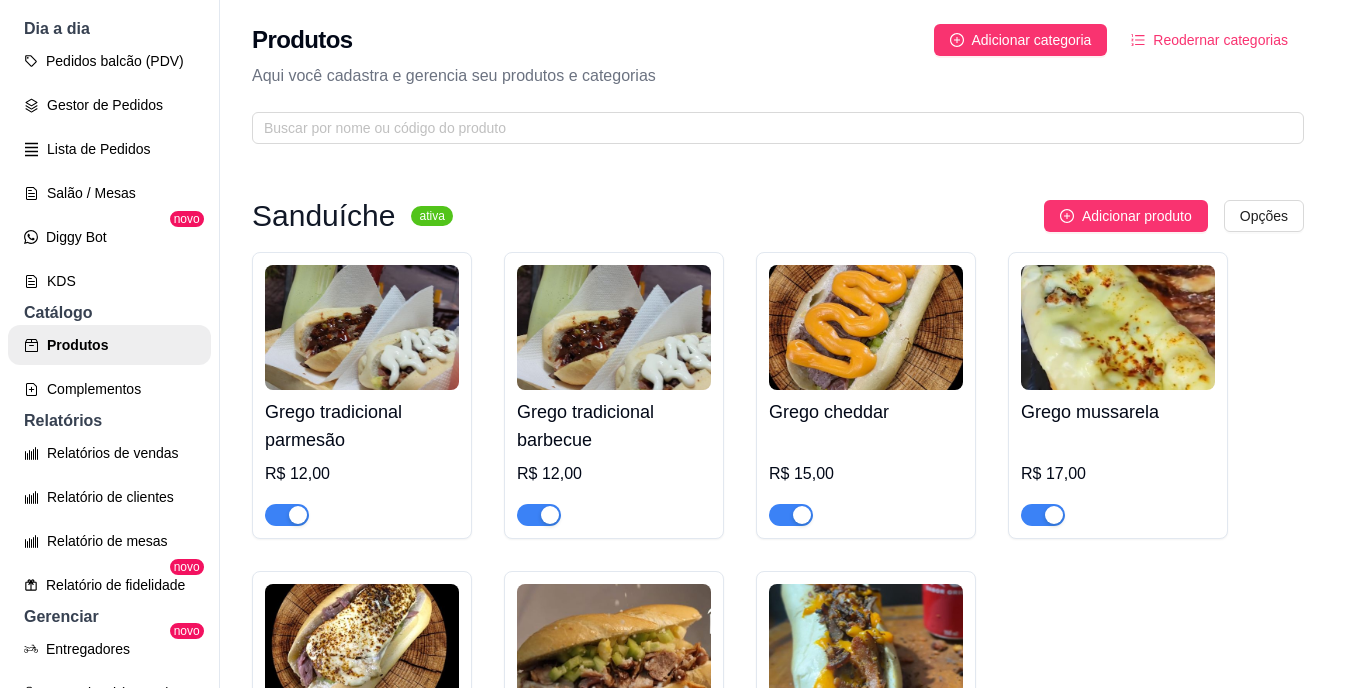 type 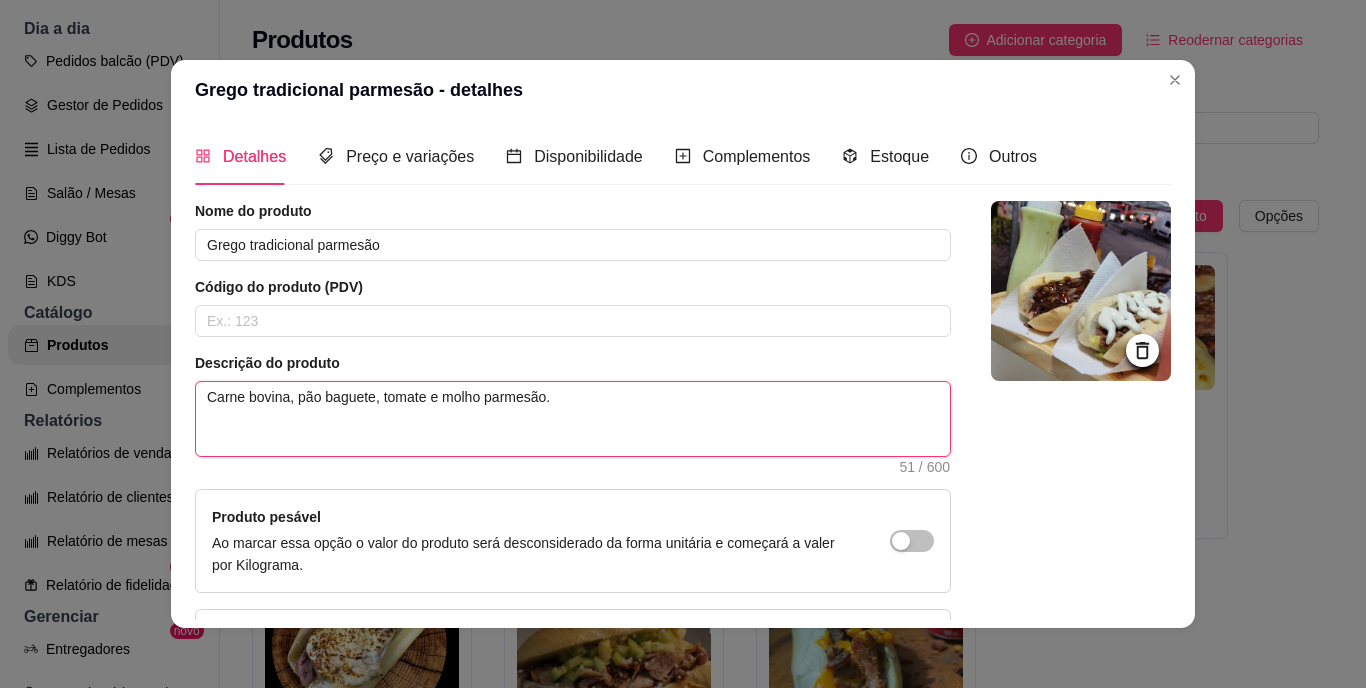 click on "Carne bovina, pão baguete, tomate e molho parmesão." at bounding box center (573, 419) 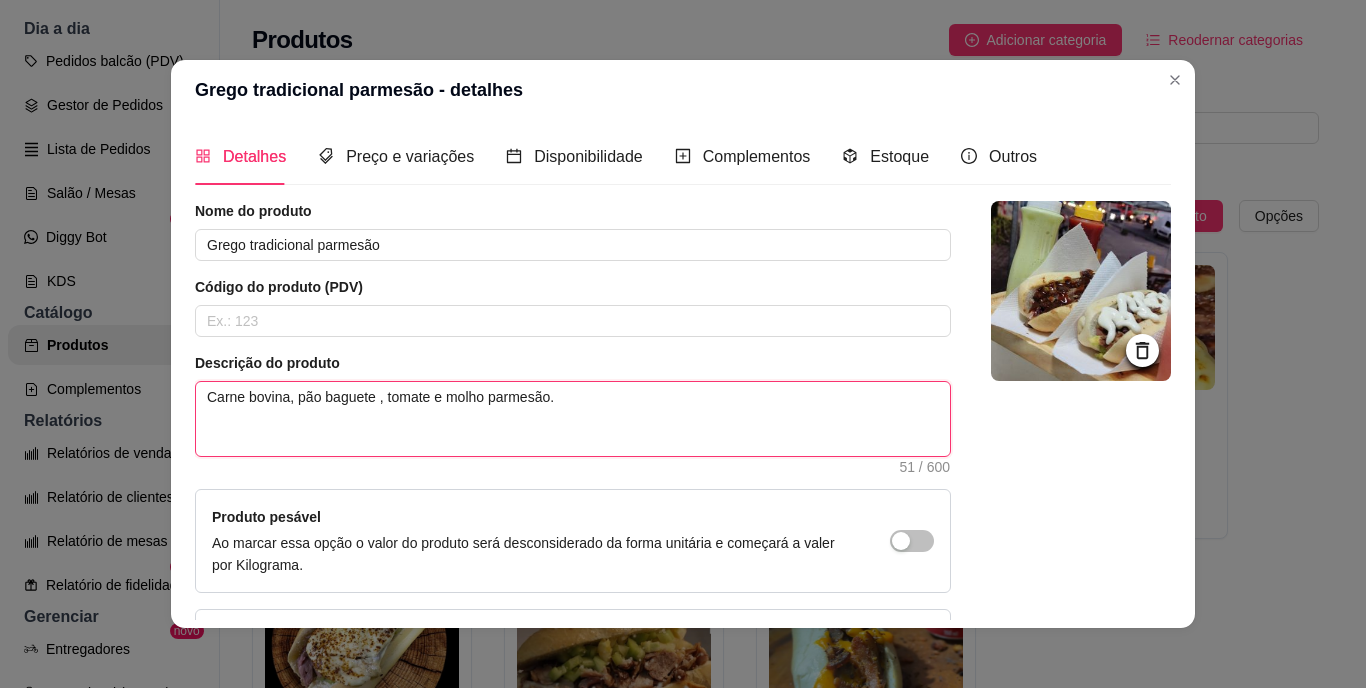 type 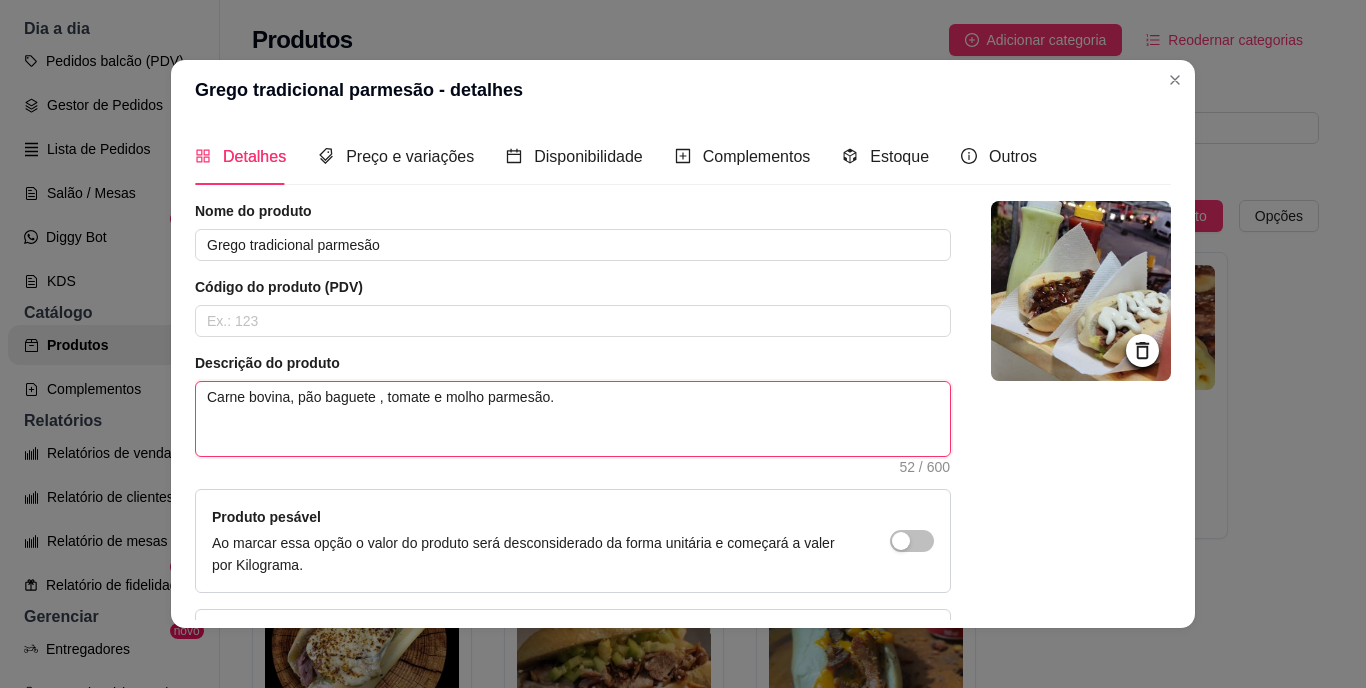 type on "Carne bovina, pão baguete 2, tomate e molho parmesão." 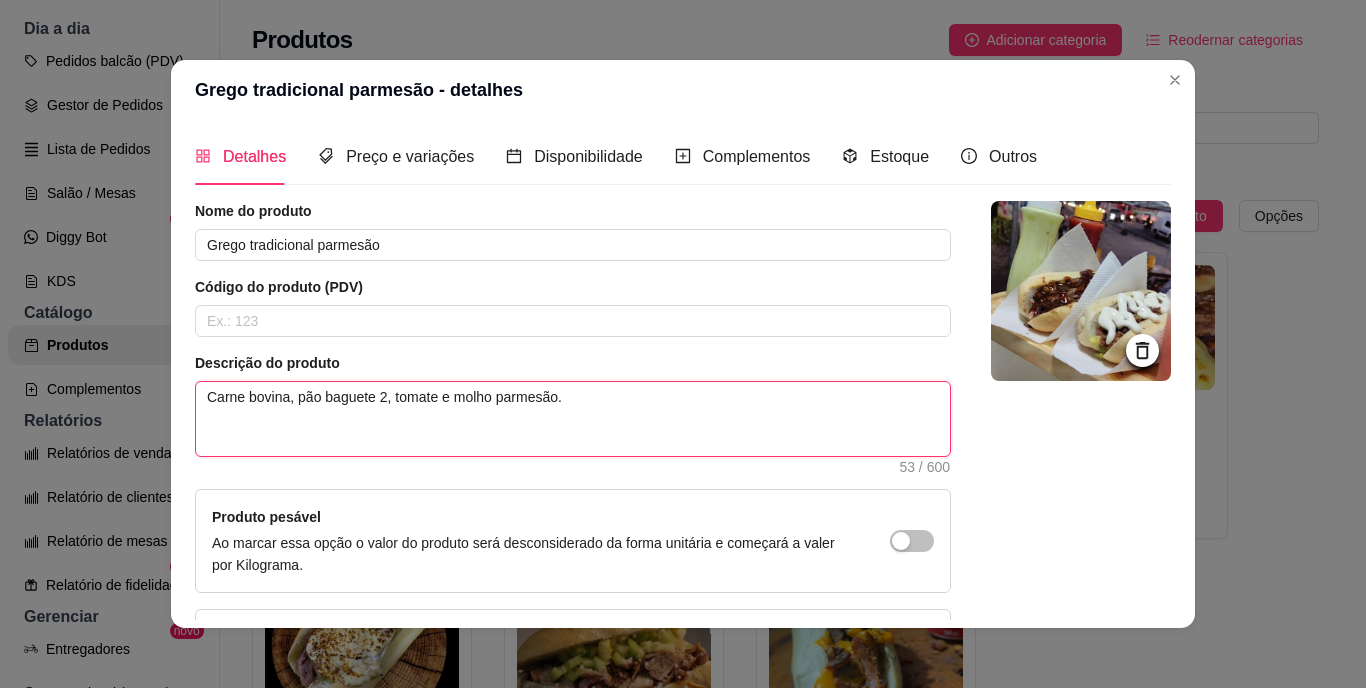 type on "Carne bovina, pão baguete 20, tomate e molho parmesão." 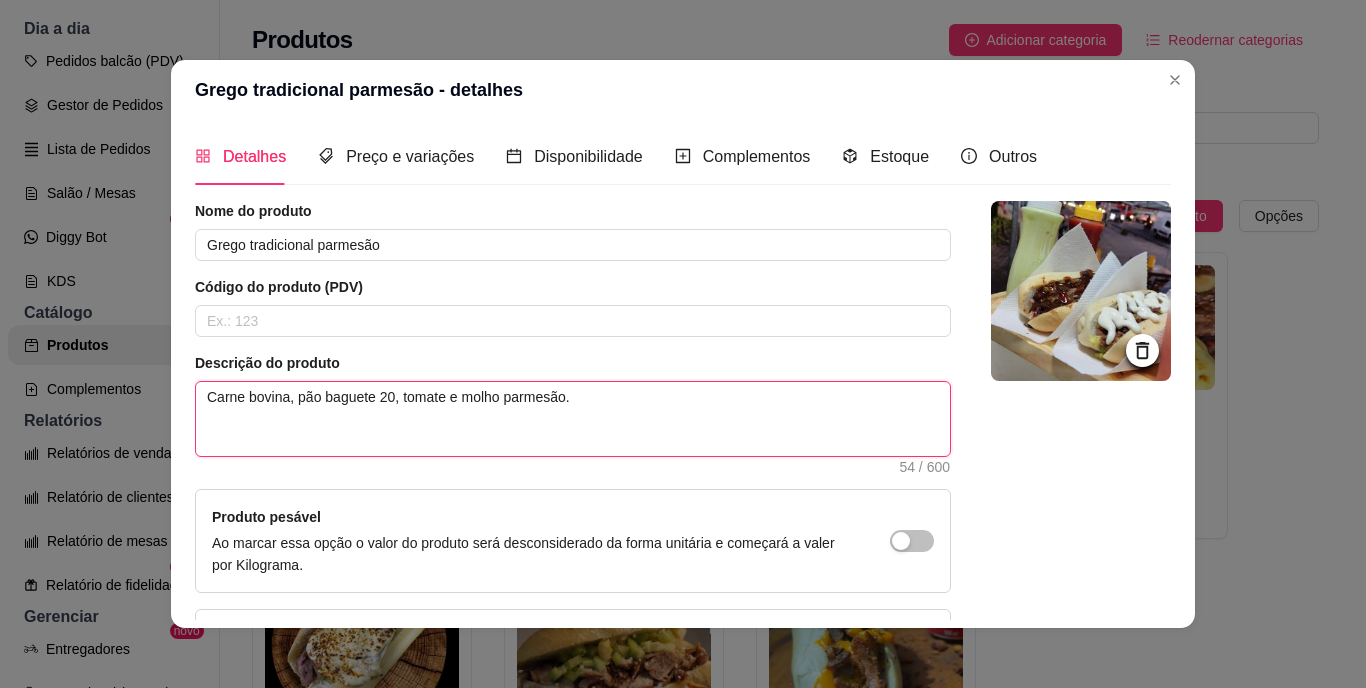 type on "Carne bovina, pão baguete 20c, tomate e molho parmesão." 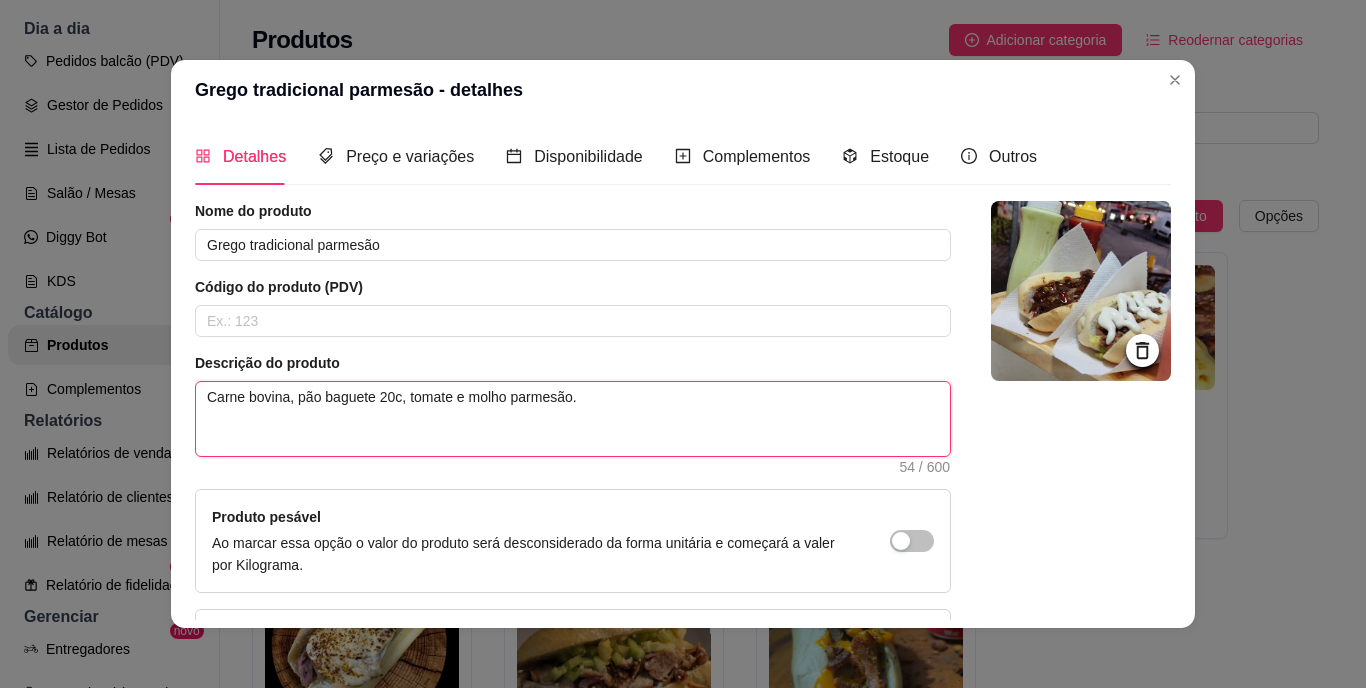 type 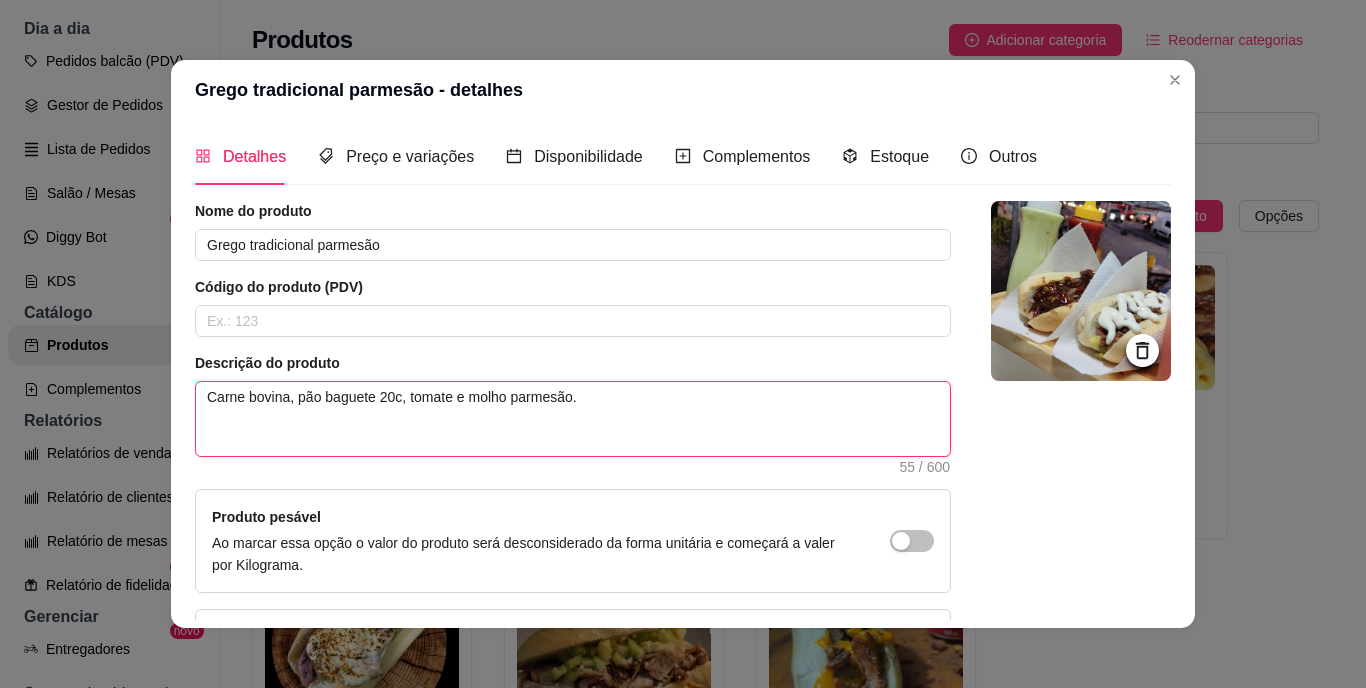 type on "Carne bovina, pão baguete 20cm, tomate e molho parmesão." 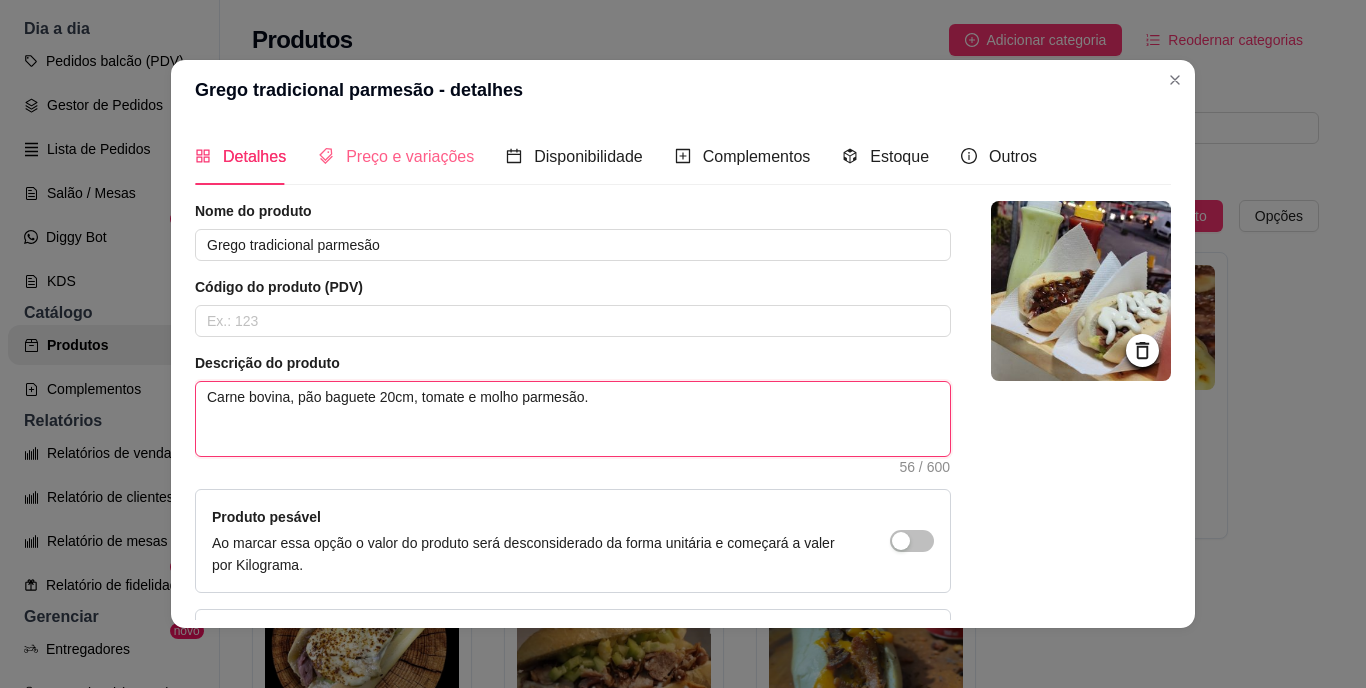 type on "Carne bovina, pão baguete 20cm, tomate e molho parmesão." 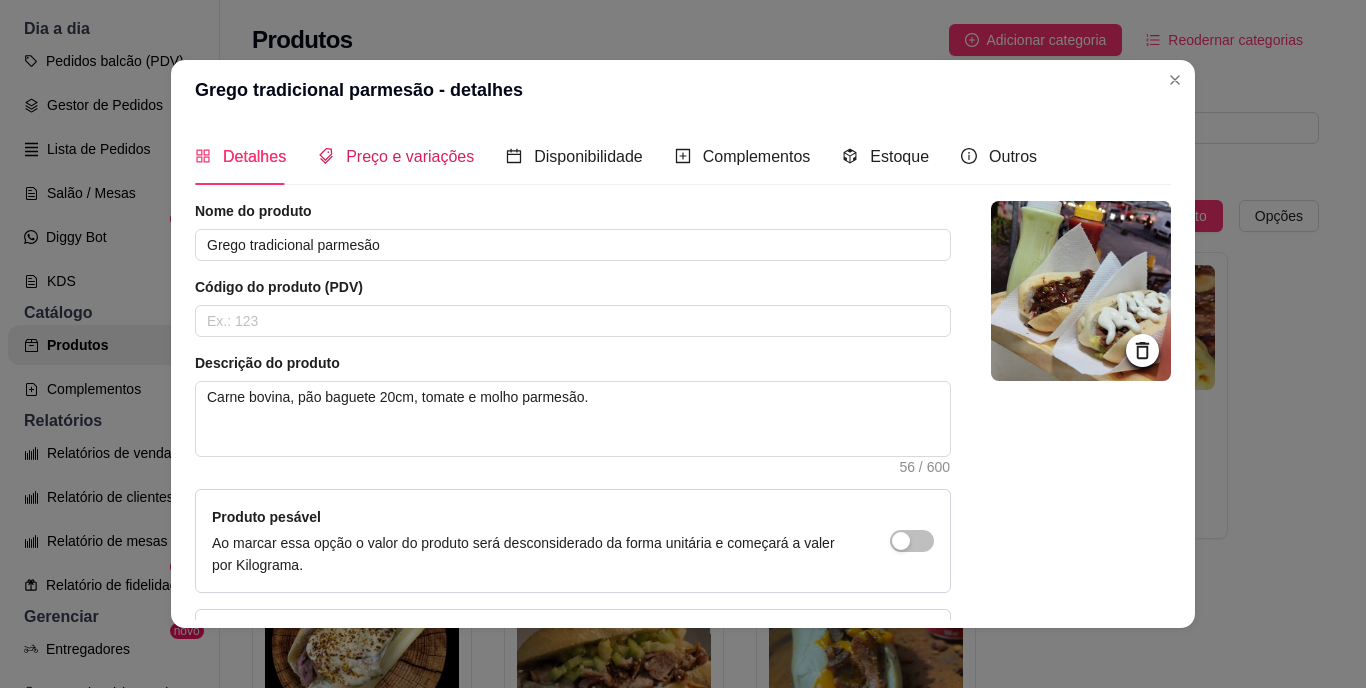 click on "Preço e variações" at bounding box center [410, 156] 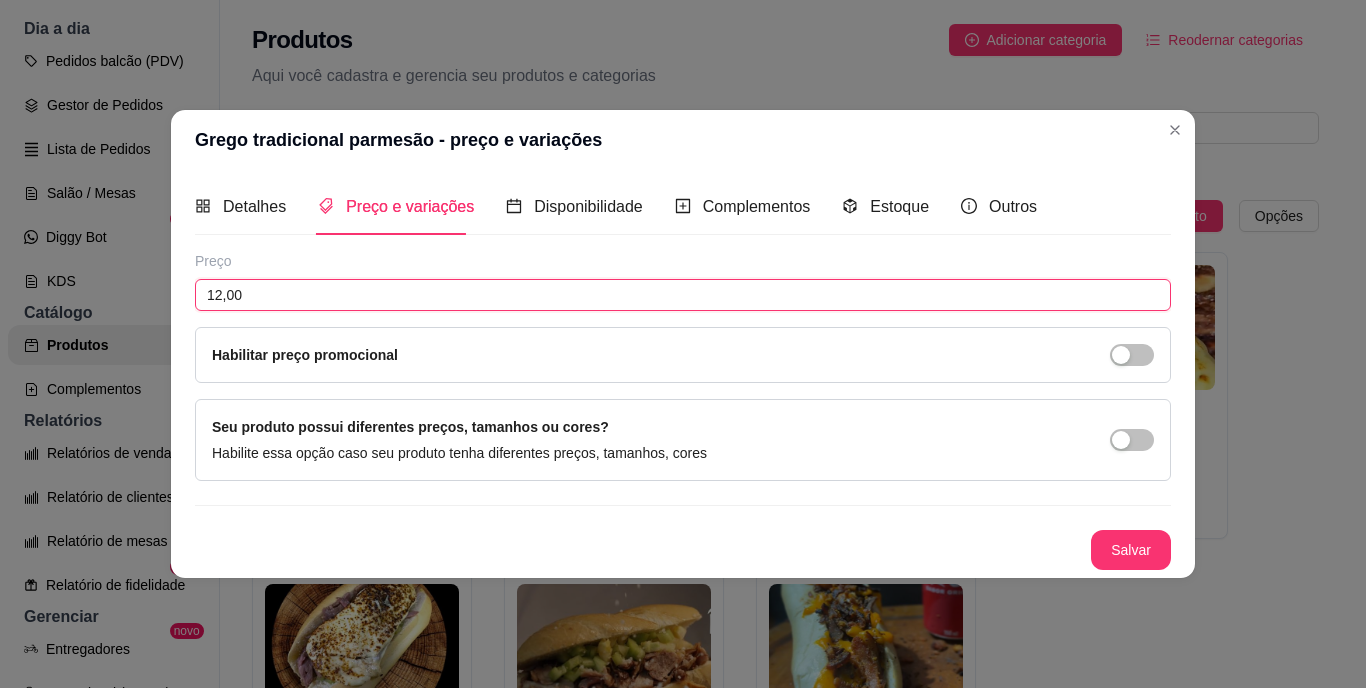 click on "12,00" at bounding box center [683, 295] 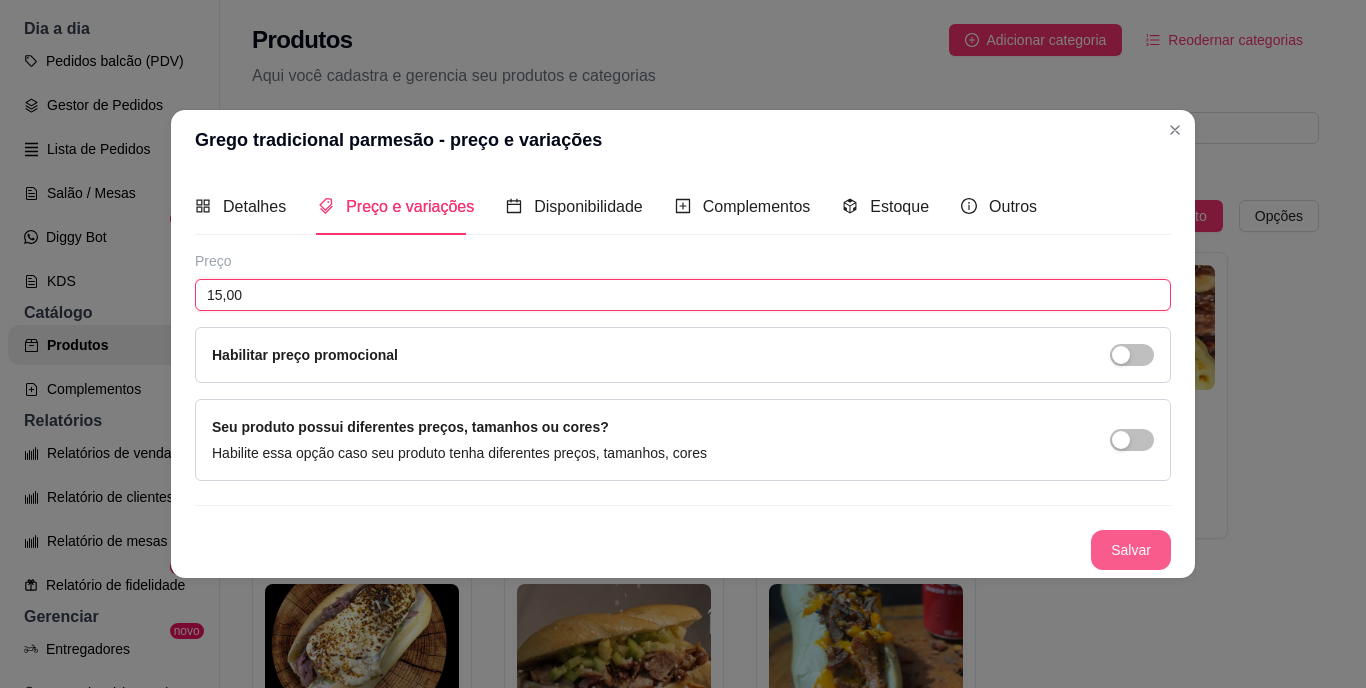 type on "15,00" 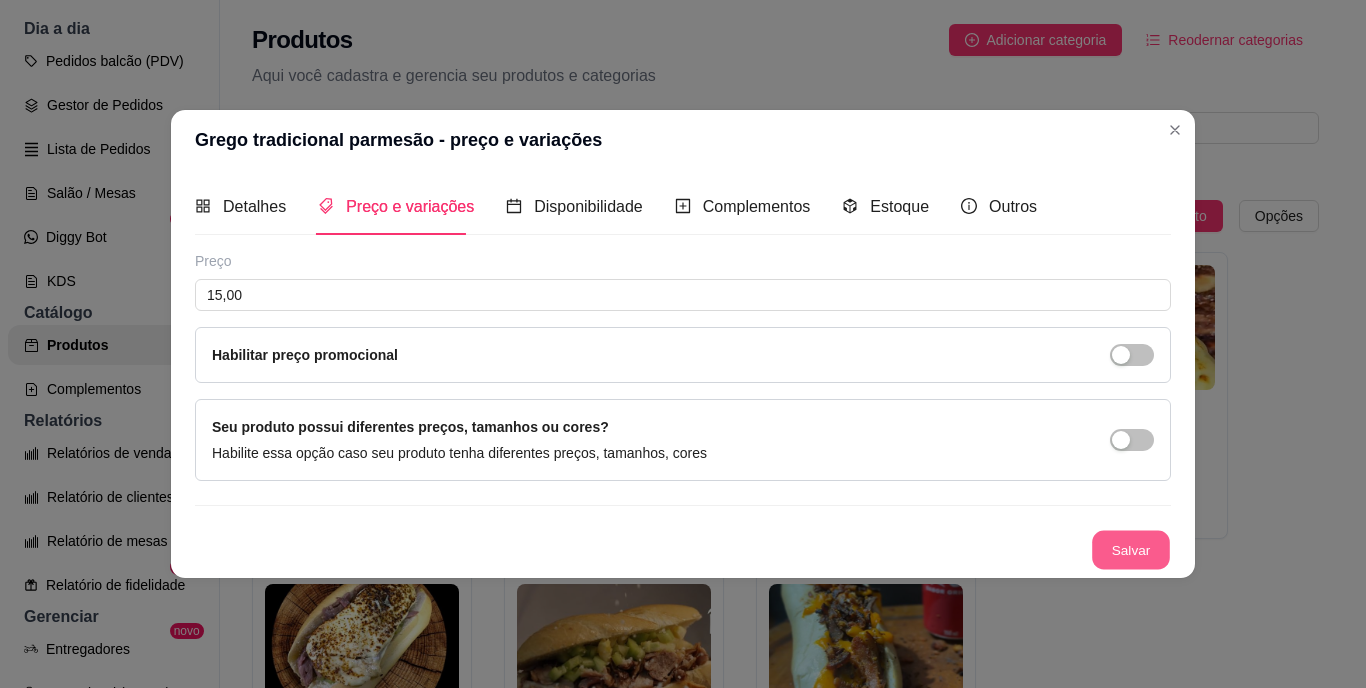click on "Salvar" at bounding box center (1131, 550) 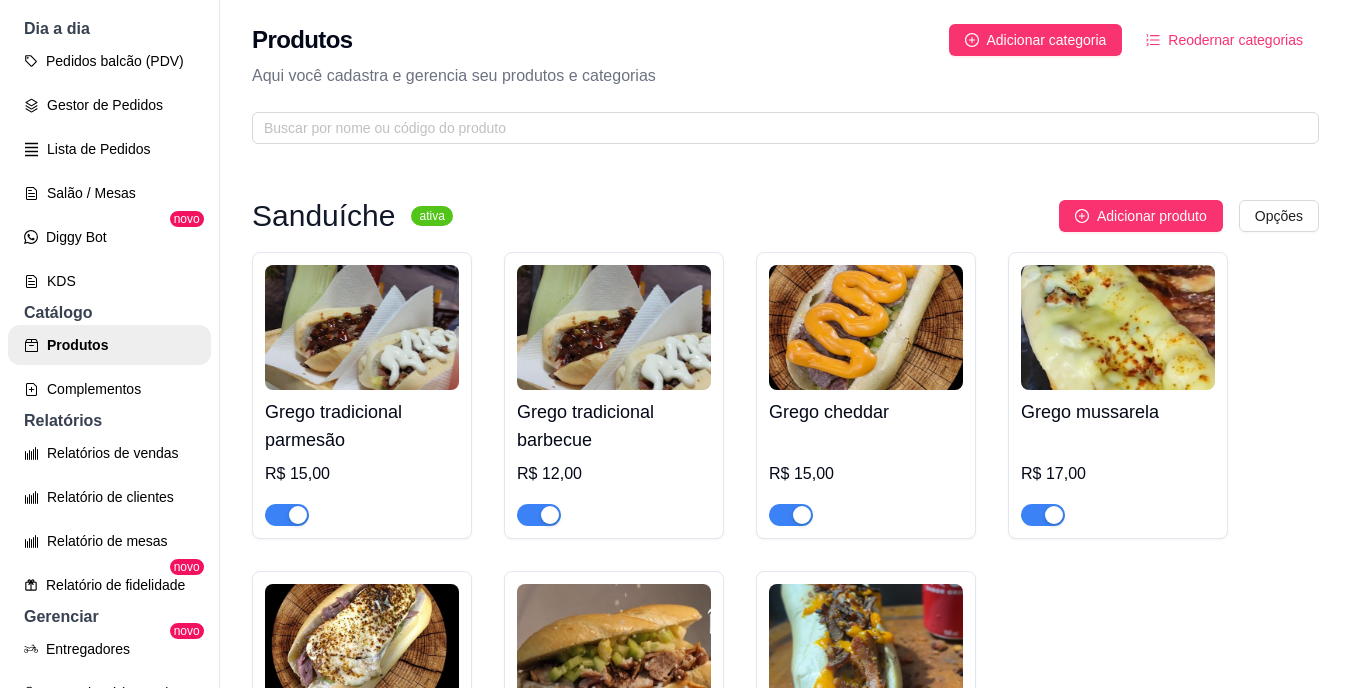 click at bounding box center (614, 327) 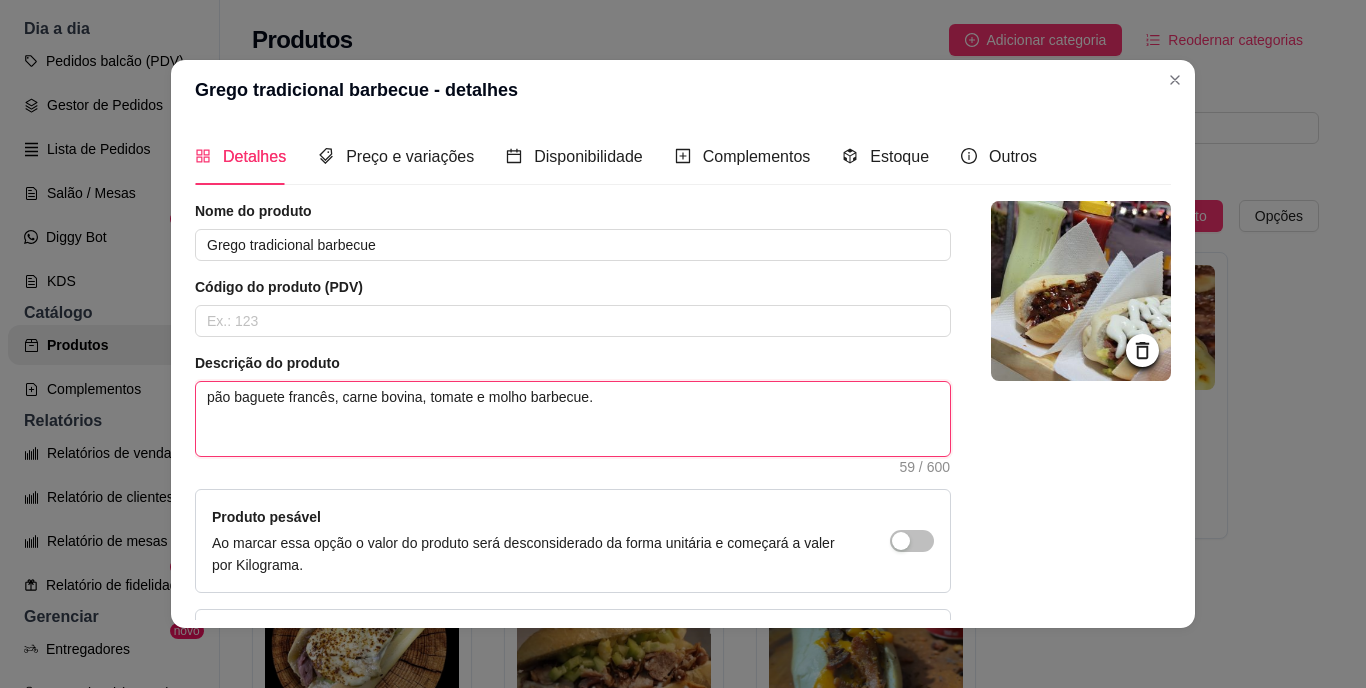 click on "pão baguete francês, carne bovina, tomate e molho barbecue." at bounding box center [573, 419] 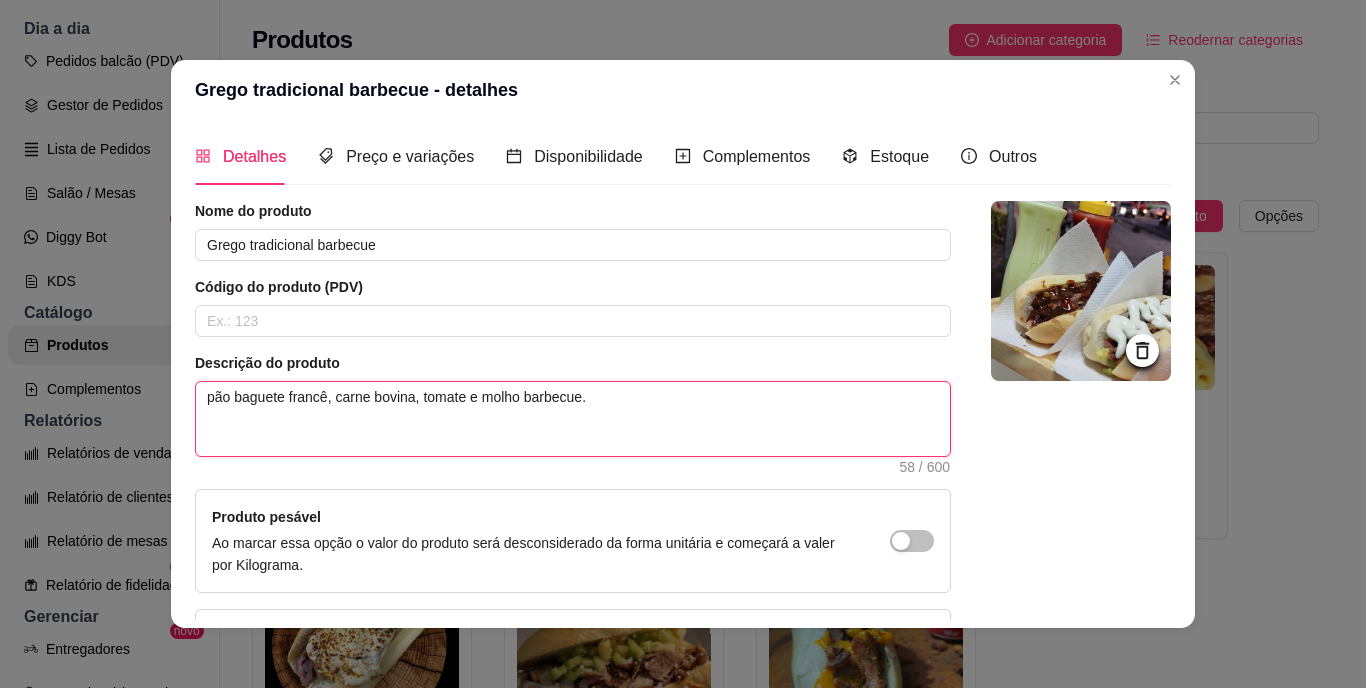 type 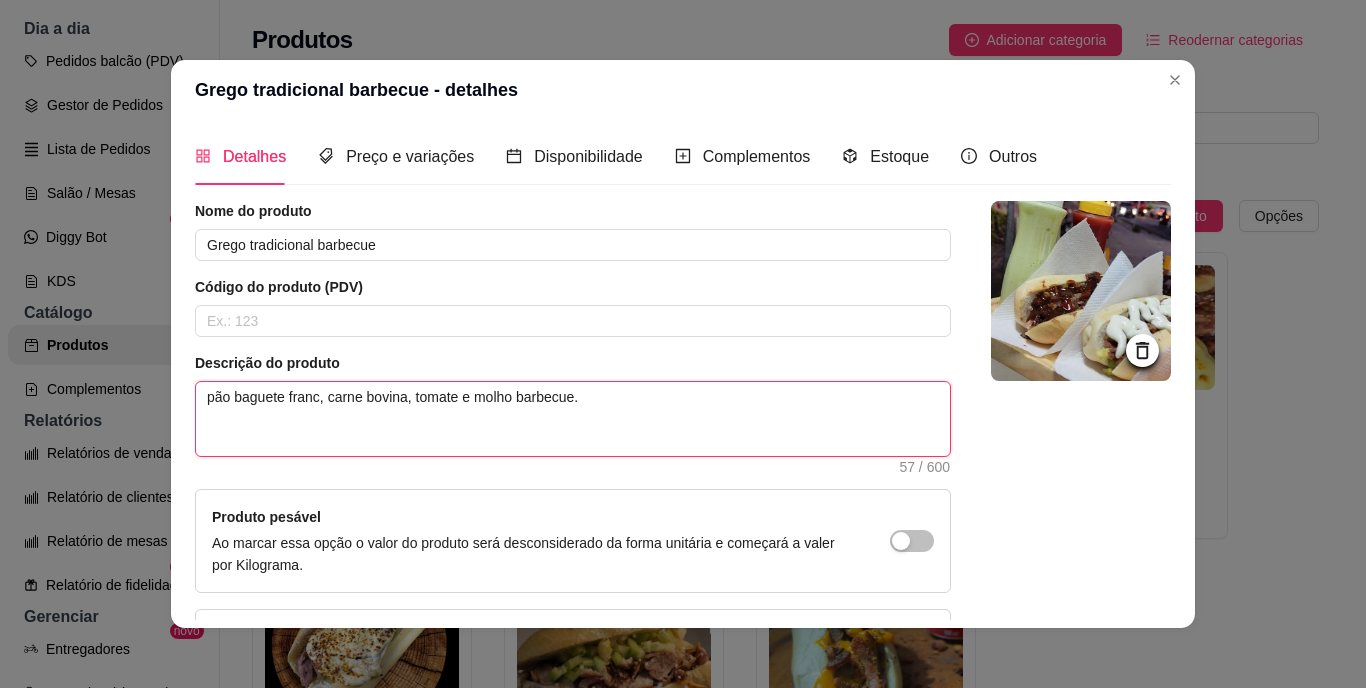type 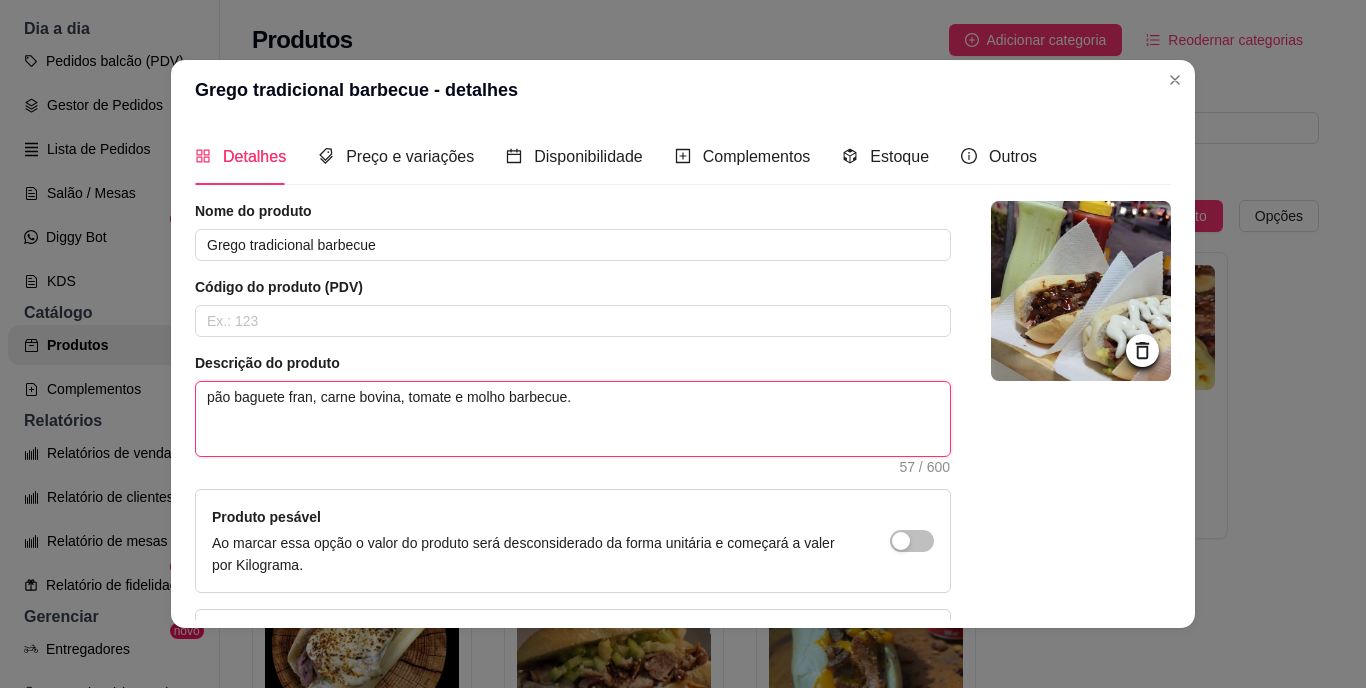 type 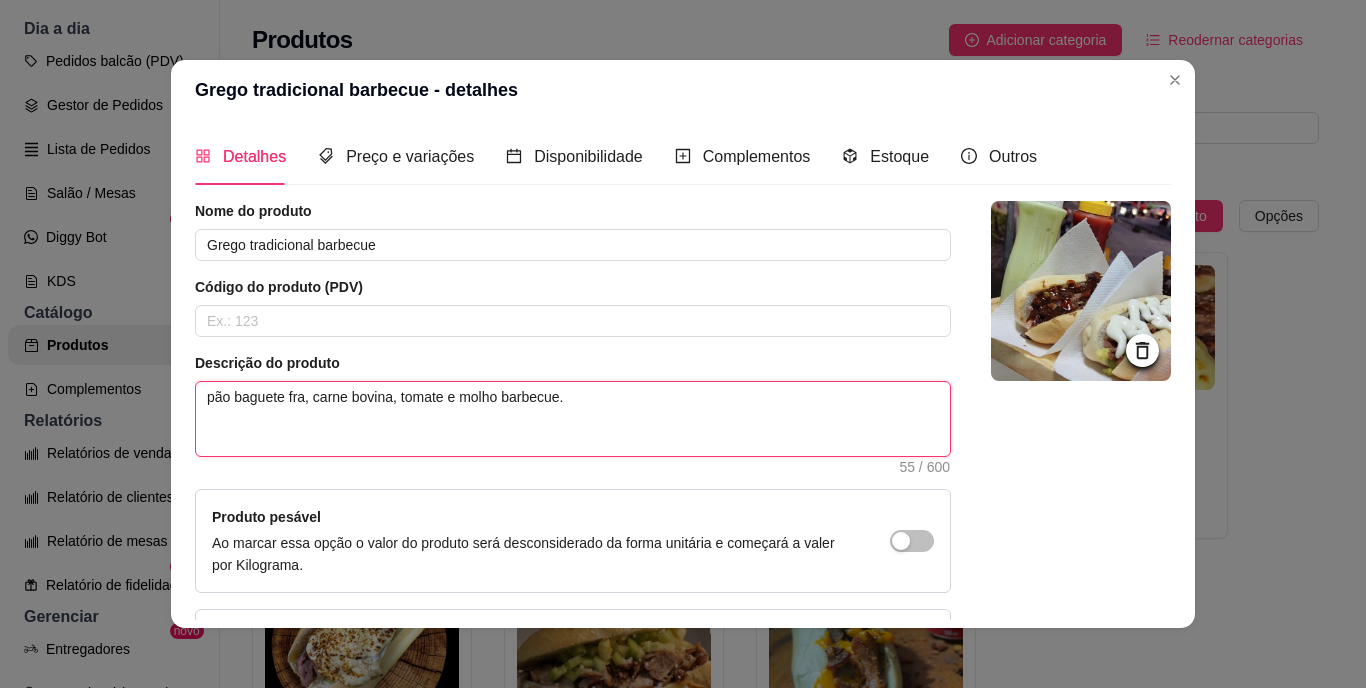 type 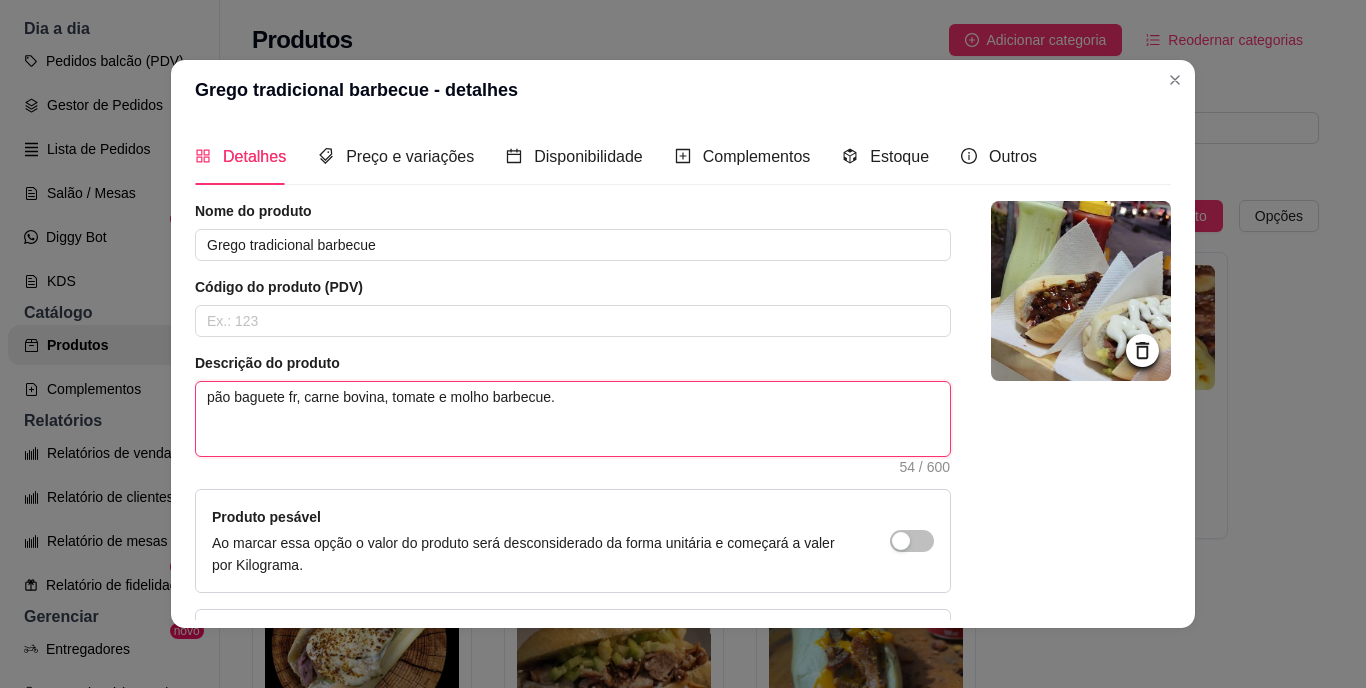 type 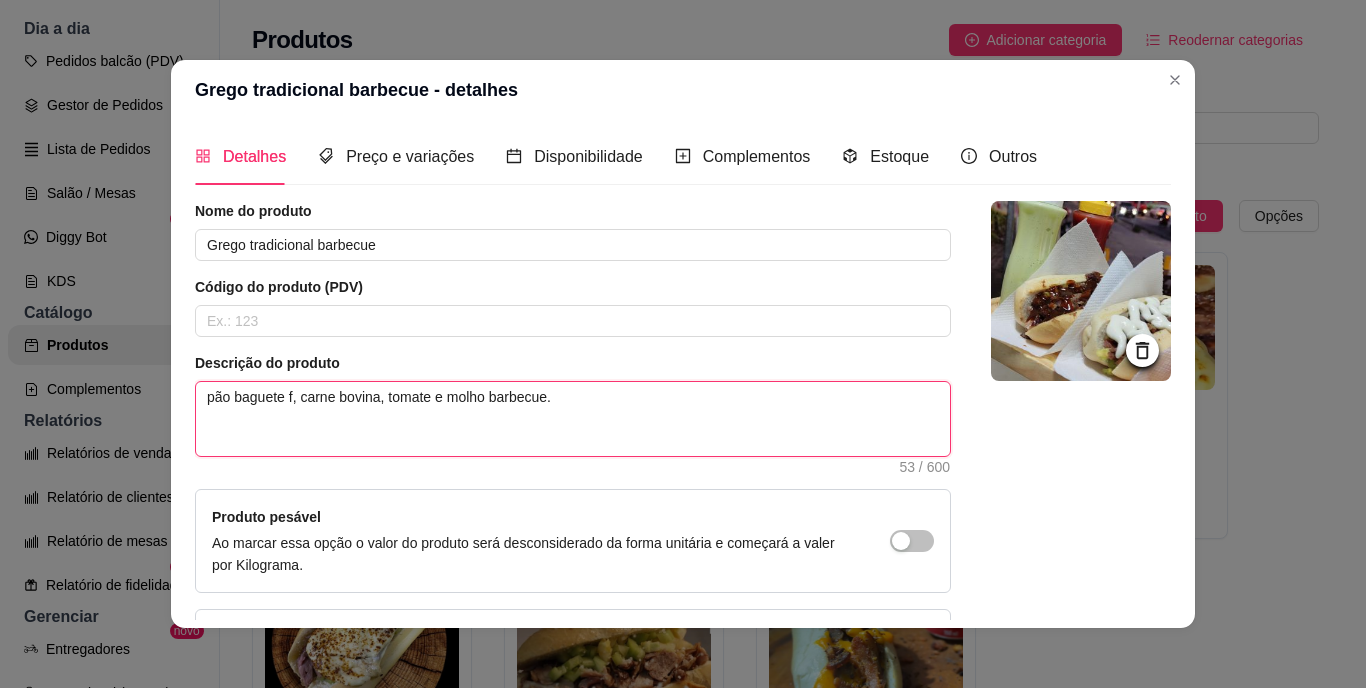 type 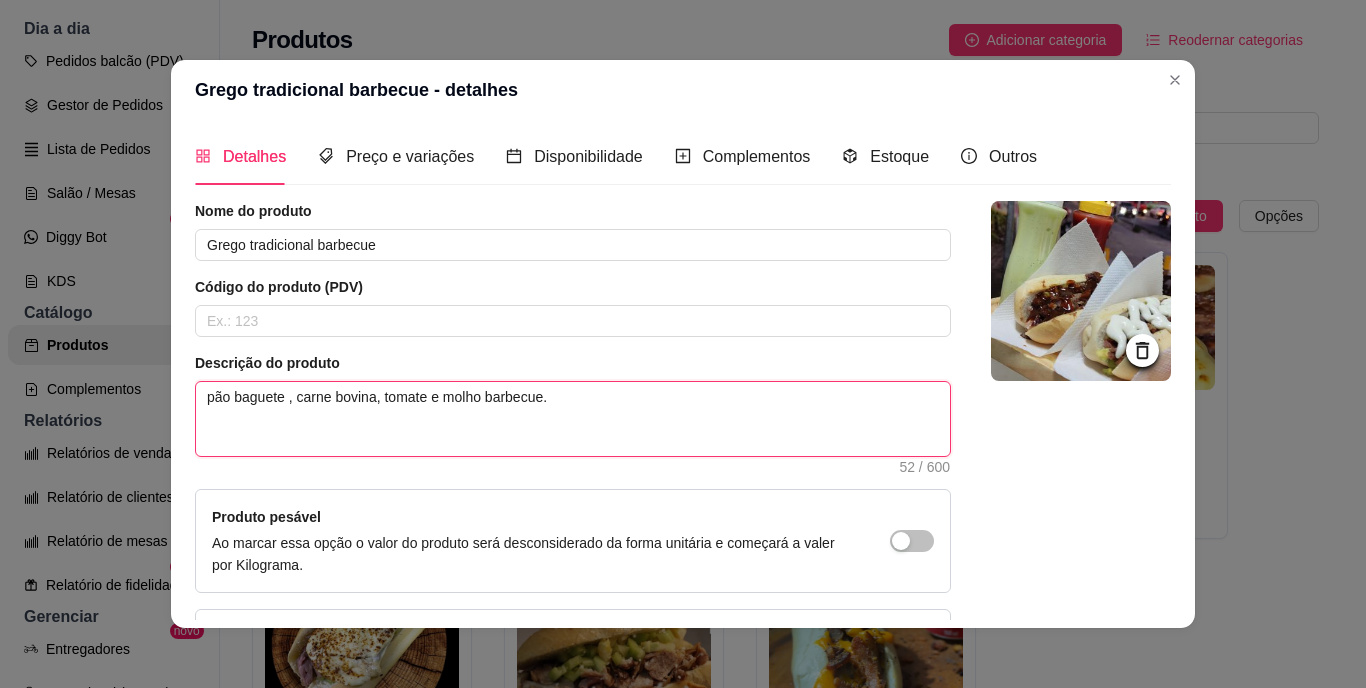 type 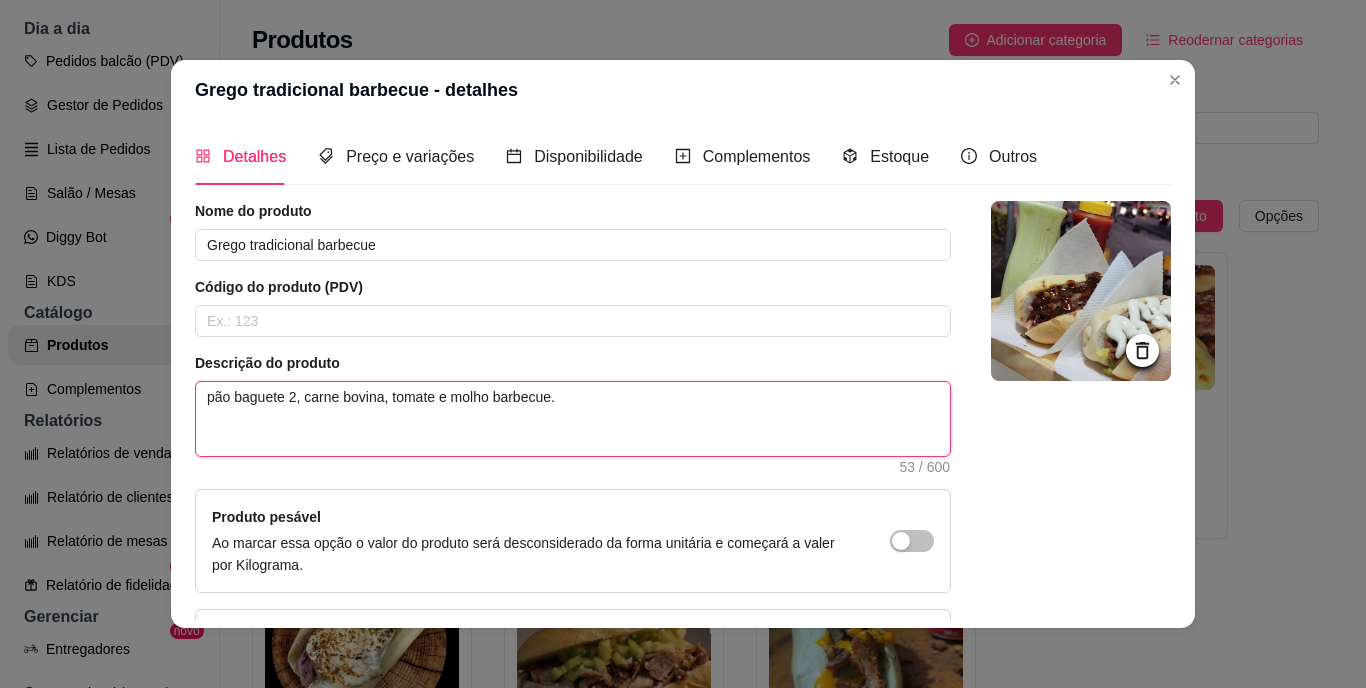 type 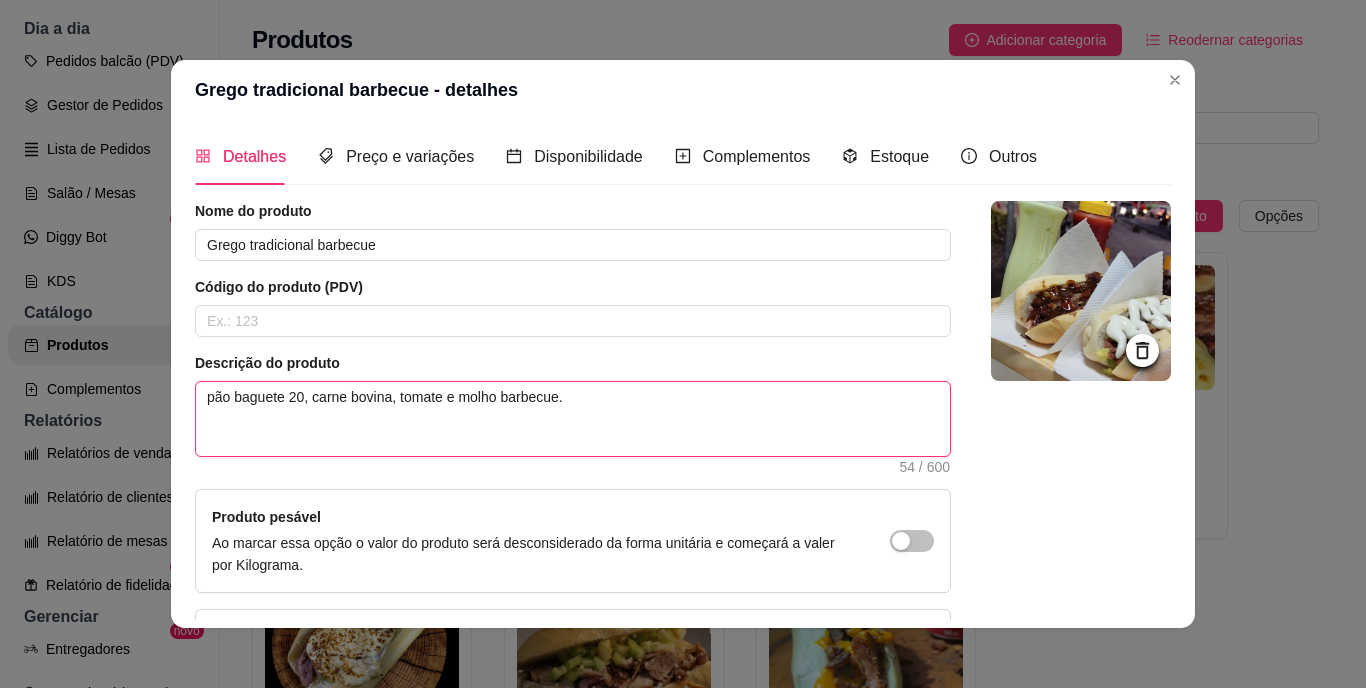 type 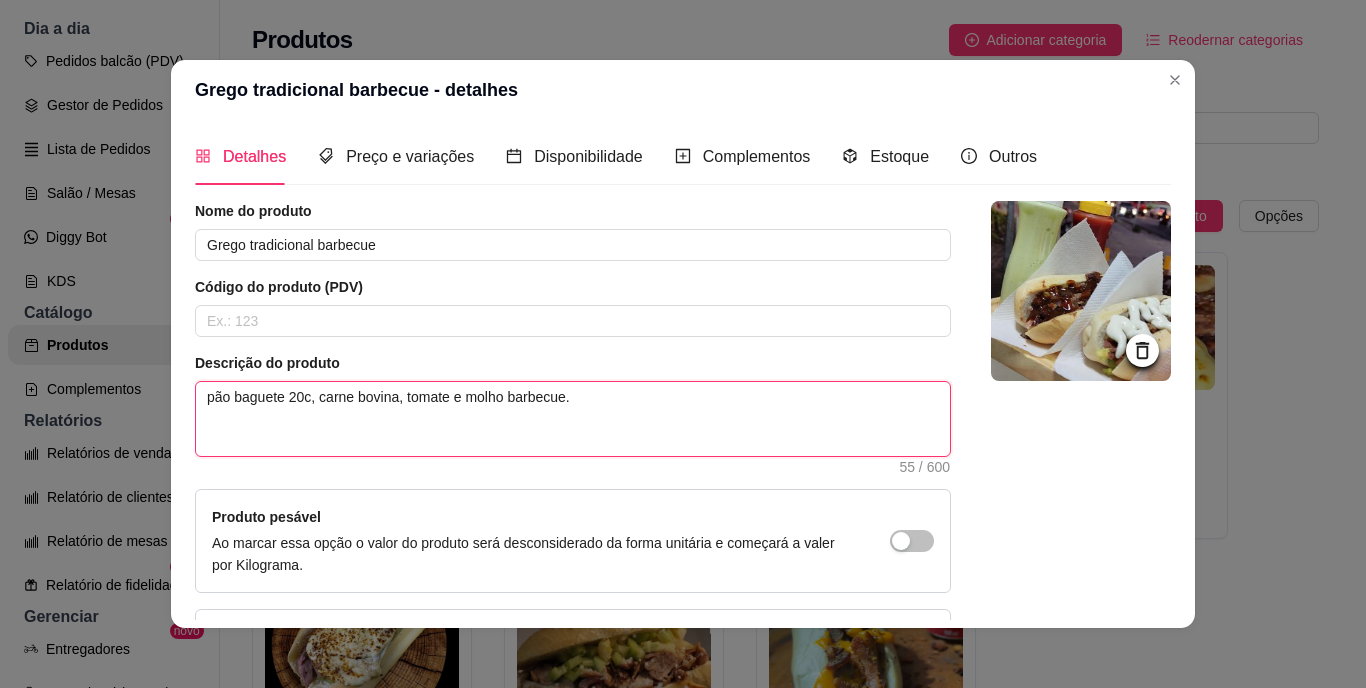 type 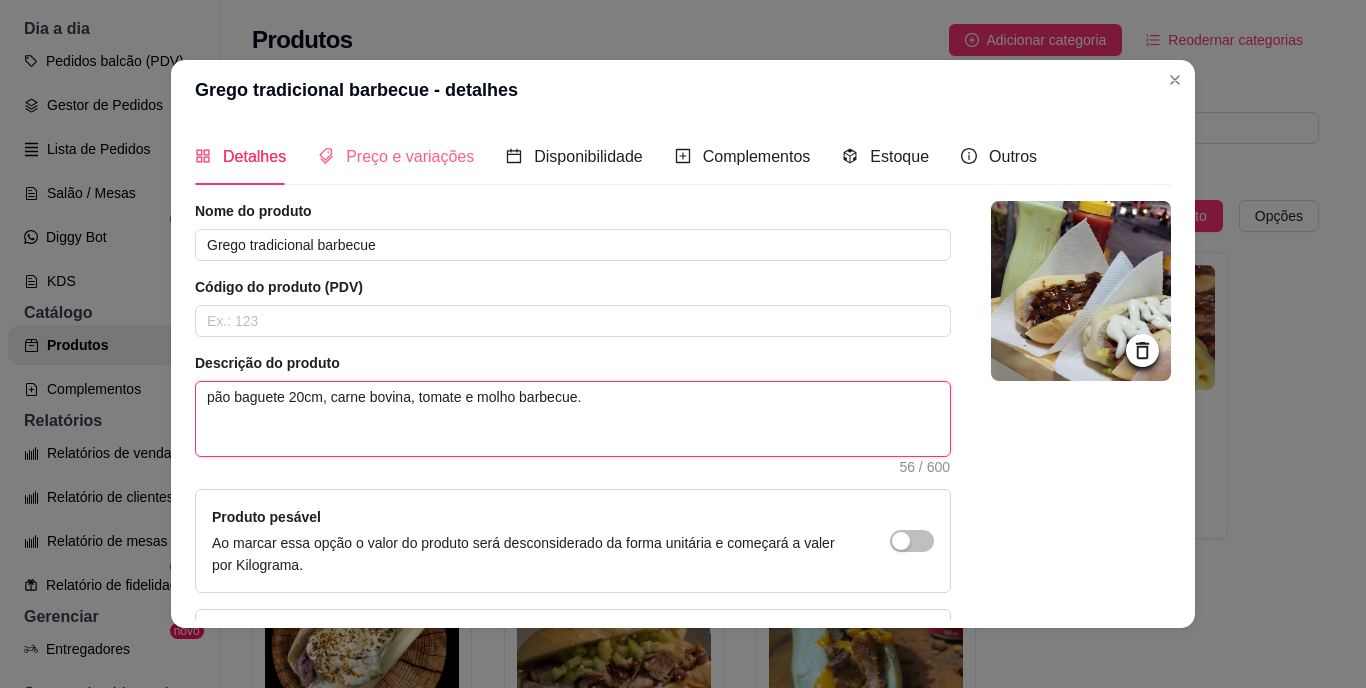 type on "pão baguete 20cm, carne bovina, tomate e molho barbecue." 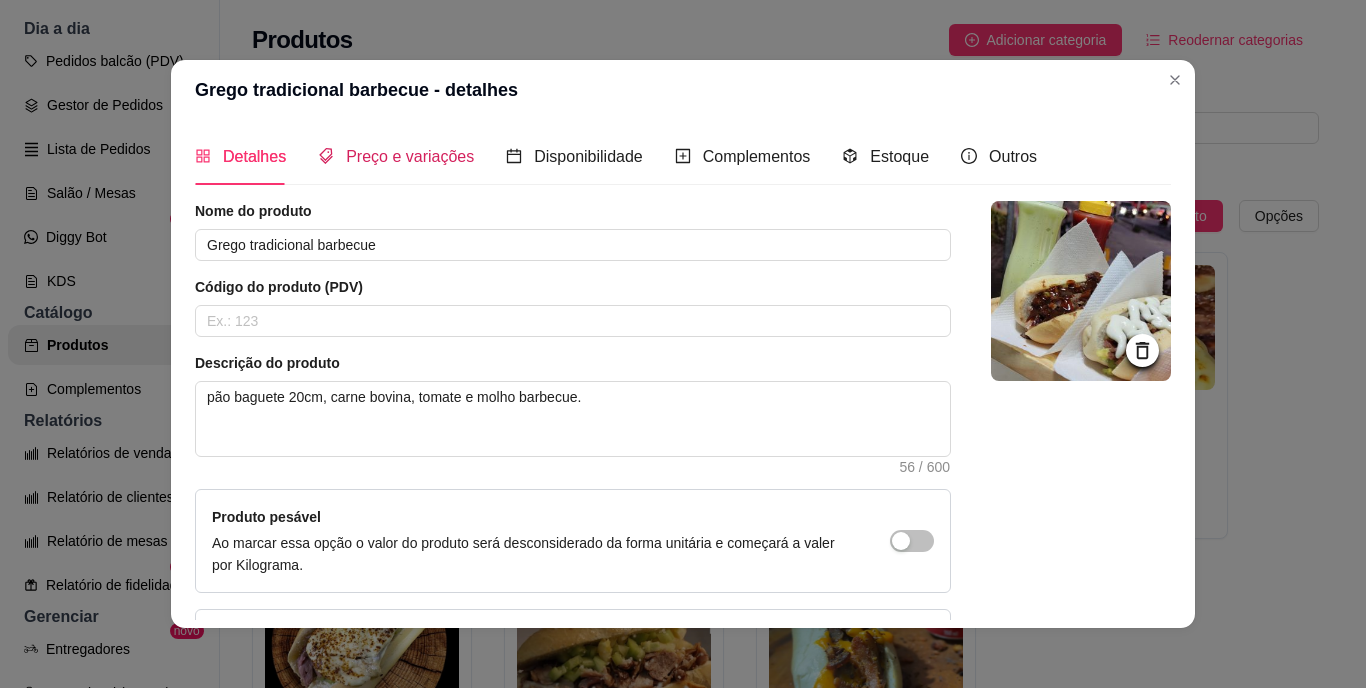 click on "Preço e variações" at bounding box center [410, 156] 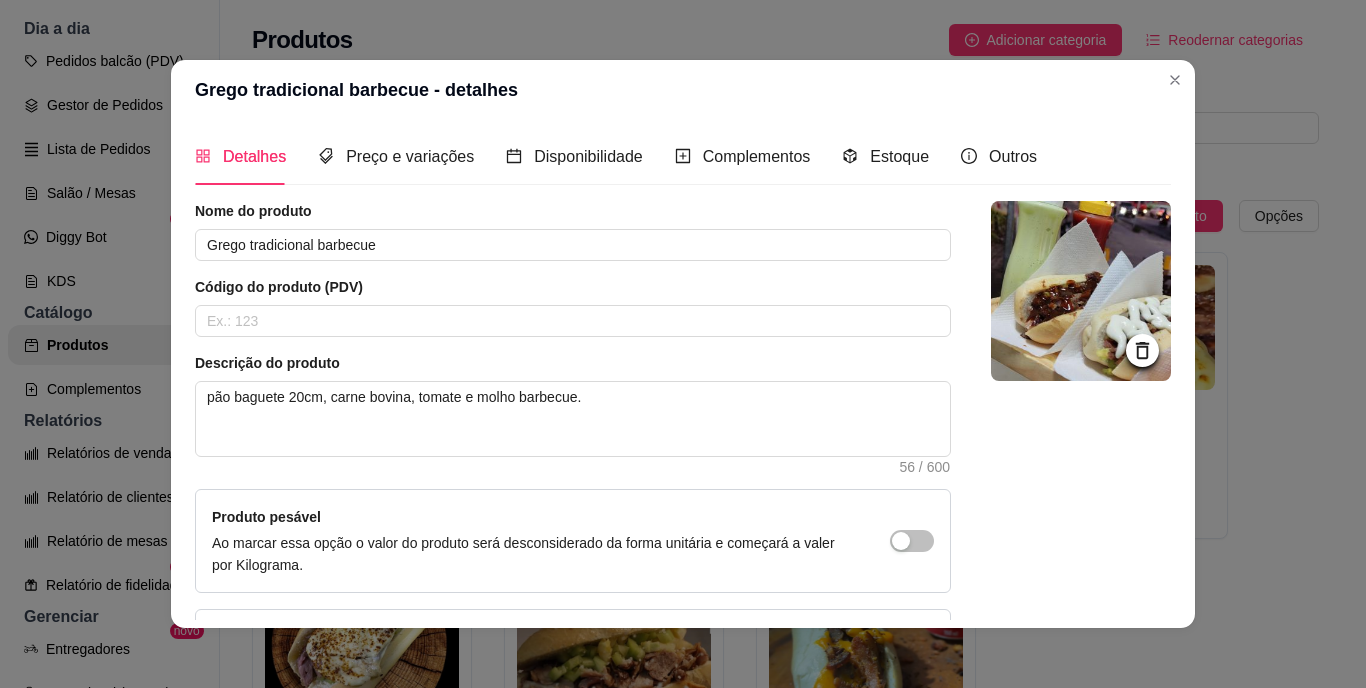 click on "Grego tradicional barbecue - detalhes" at bounding box center (683, 90) 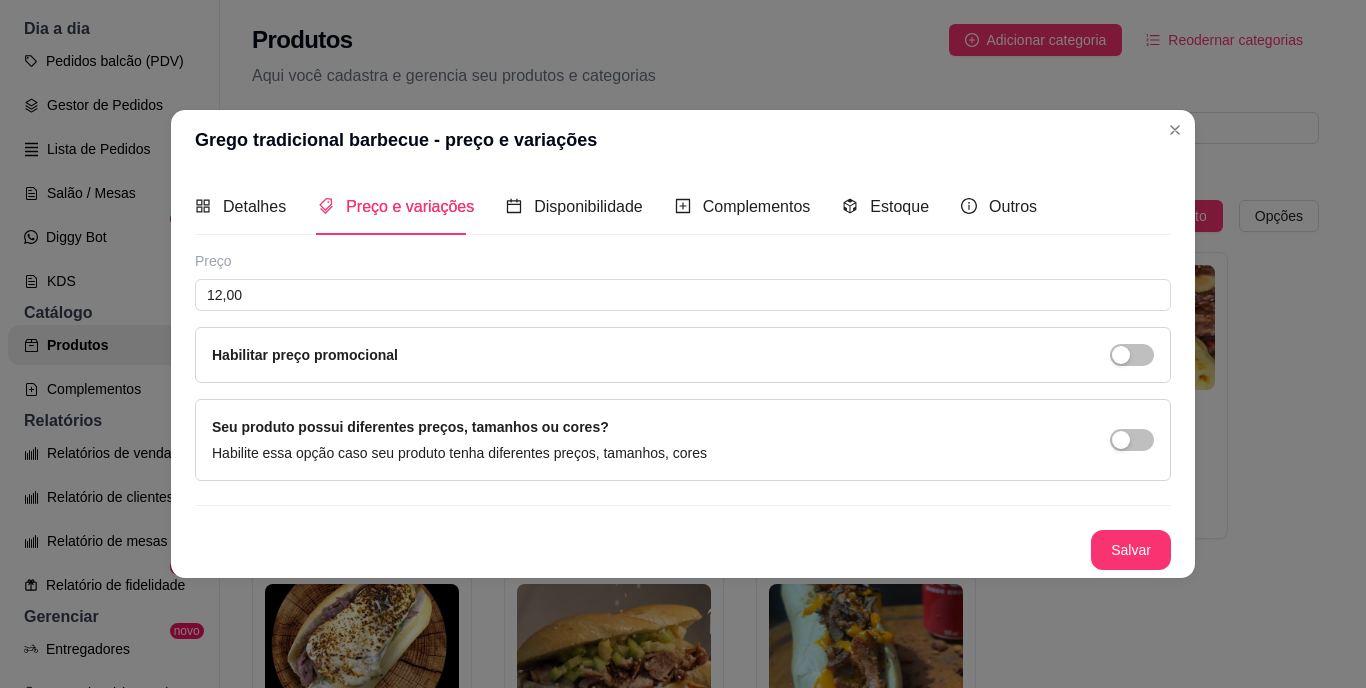 type 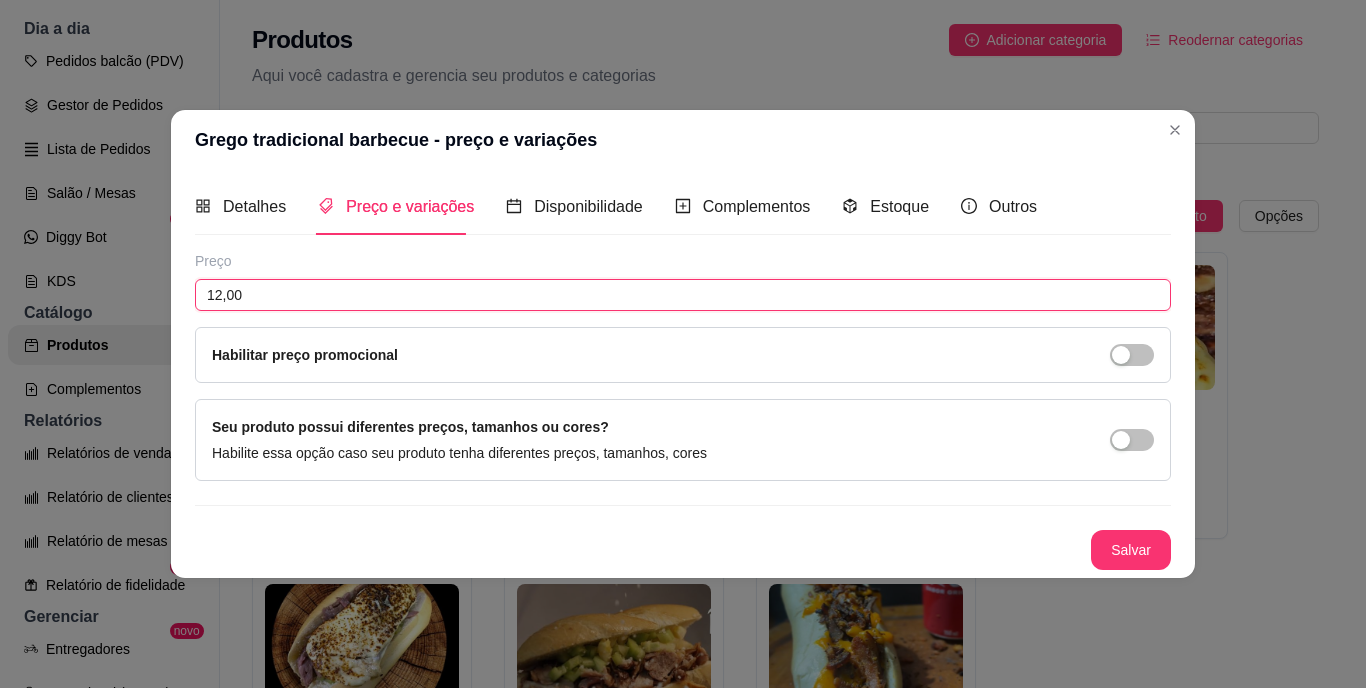 click on "12,00" at bounding box center (683, 295) 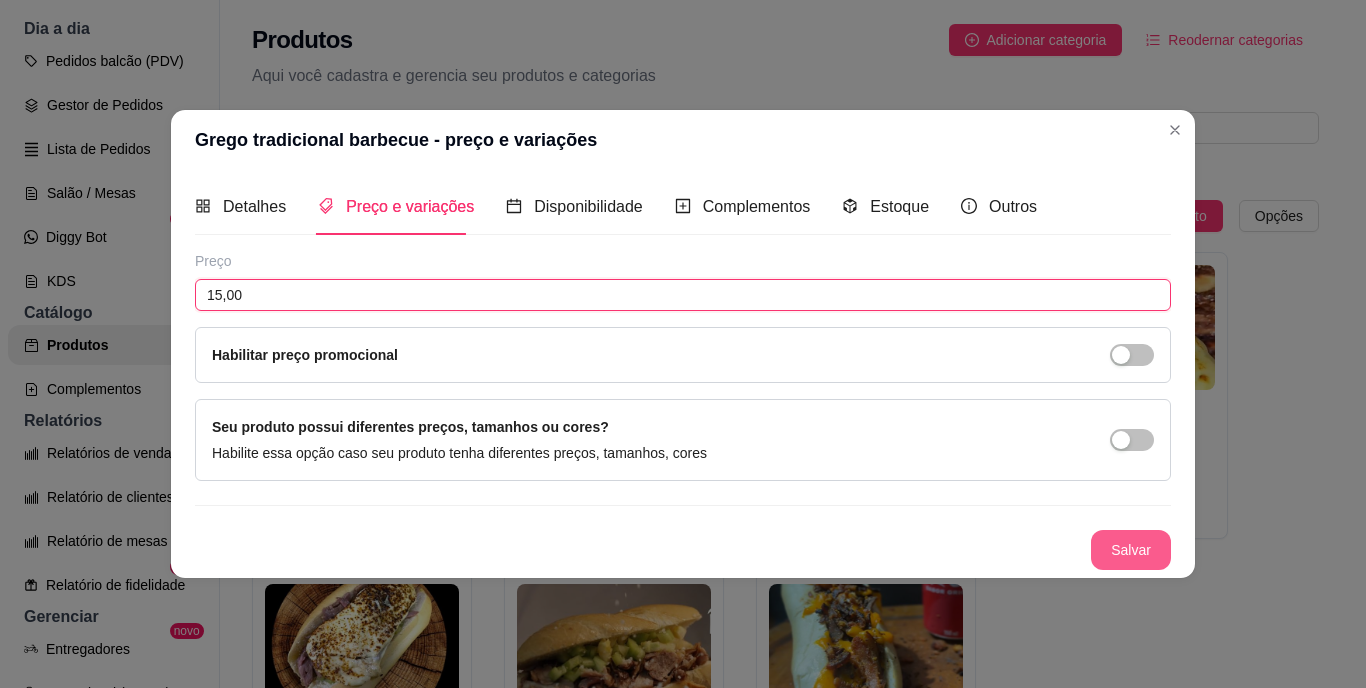 type on "15,00" 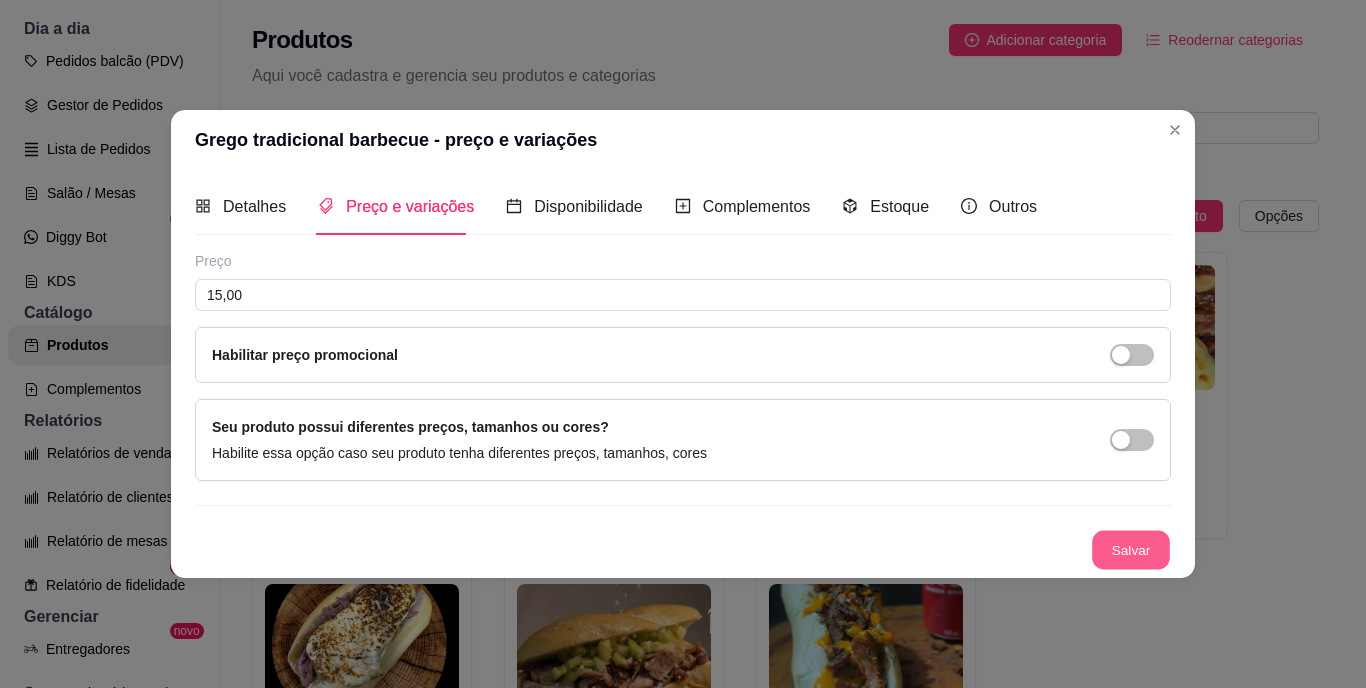 click on "Salvar" at bounding box center (1131, 550) 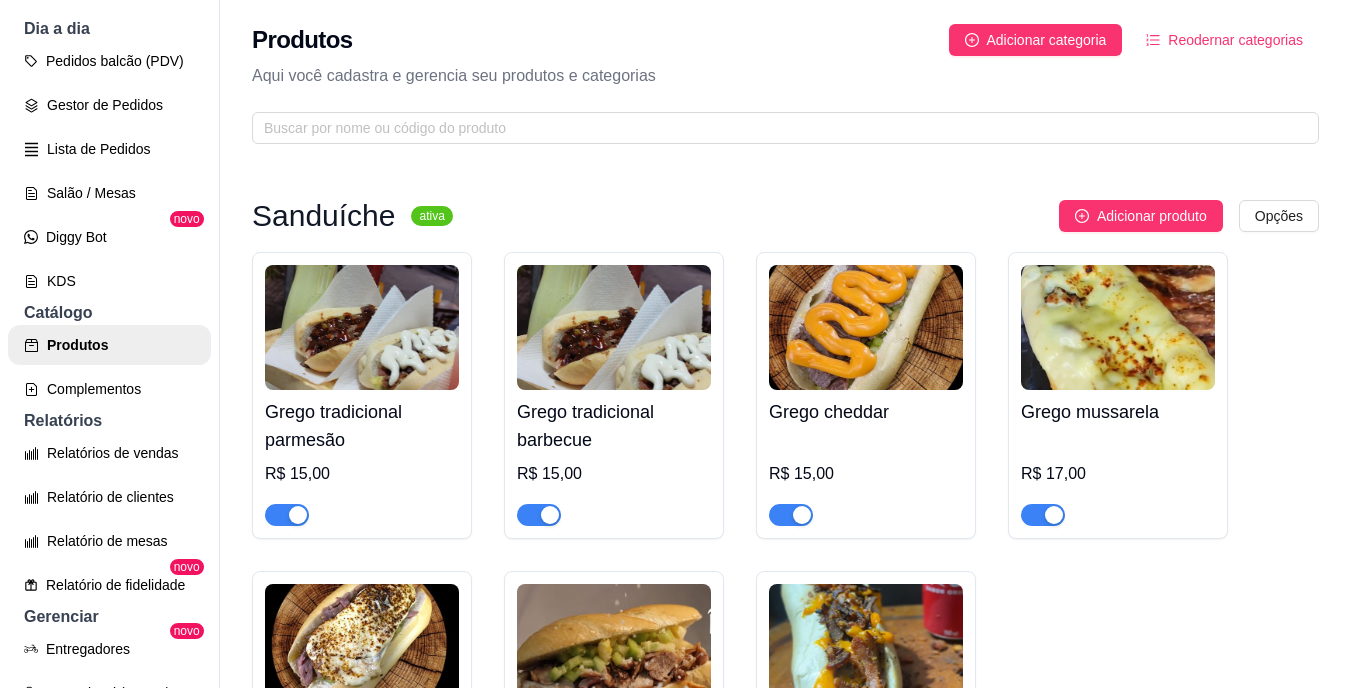 click at bounding box center (866, 327) 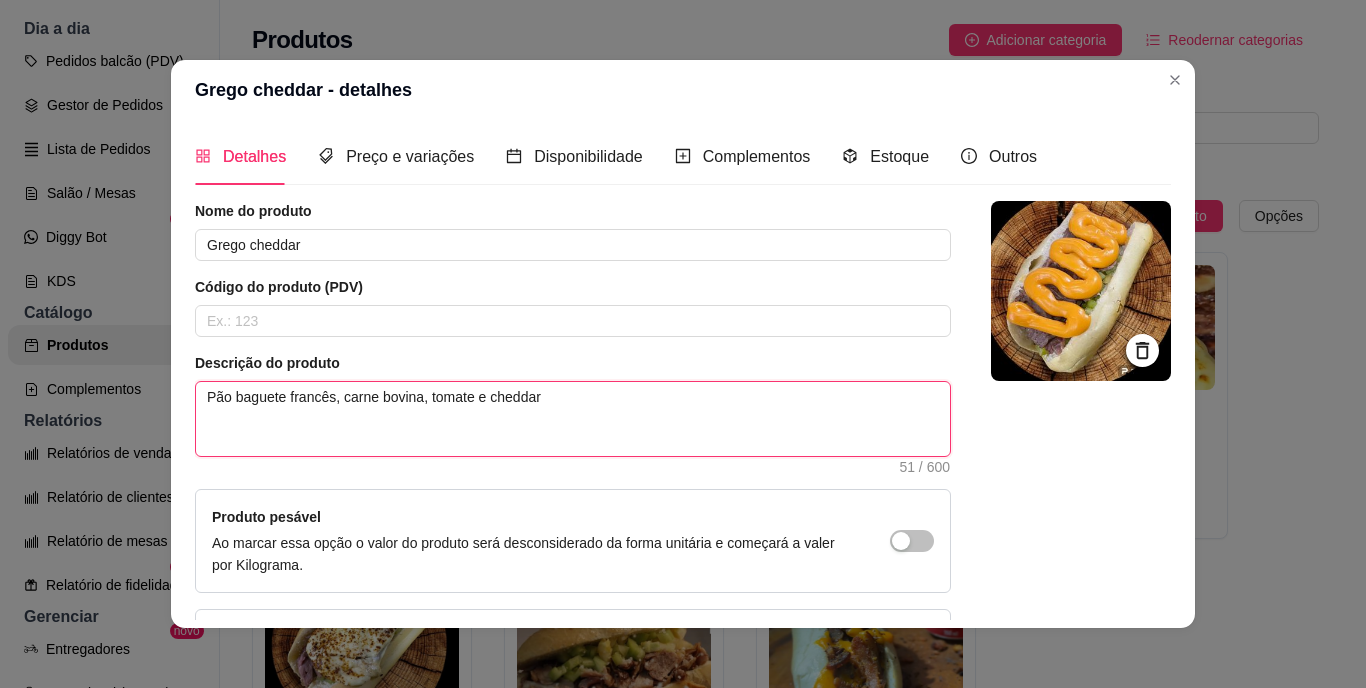 click on "Pão baguete francês, carne bovina, tomate e cheddar" at bounding box center [573, 419] 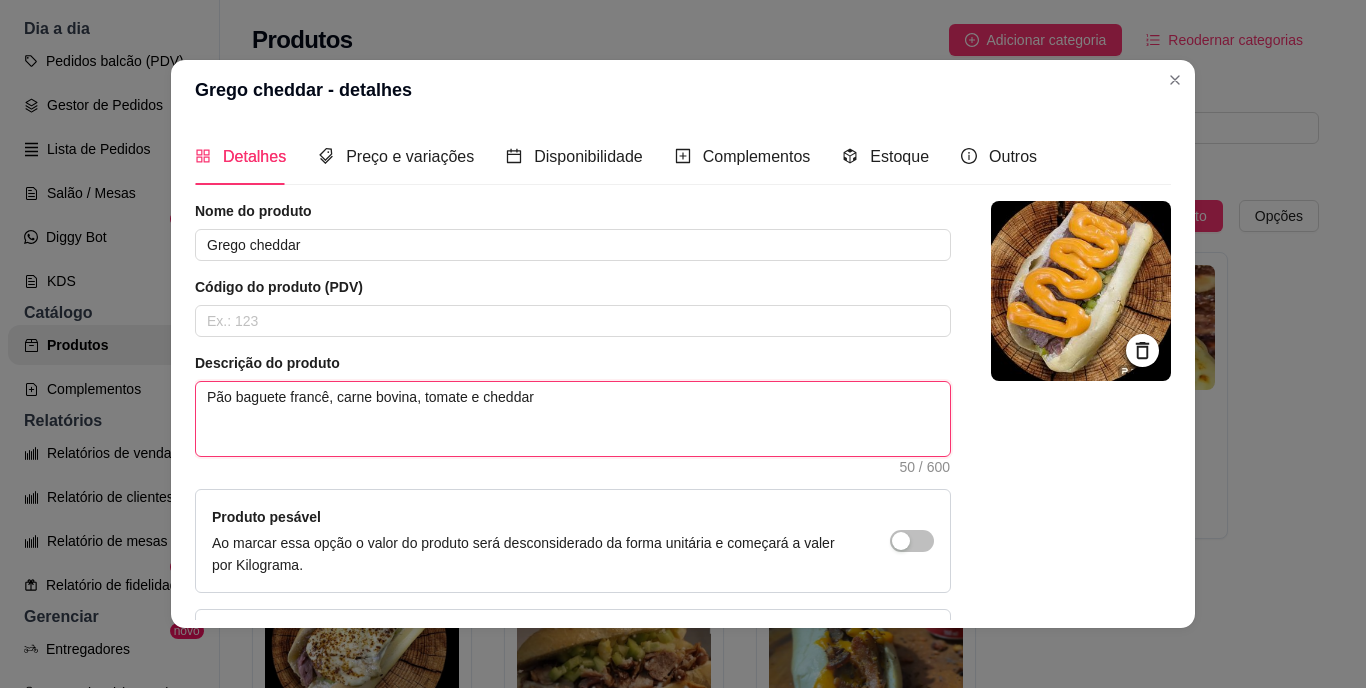 type 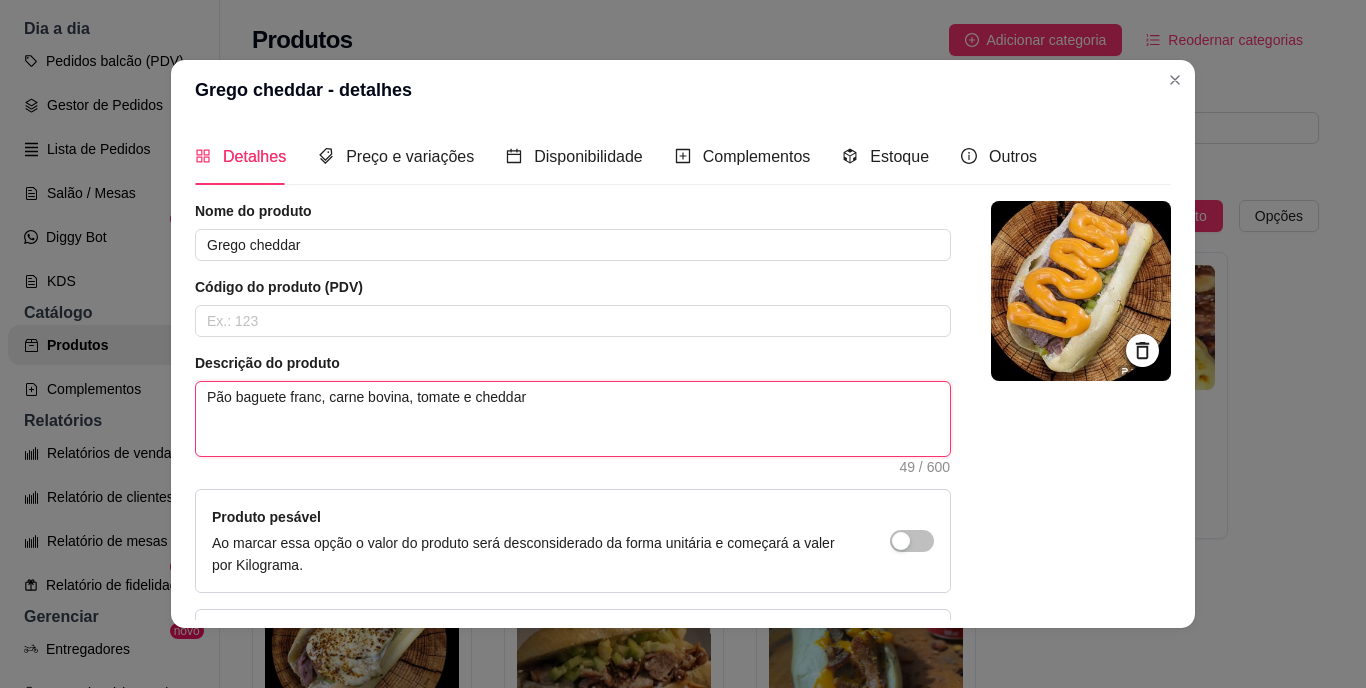 type 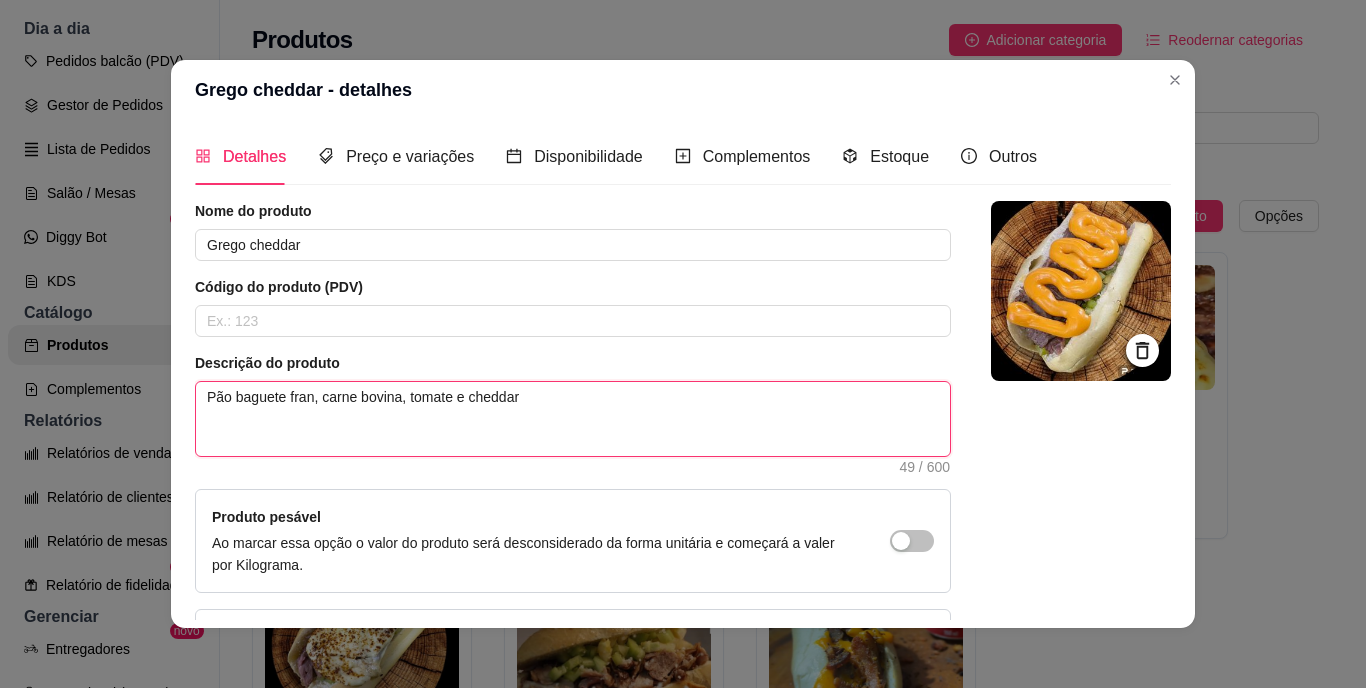 type 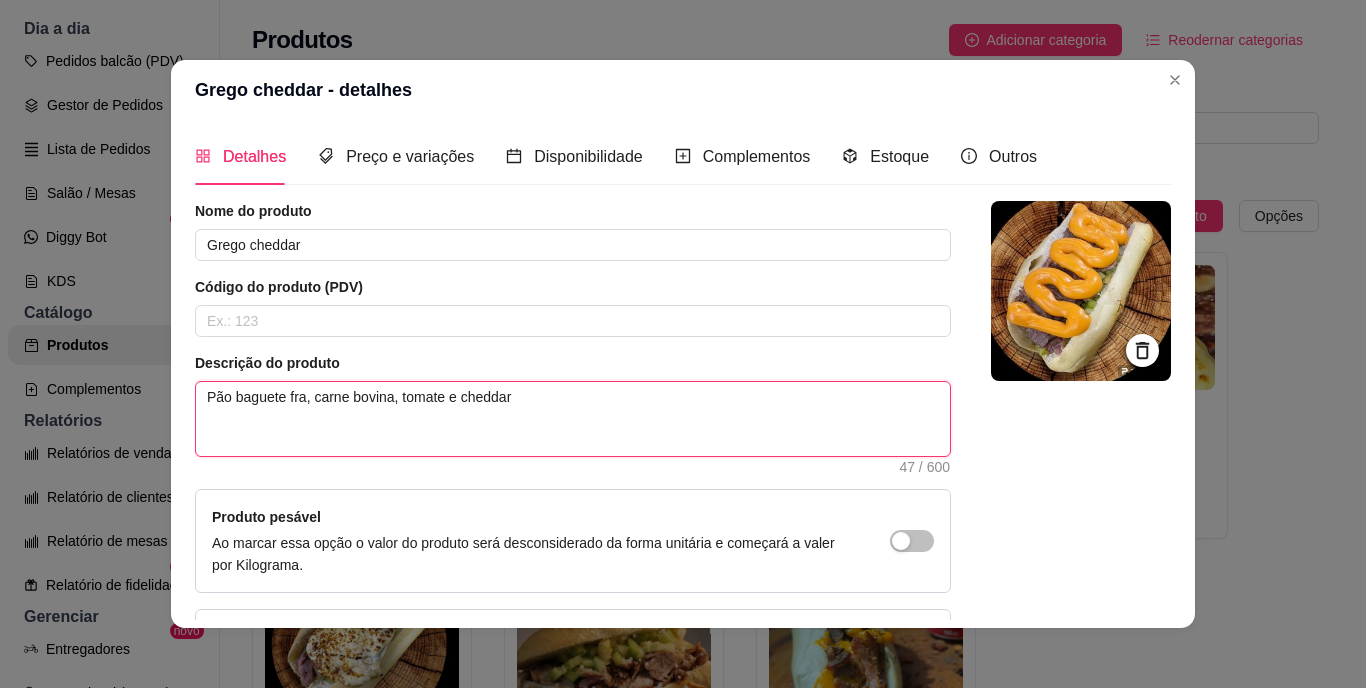 type 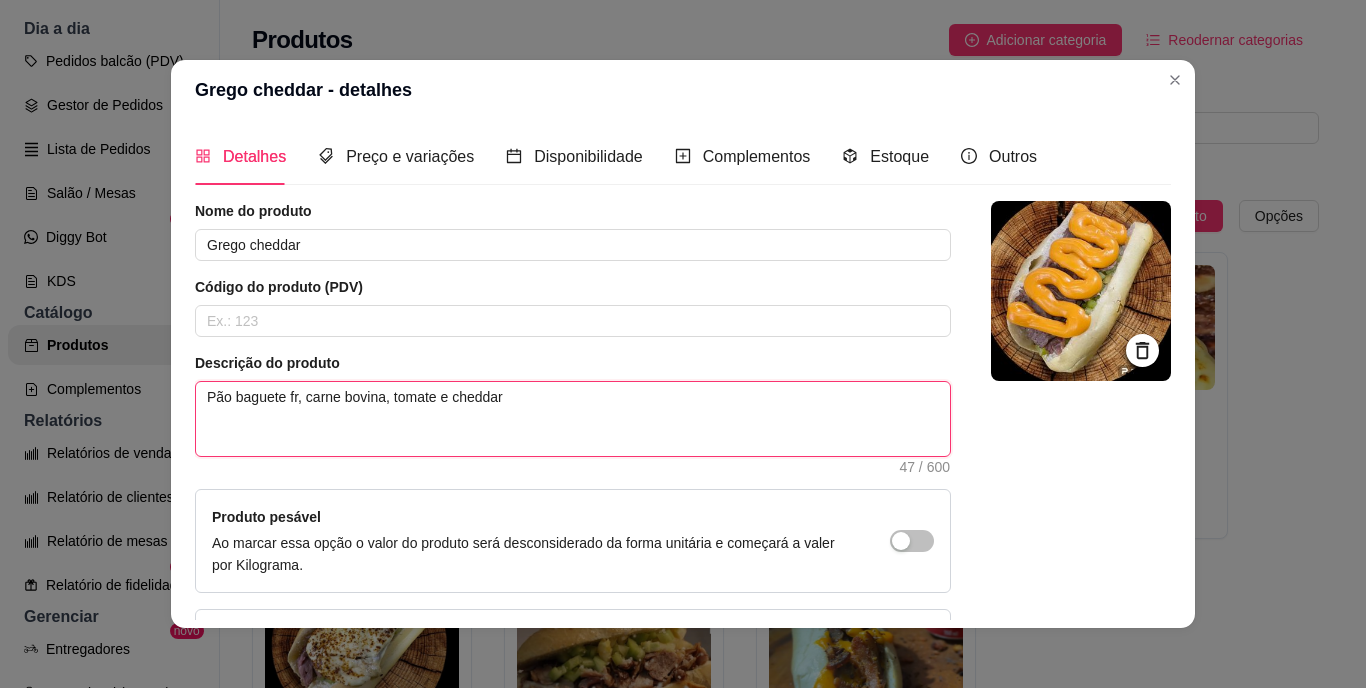 type 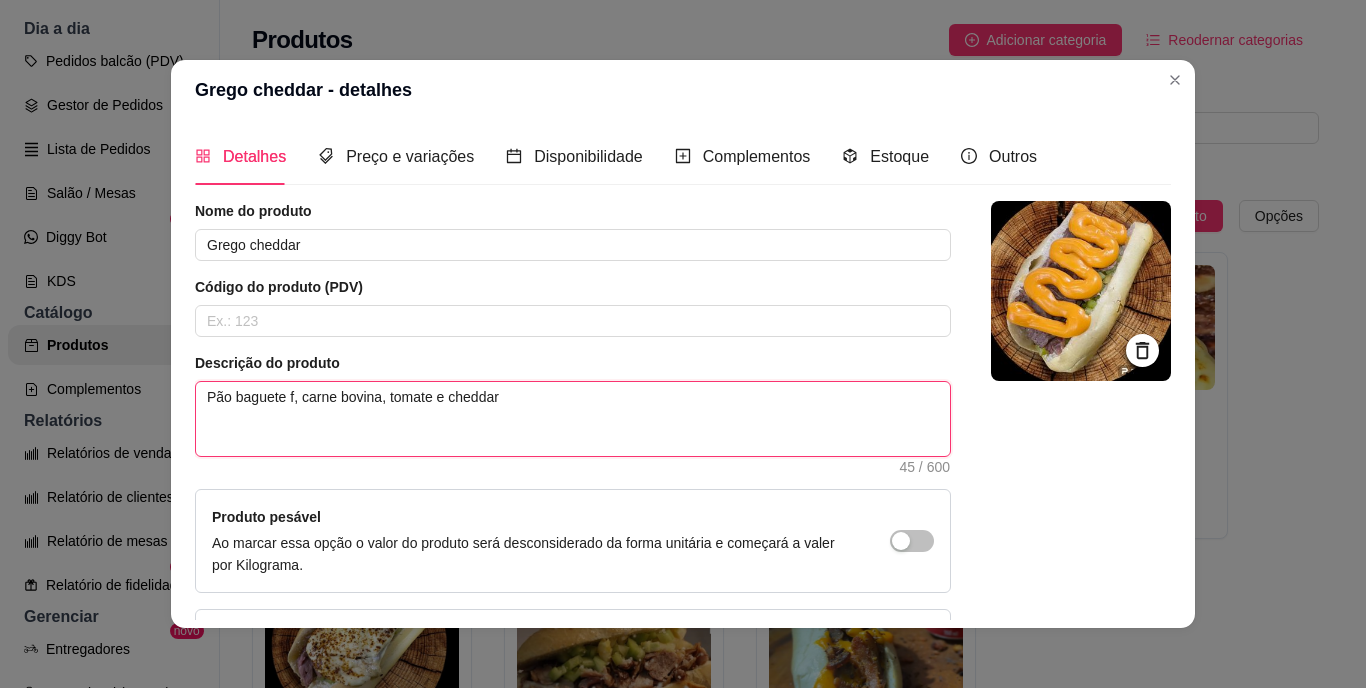 type 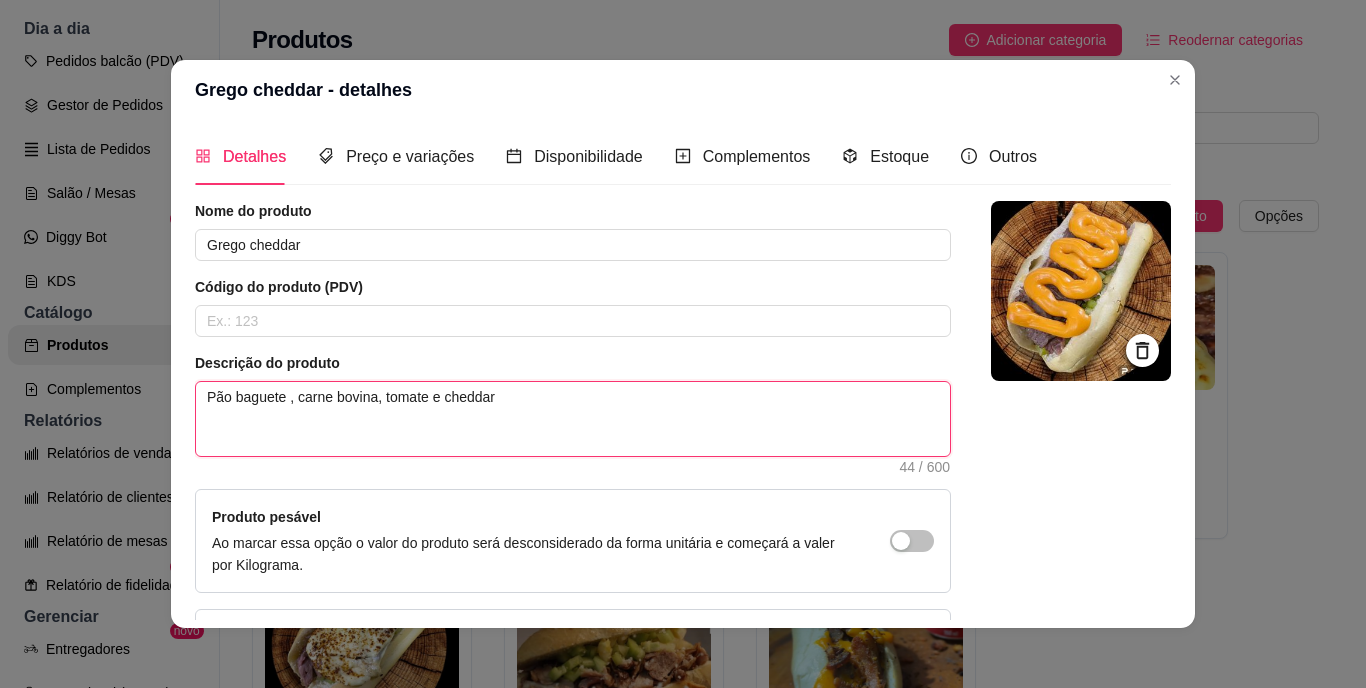 type 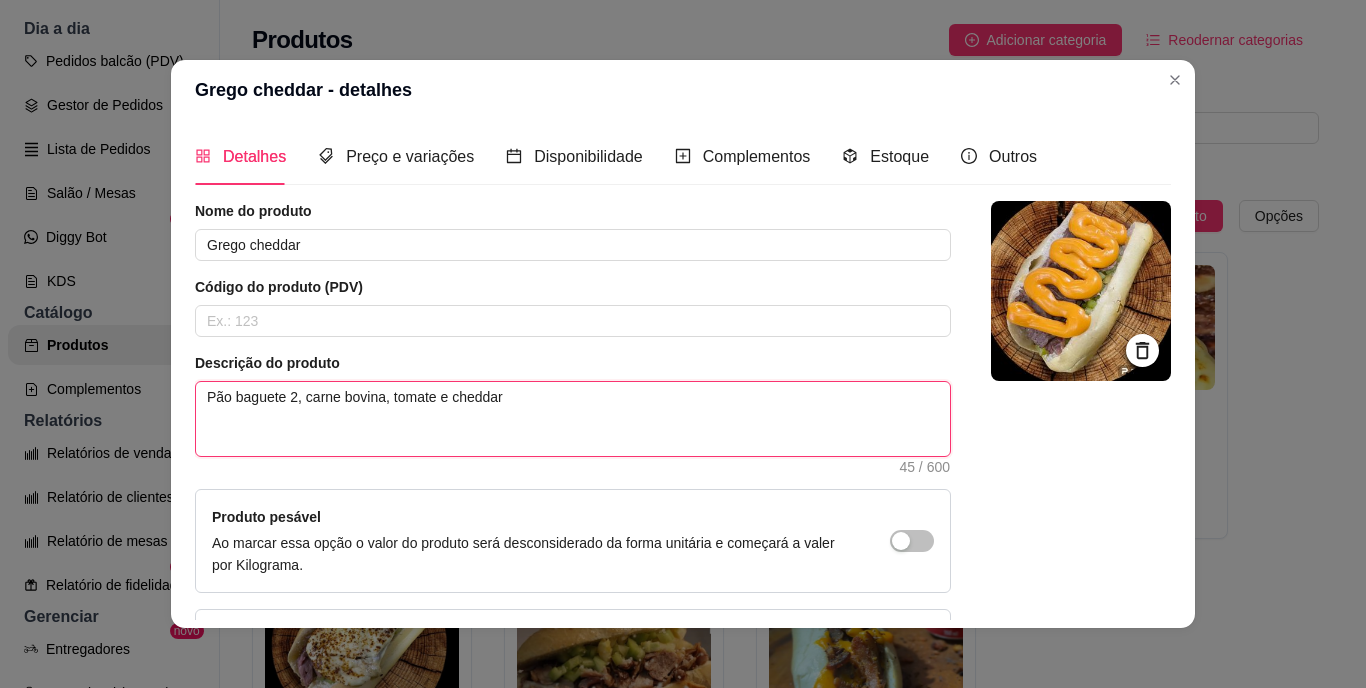 type 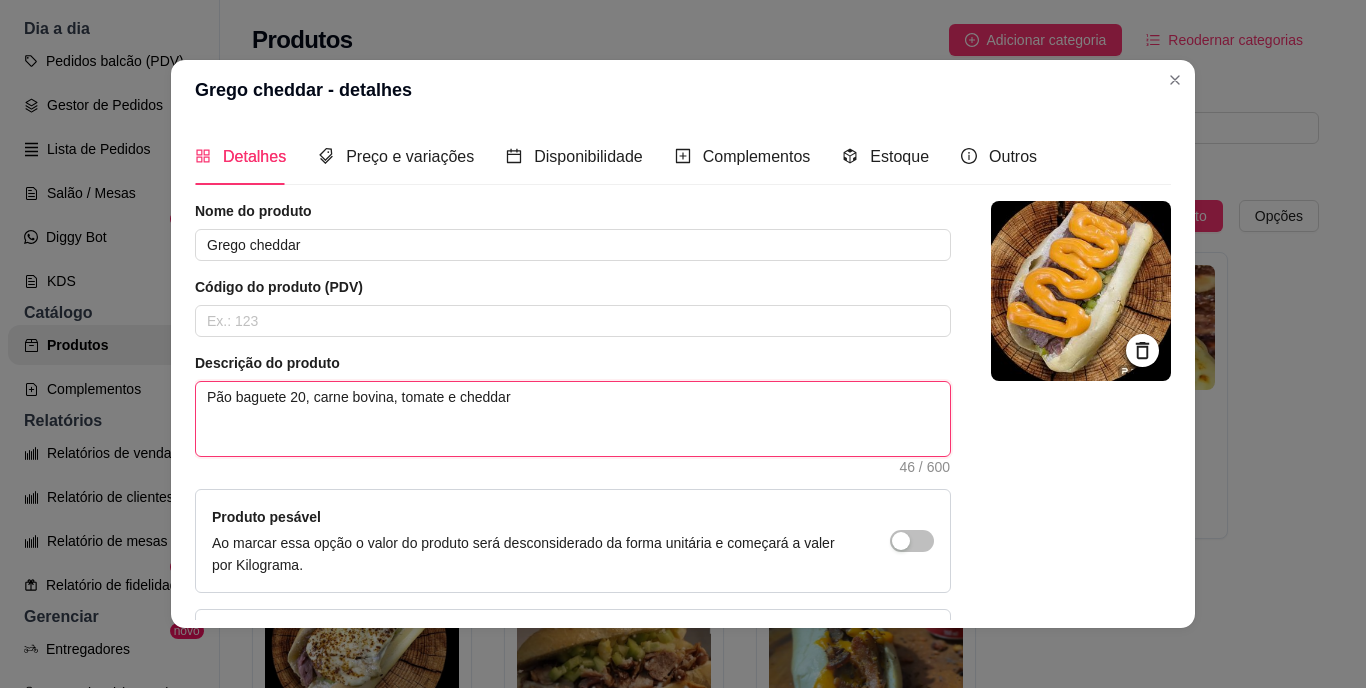 type 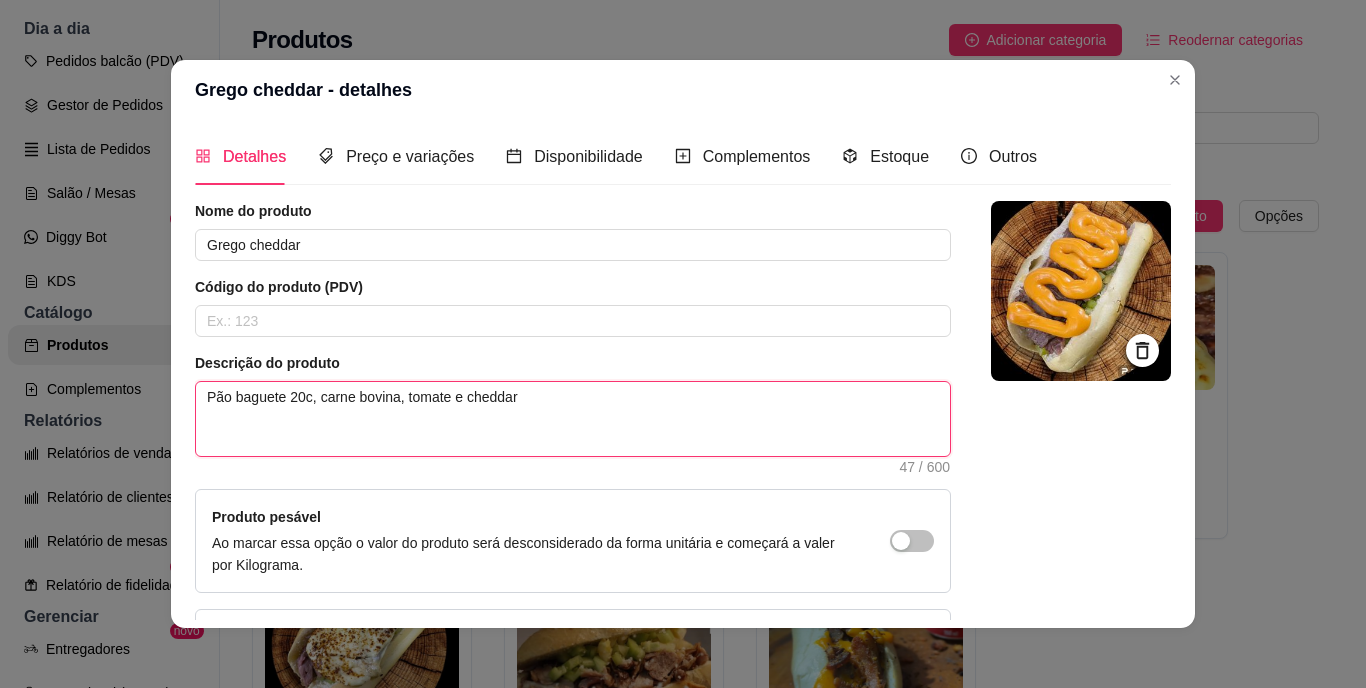 type 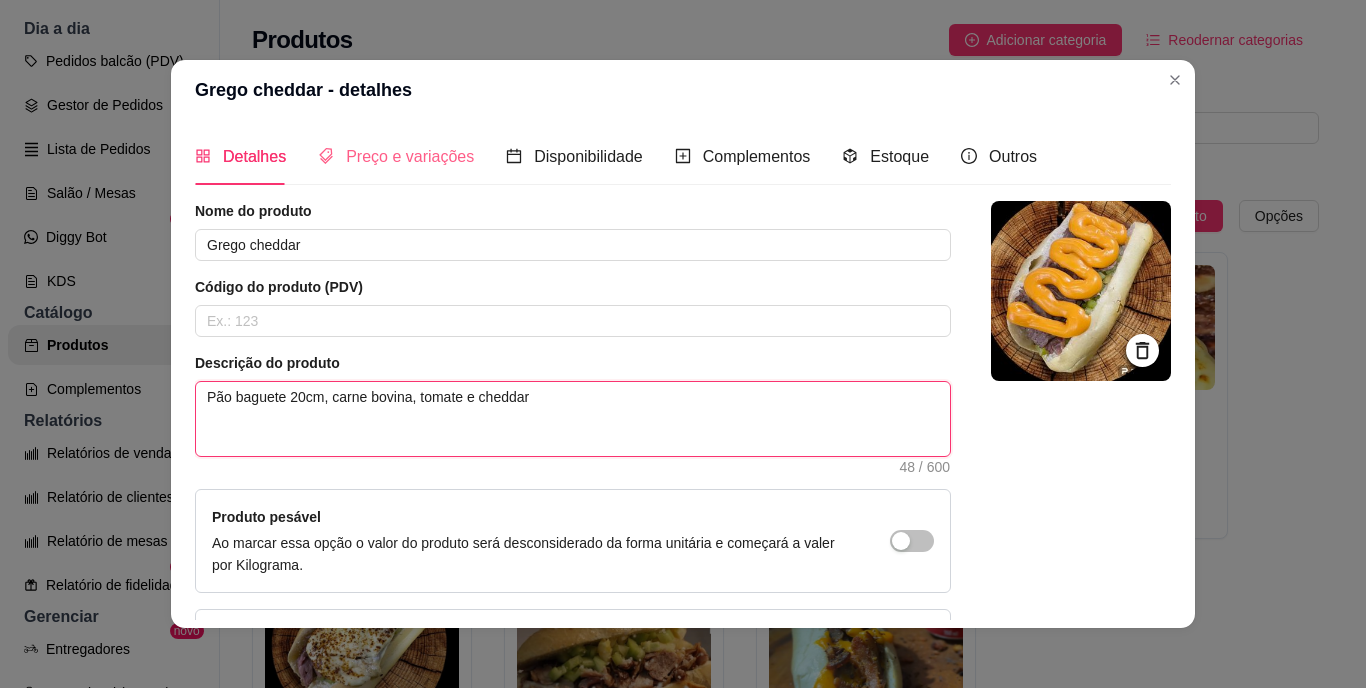type on "Pão baguete 20cm, carne bovina, tomate e cheddar" 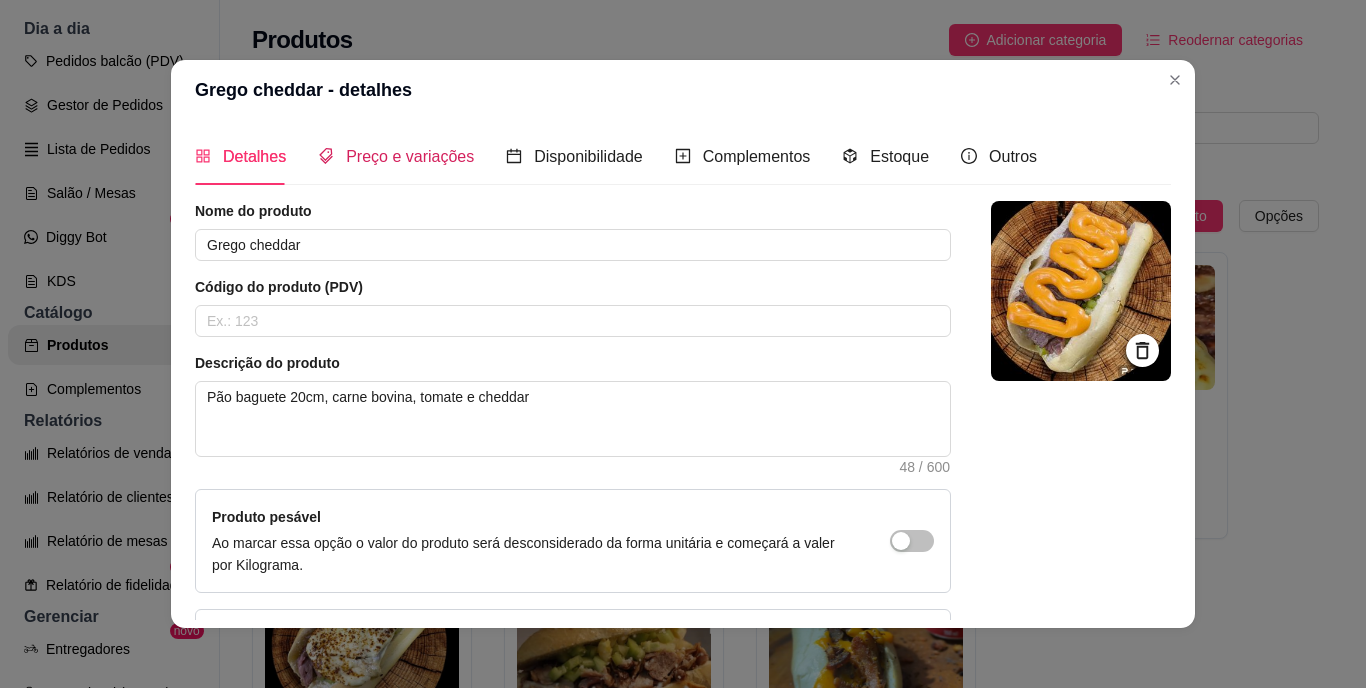 click on "Preço e variações" at bounding box center [410, 156] 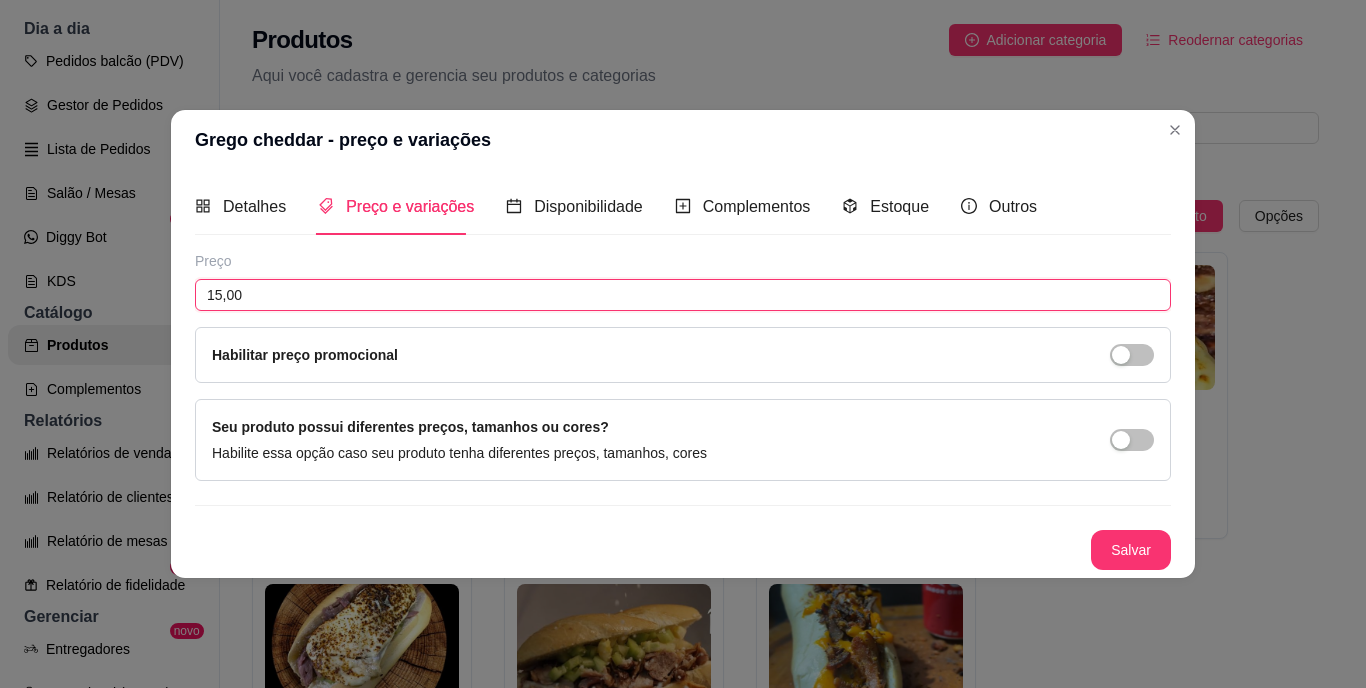 click on "15,00" at bounding box center (683, 295) 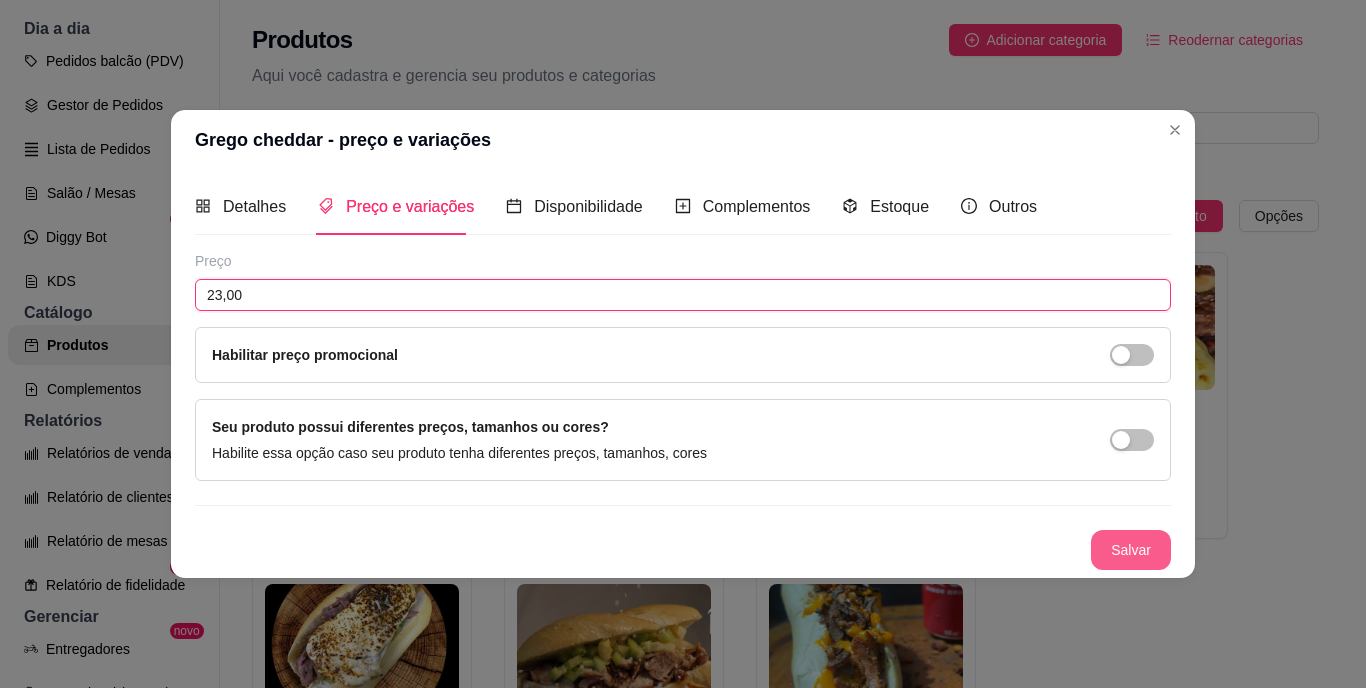 type on "23,00" 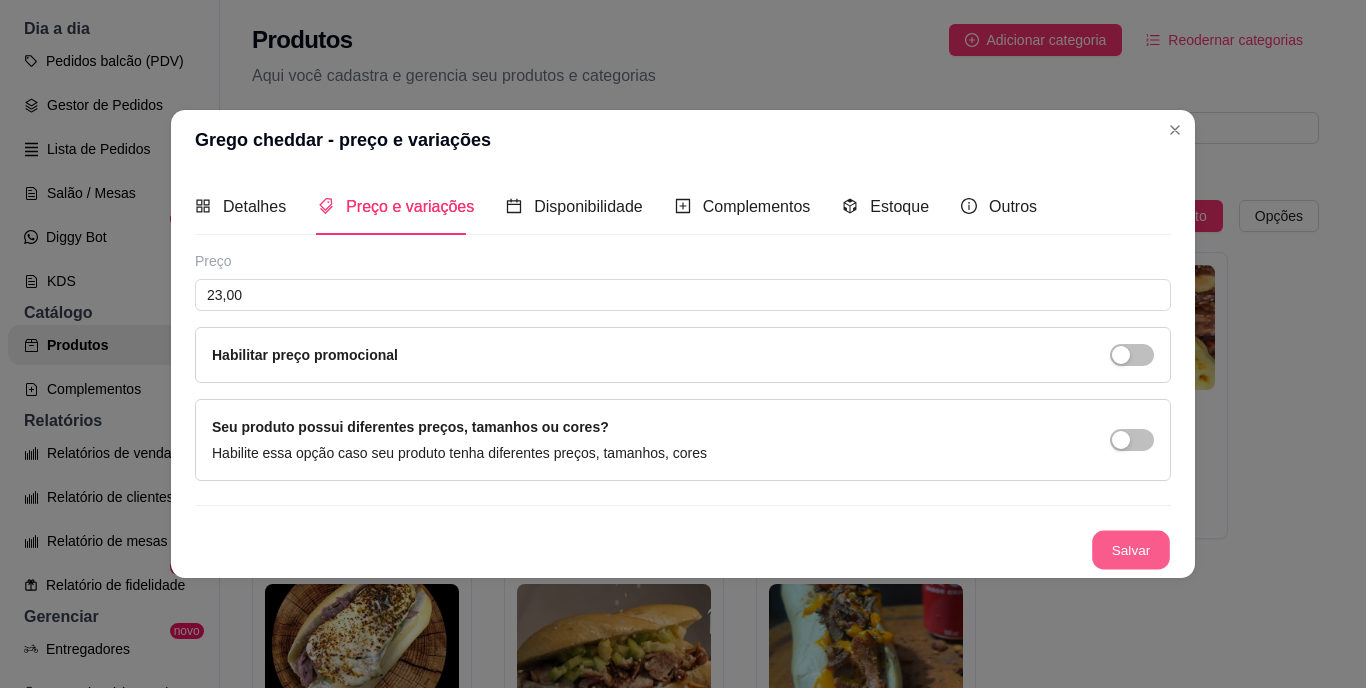 click on "Salvar" at bounding box center (1131, 550) 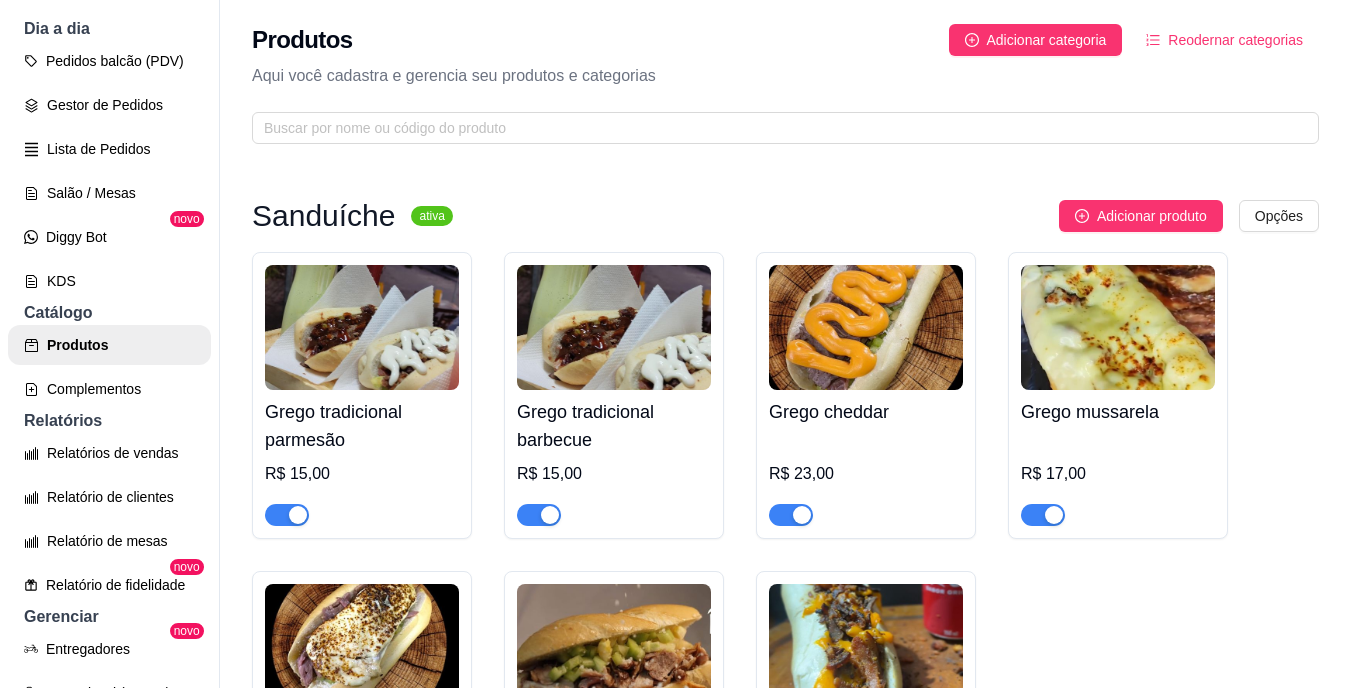click at bounding box center (1118, 327) 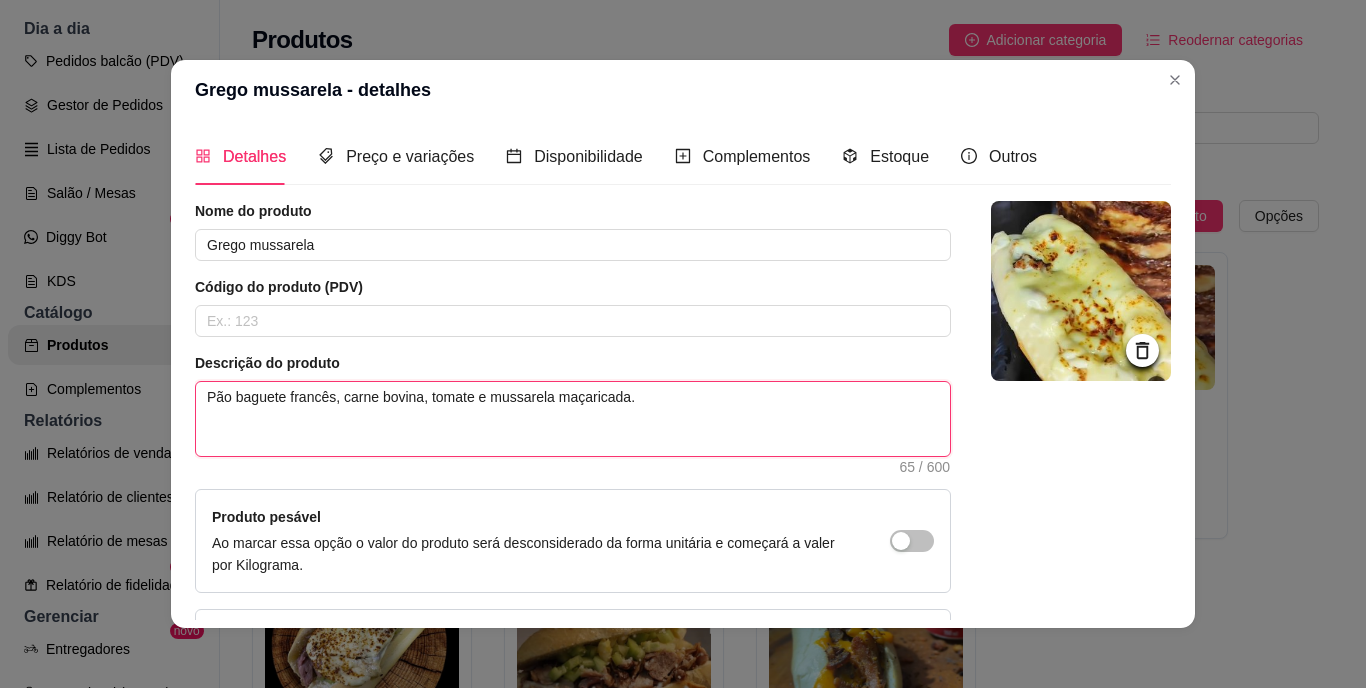 click on "Pão baguete francês, carne bovina, tomate e mussarela maçaricada." at bounding box center (573, 419) 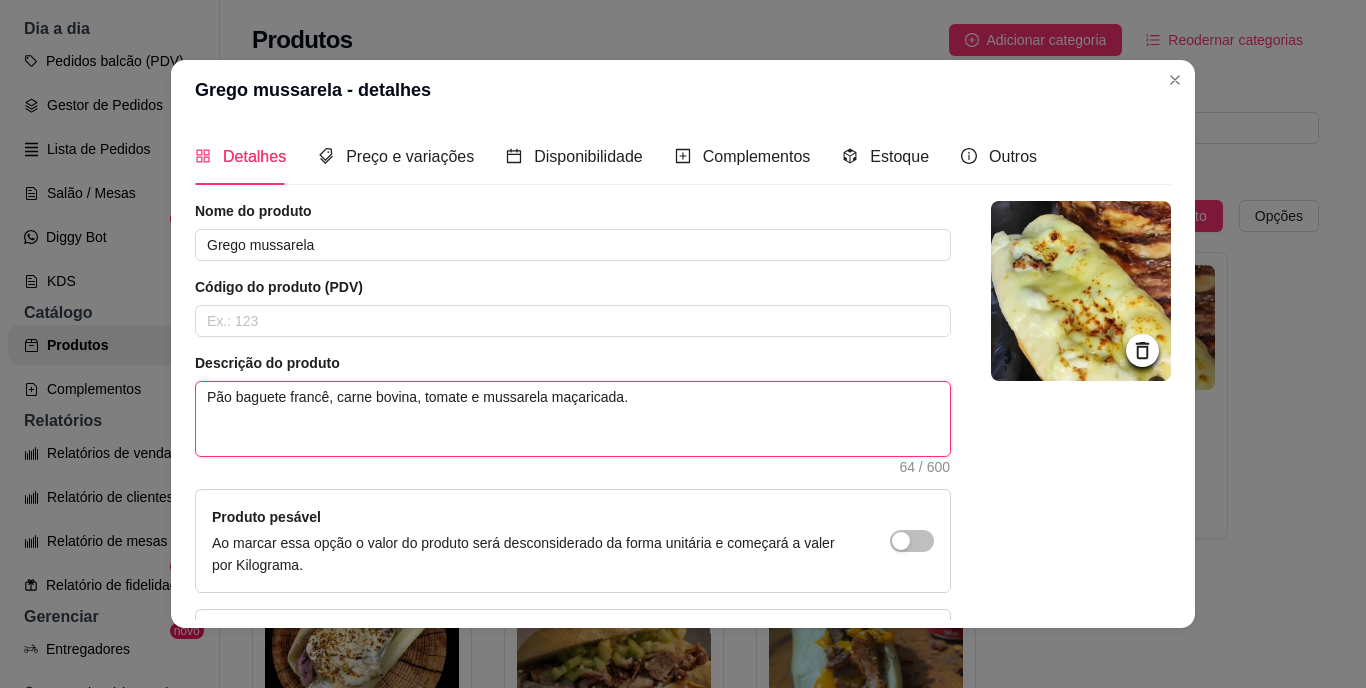 type 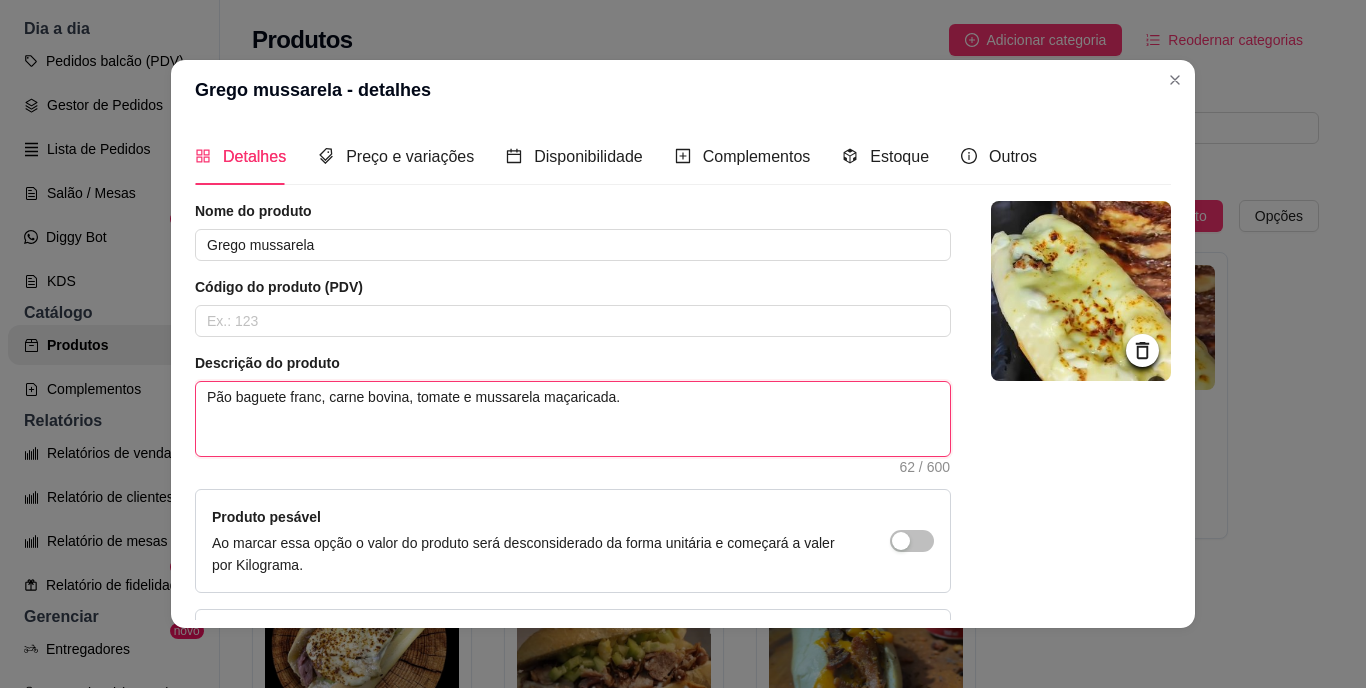 type 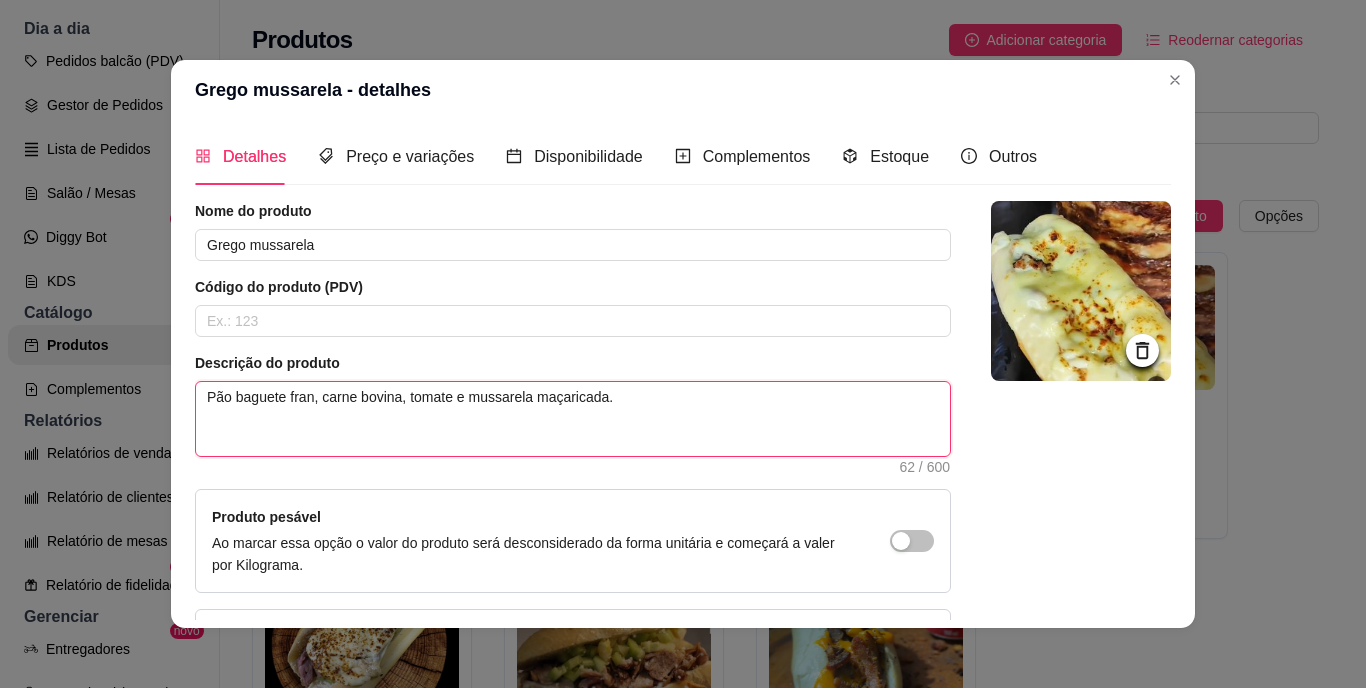 type 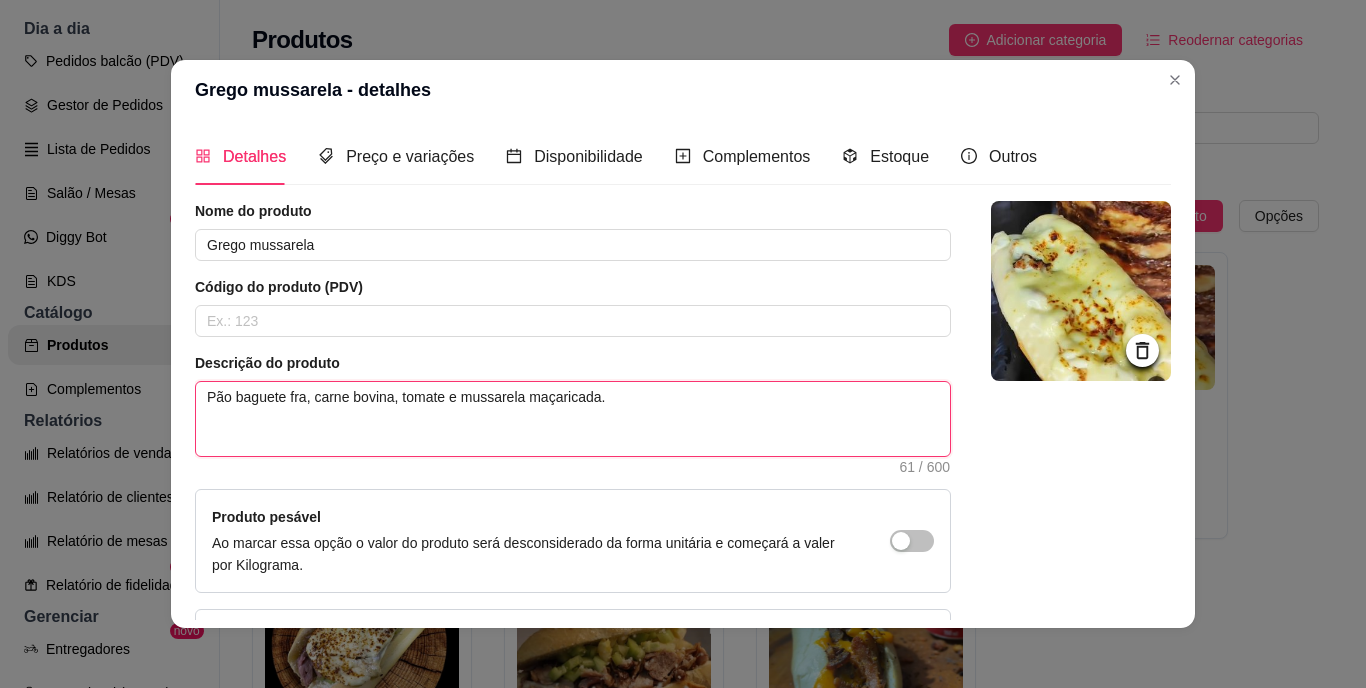 type 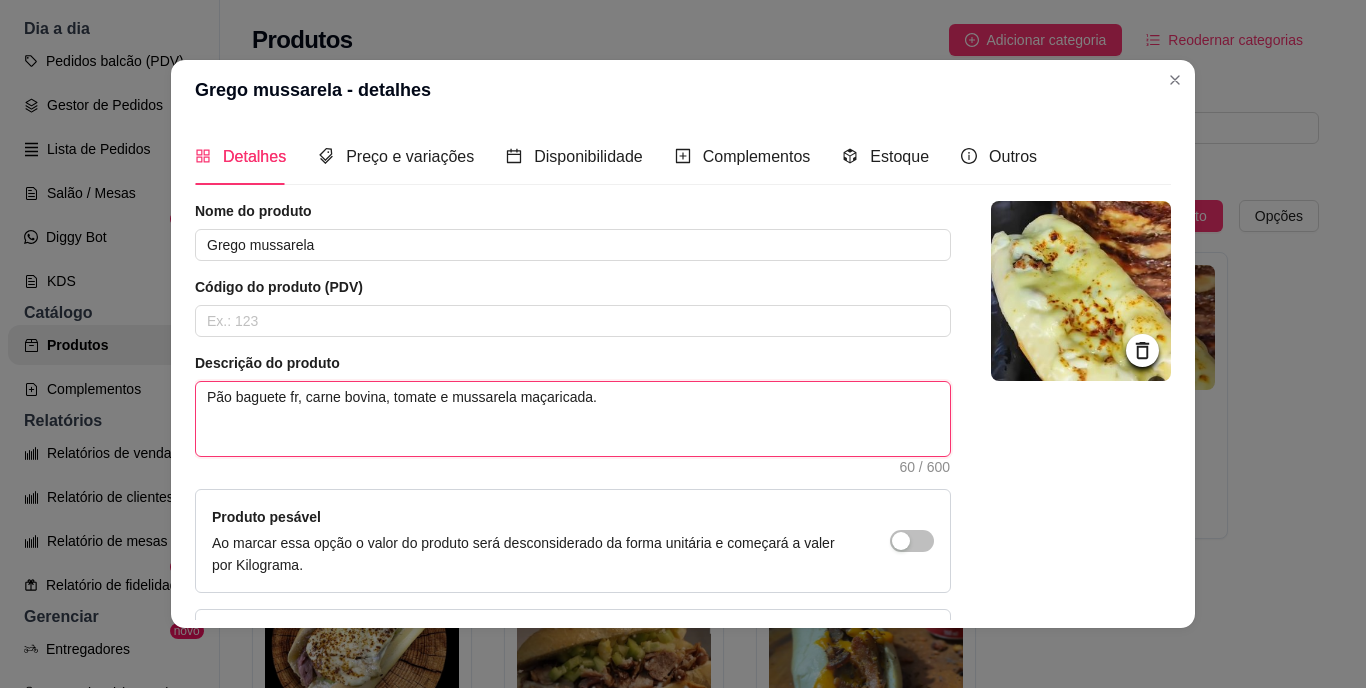 type 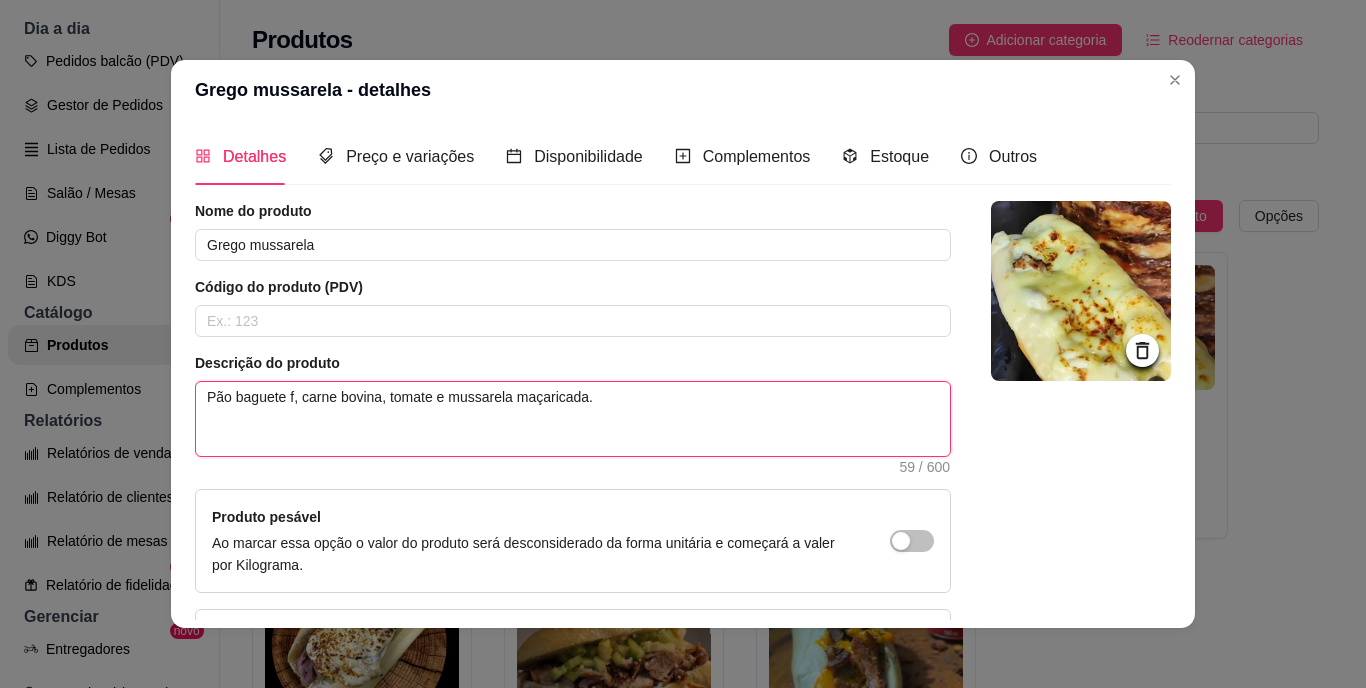 type 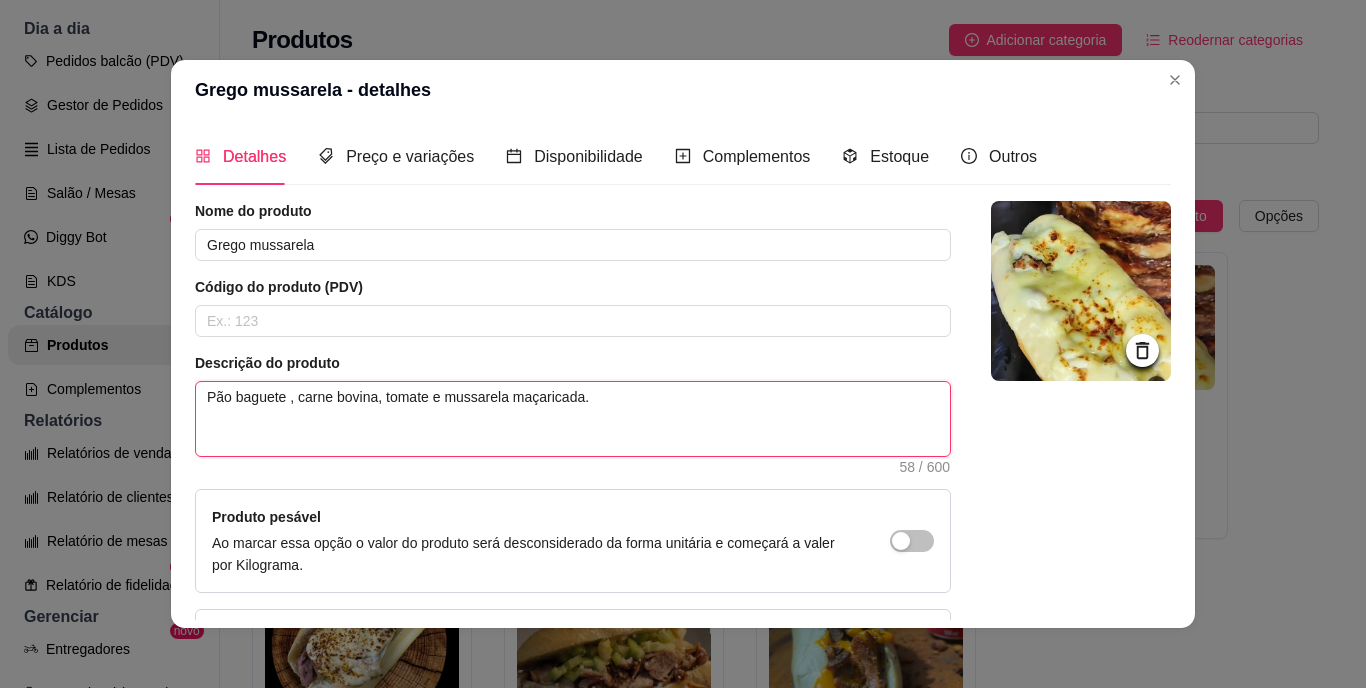type 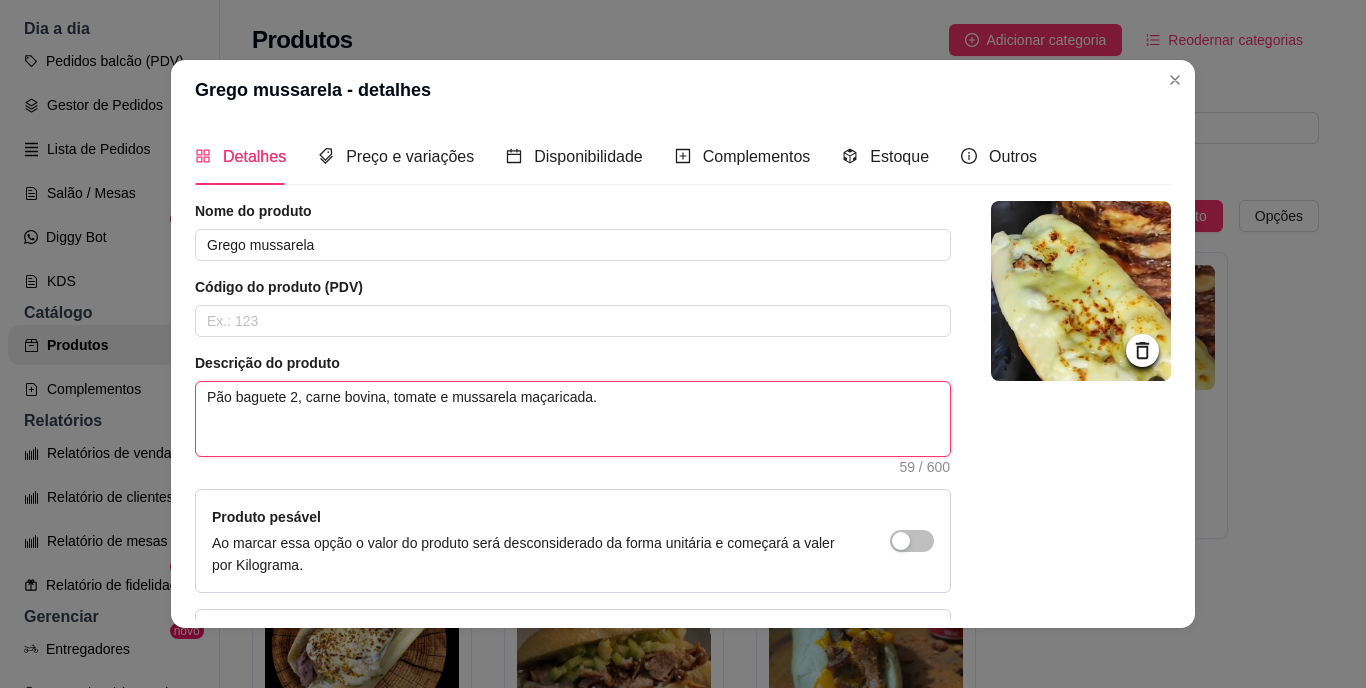 type 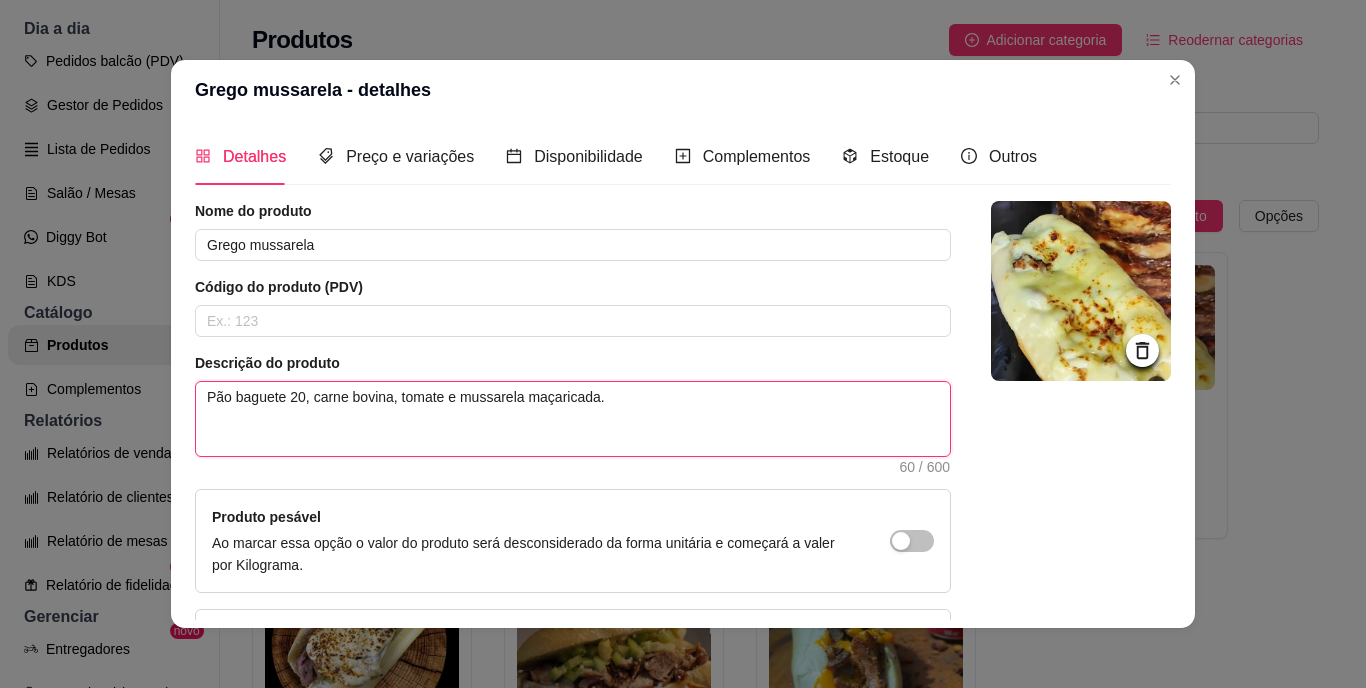type 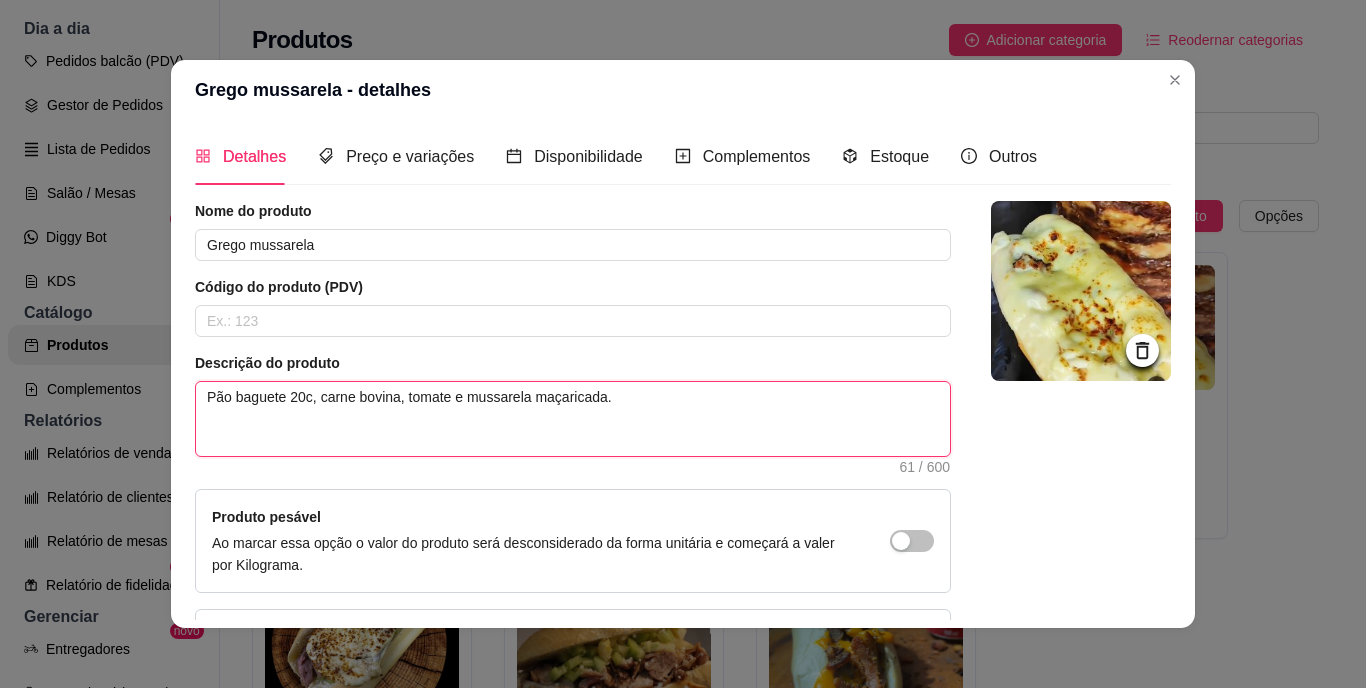type 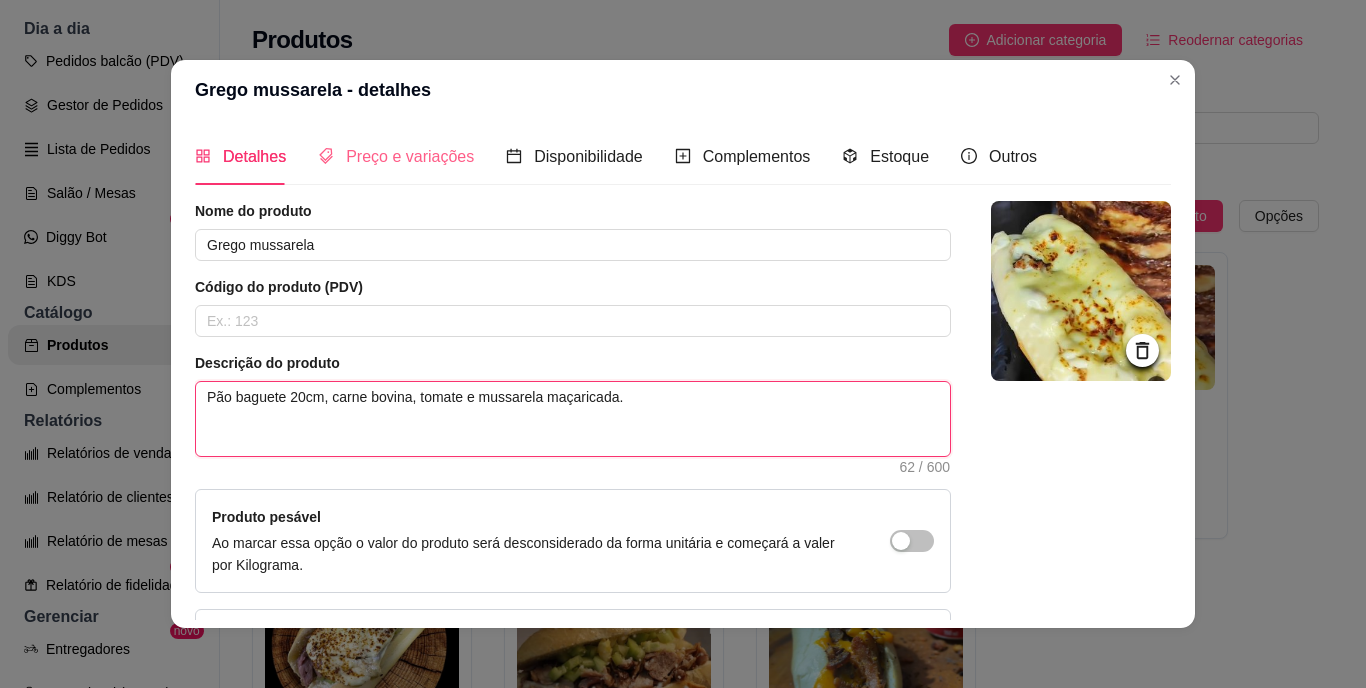 type on "Pão baguete 20cm, carne bovina, tomate e mussarela maçaricada." 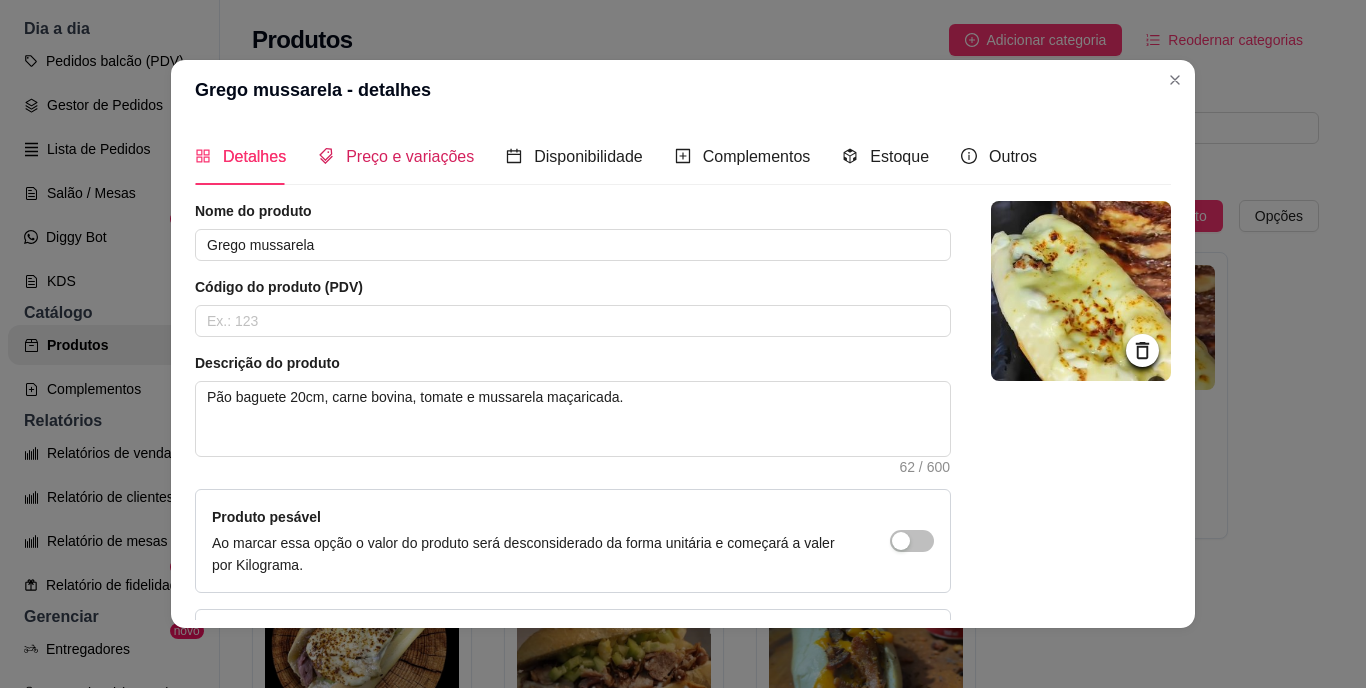 click on "Preço e variações" at bounding box center (410, 156) 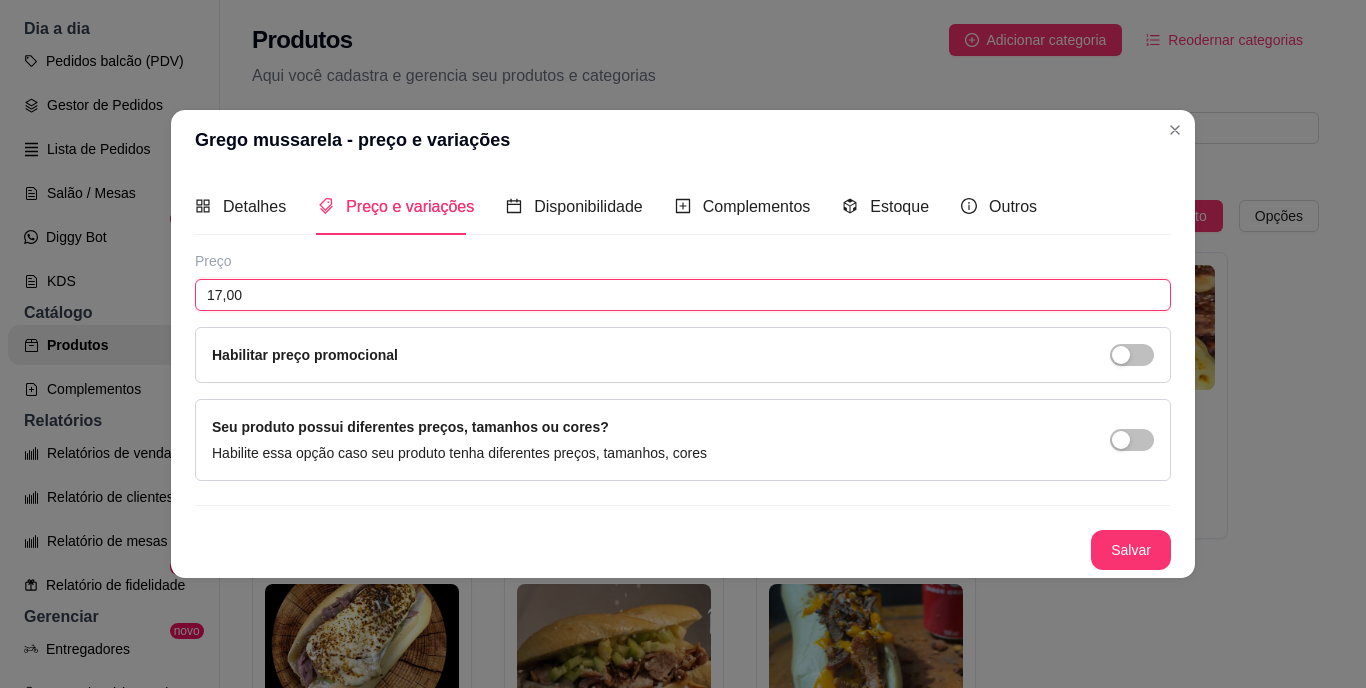 click on "17,00" at bounding box center [683, 295] 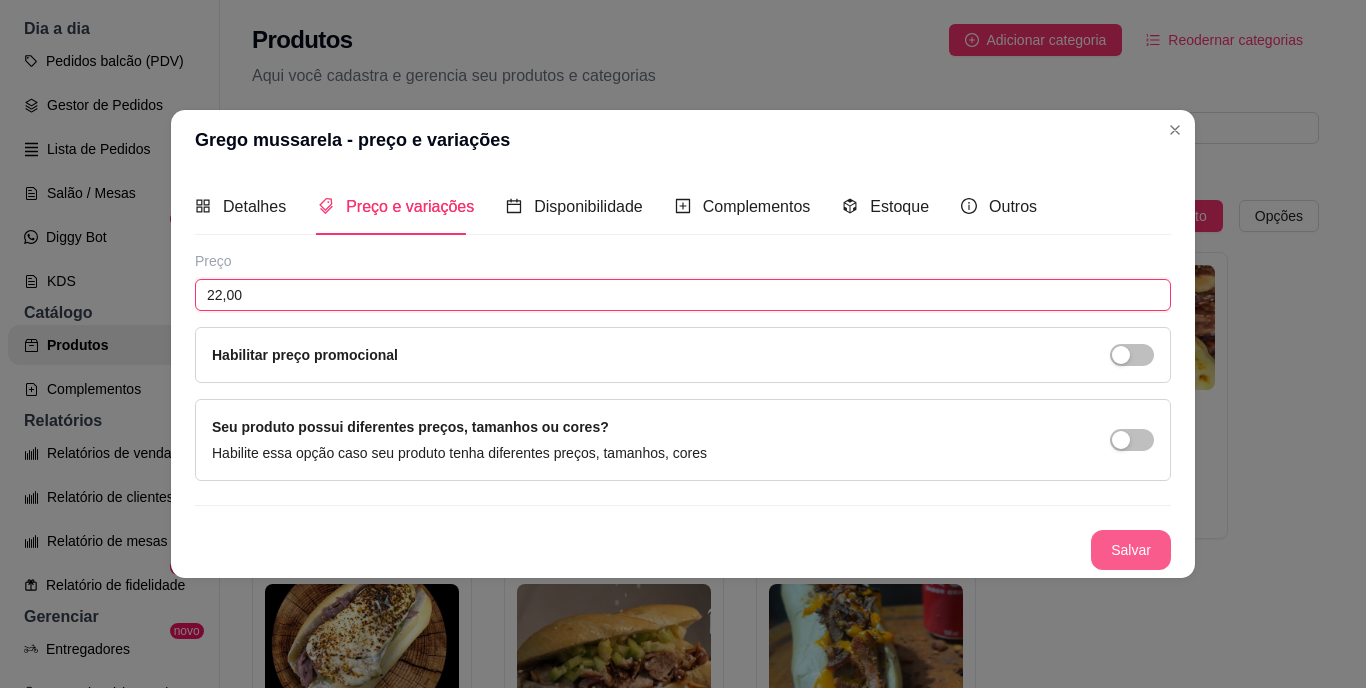 type on "22,00" 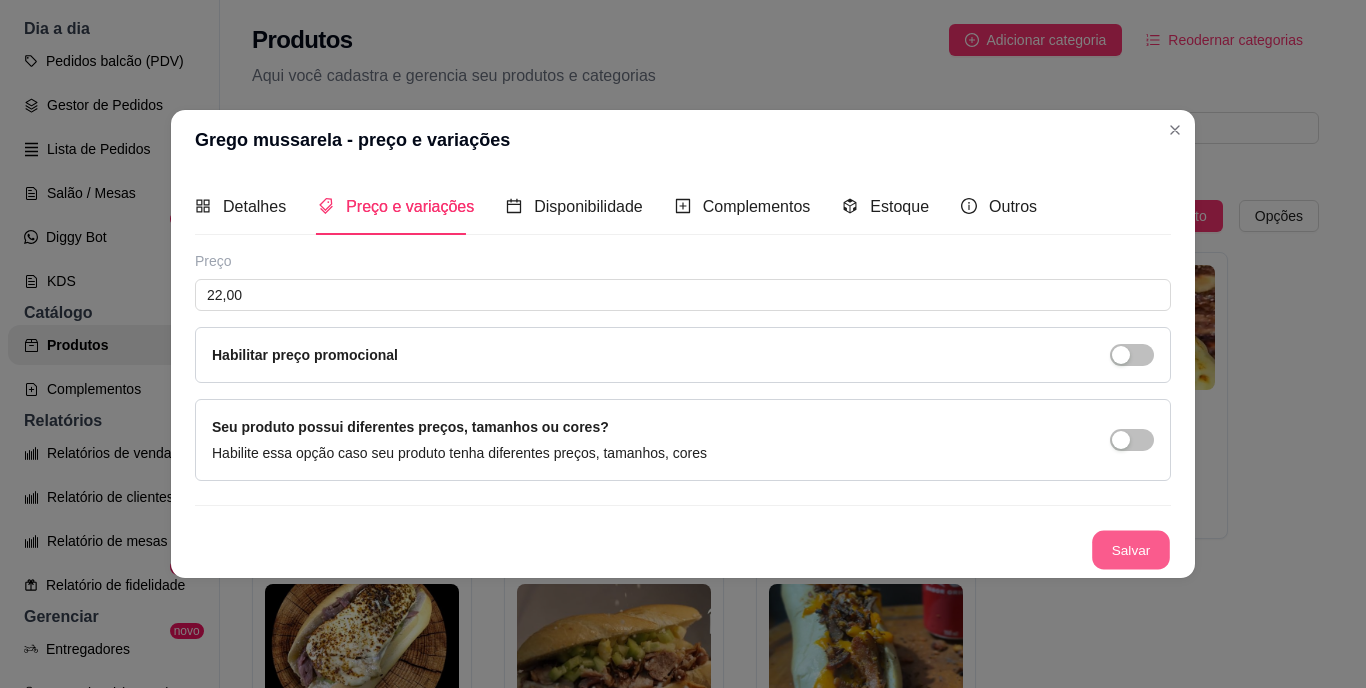 click on "Salvar" at bounding box center [1131, 550] 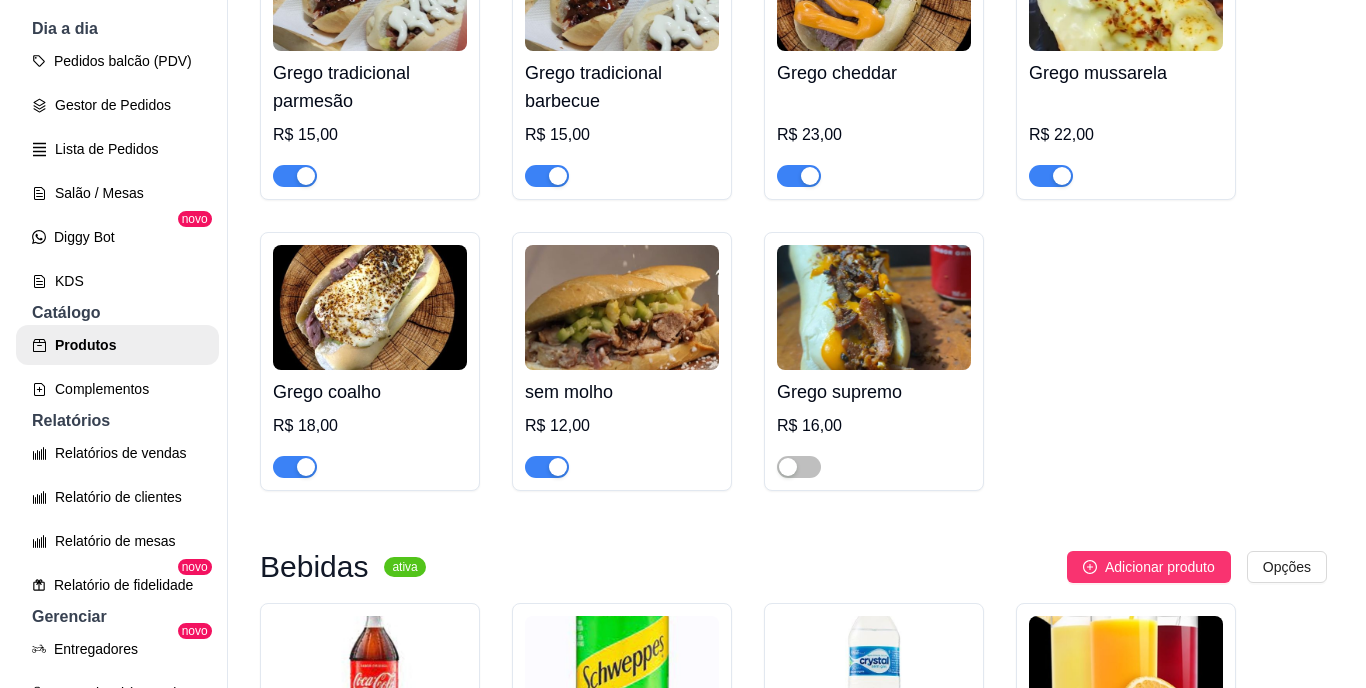 scroll, scrollTop: 342, scrollLeft: 0, axis: vertical 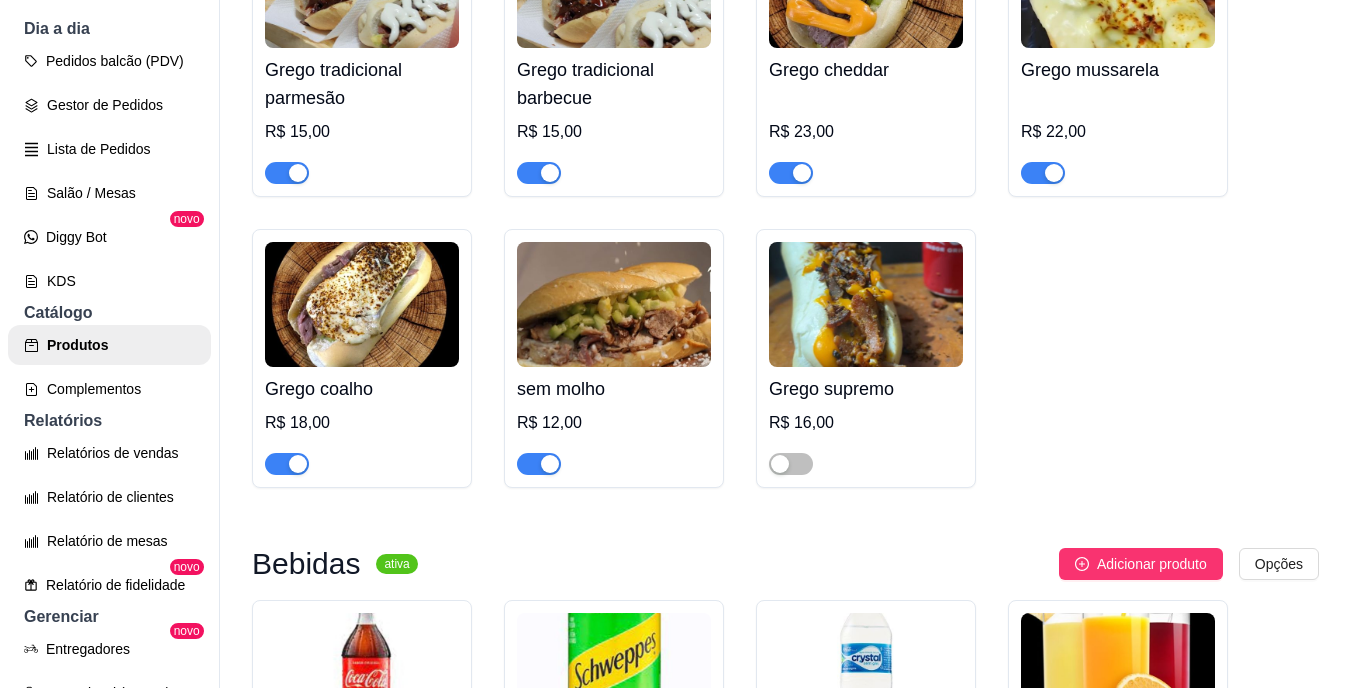 click at bounding box center [362, 304] 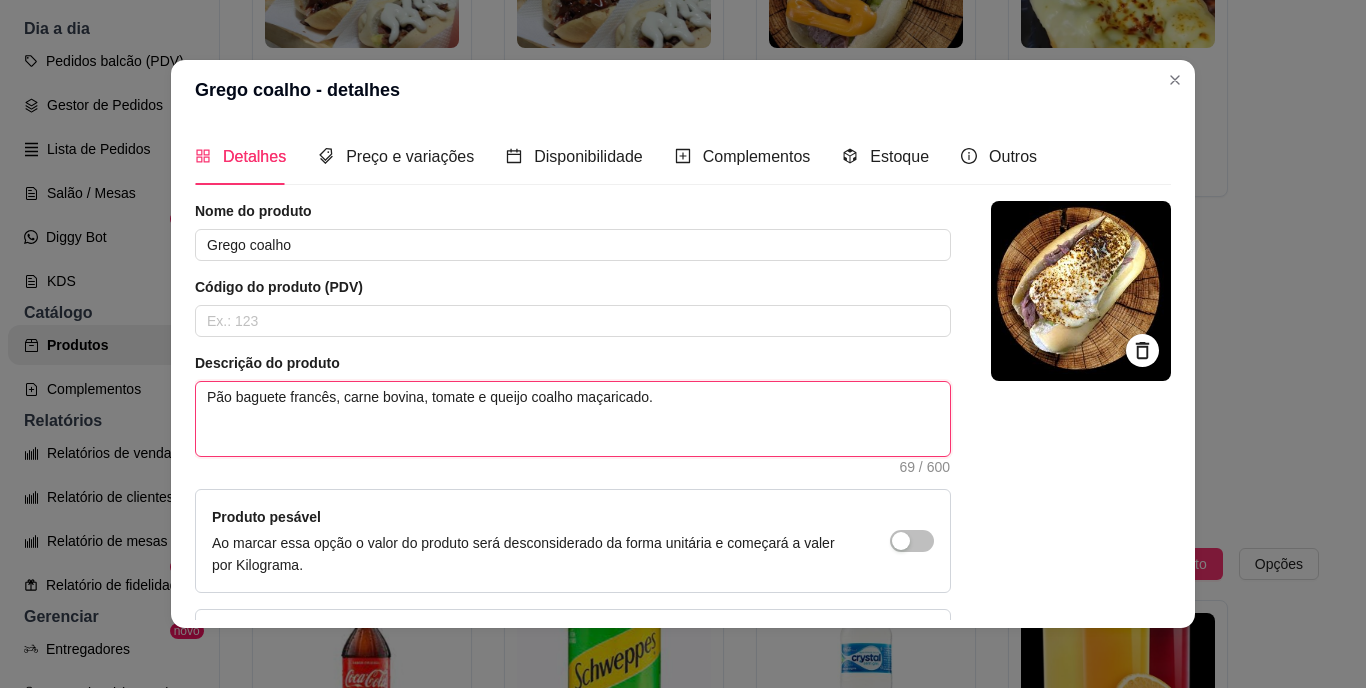 click on "Pão baguete francês, carne bovina, tomate e queijo coalho maçaricado." at bounding box center (573, 419) 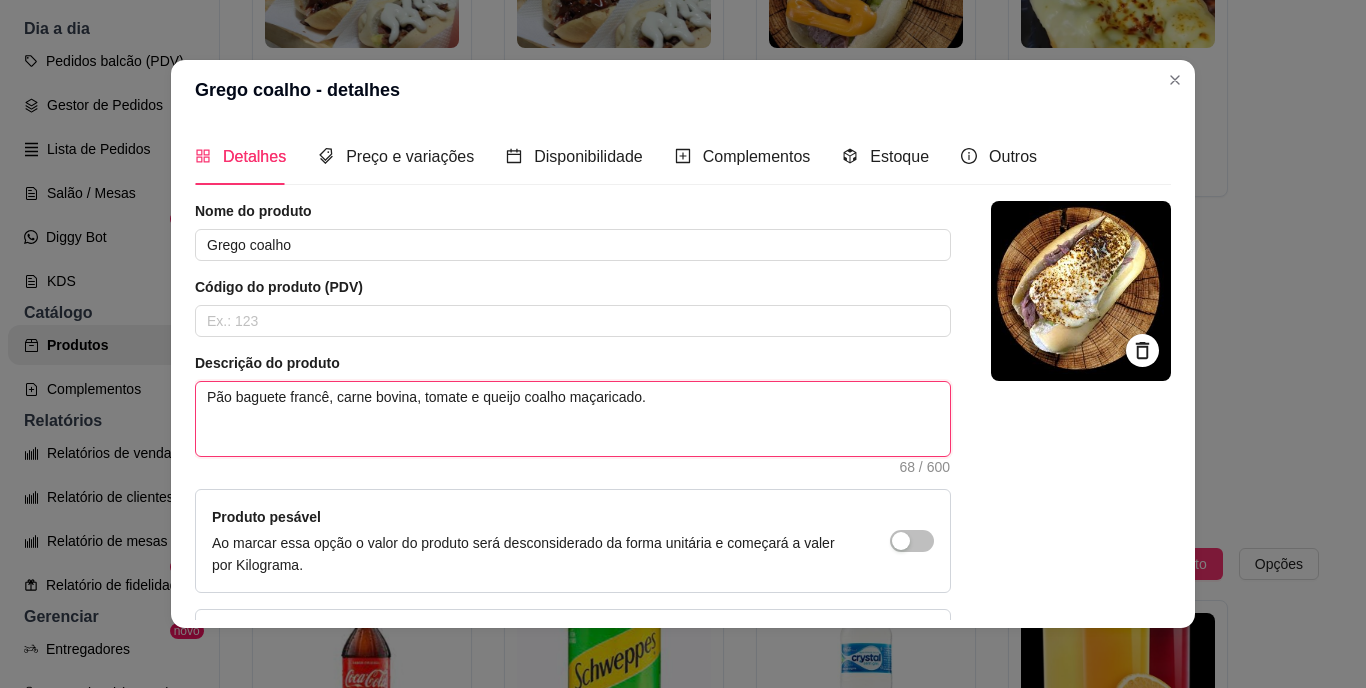 type 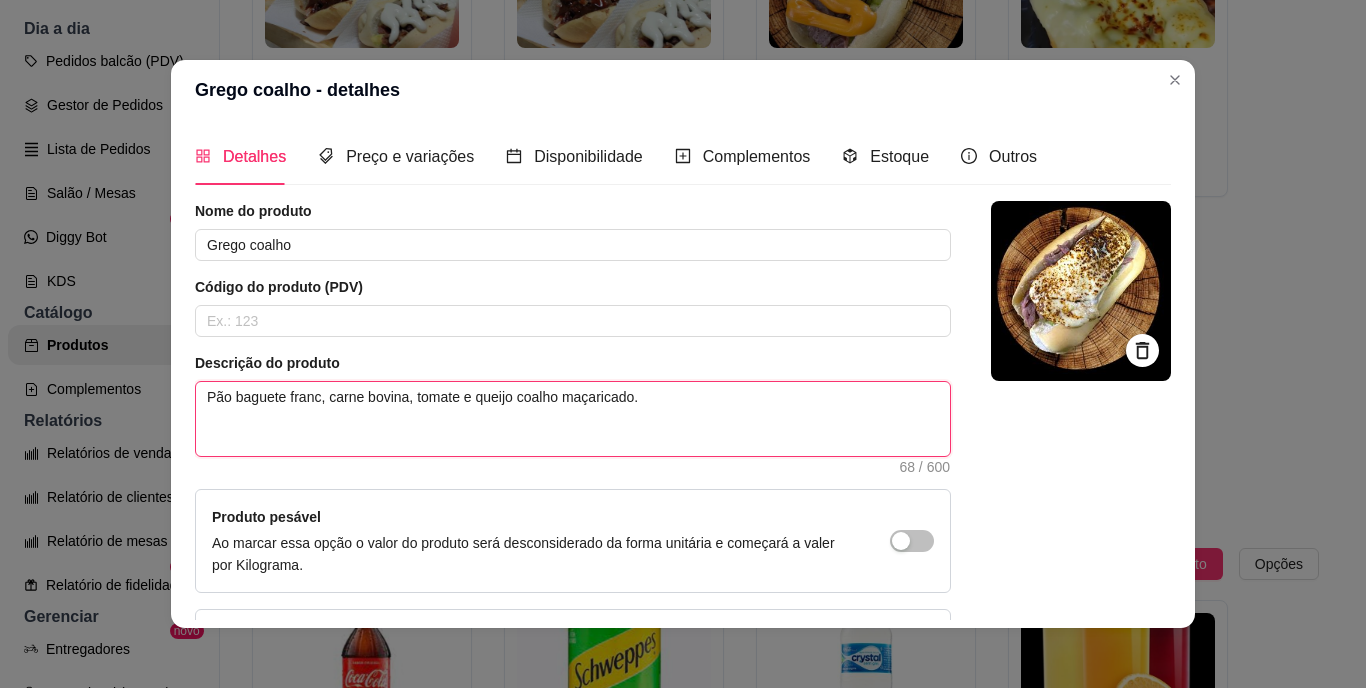 type 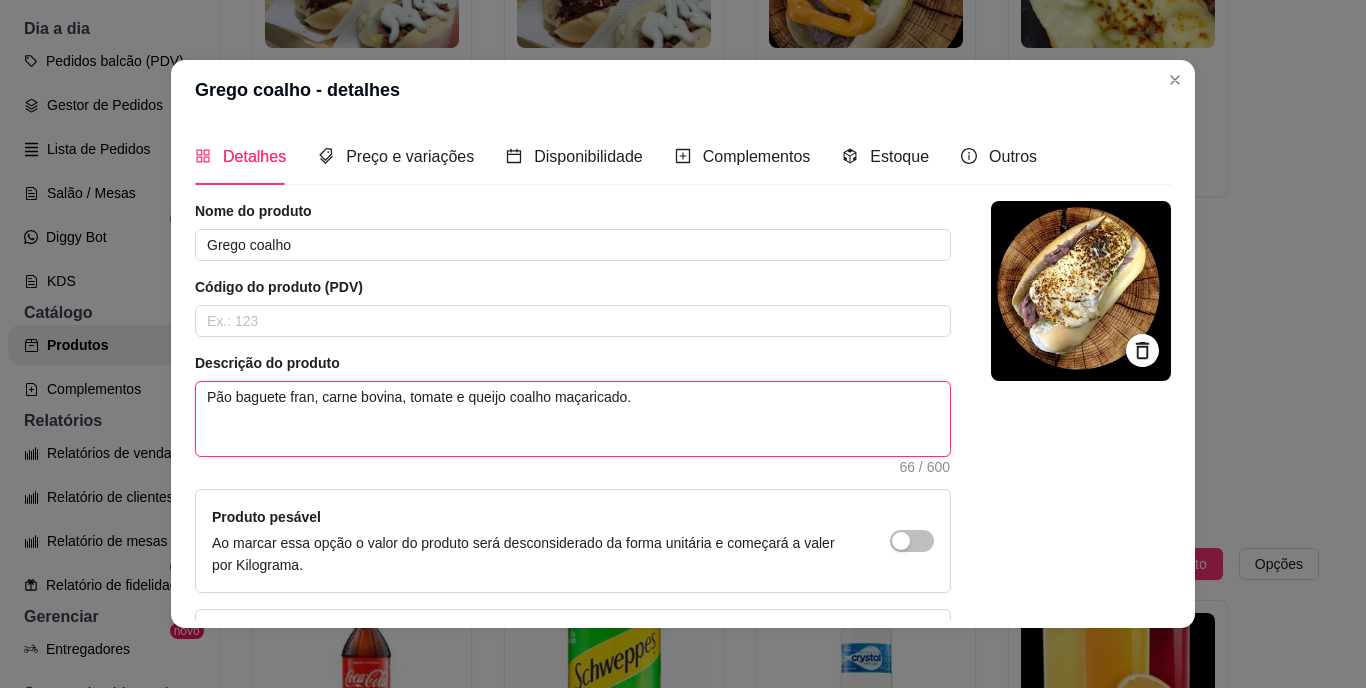 type 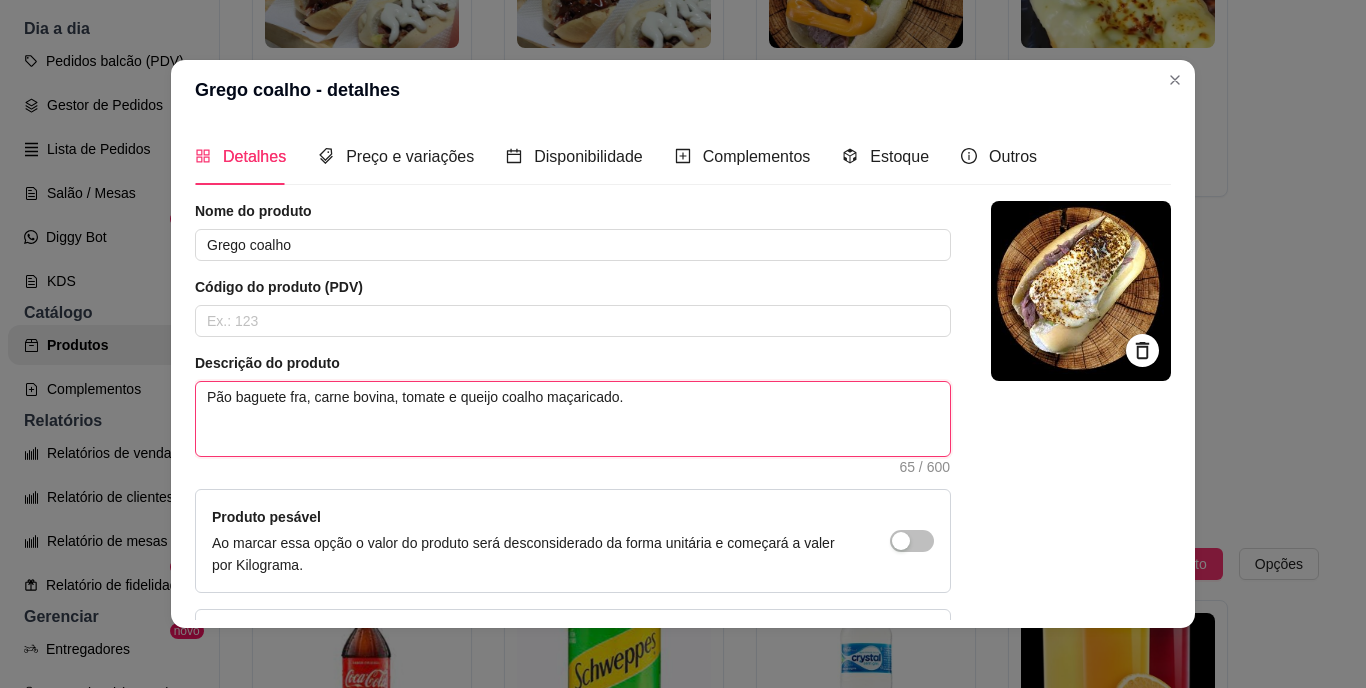 type 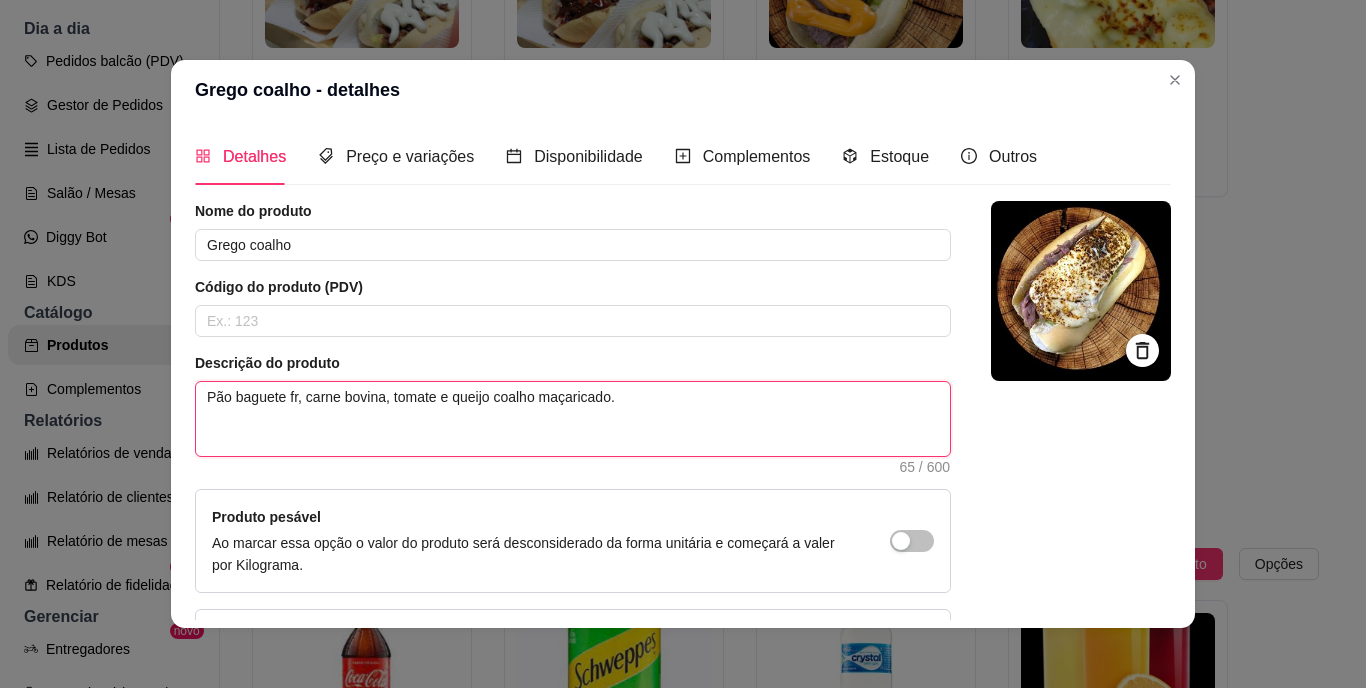 type 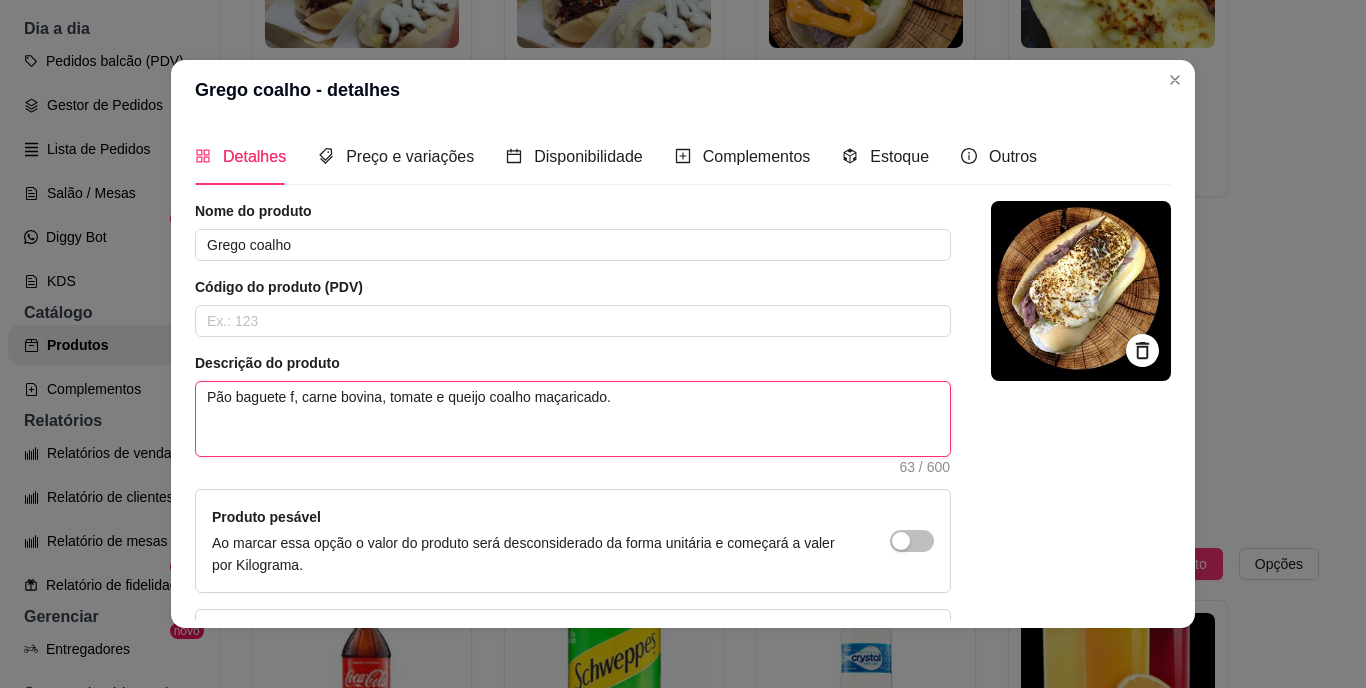 type 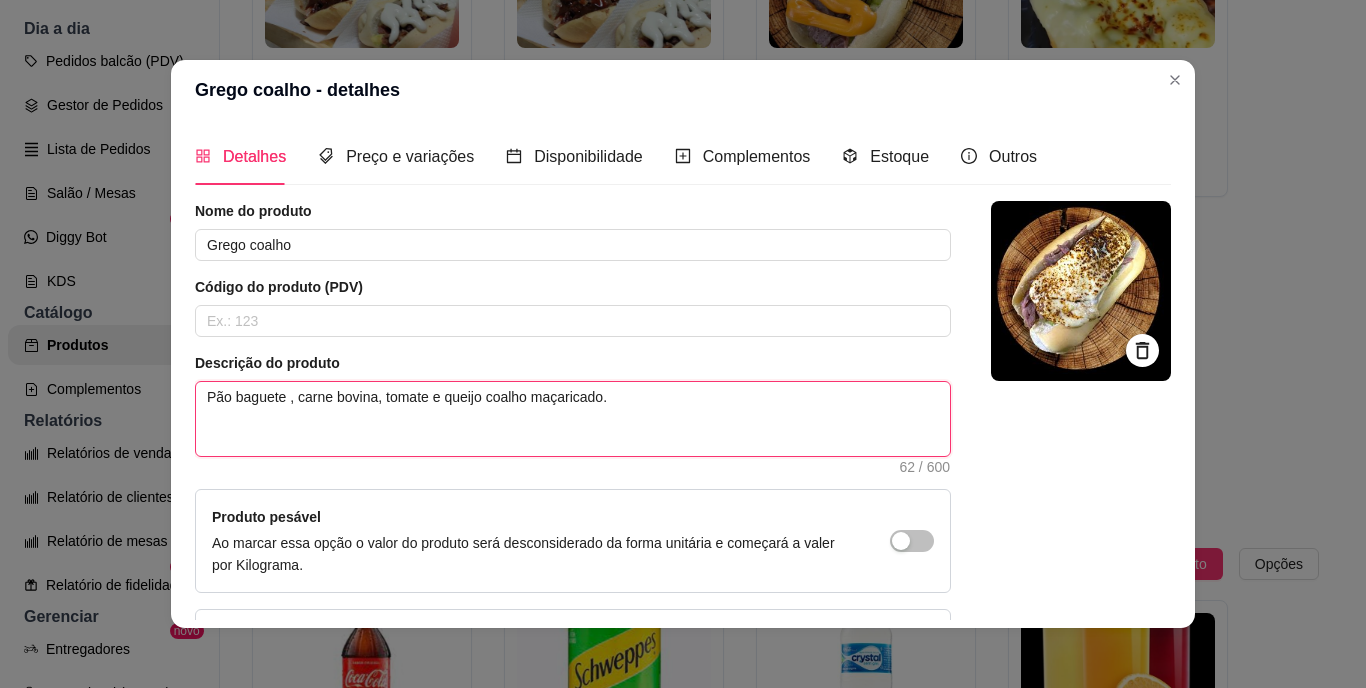 type 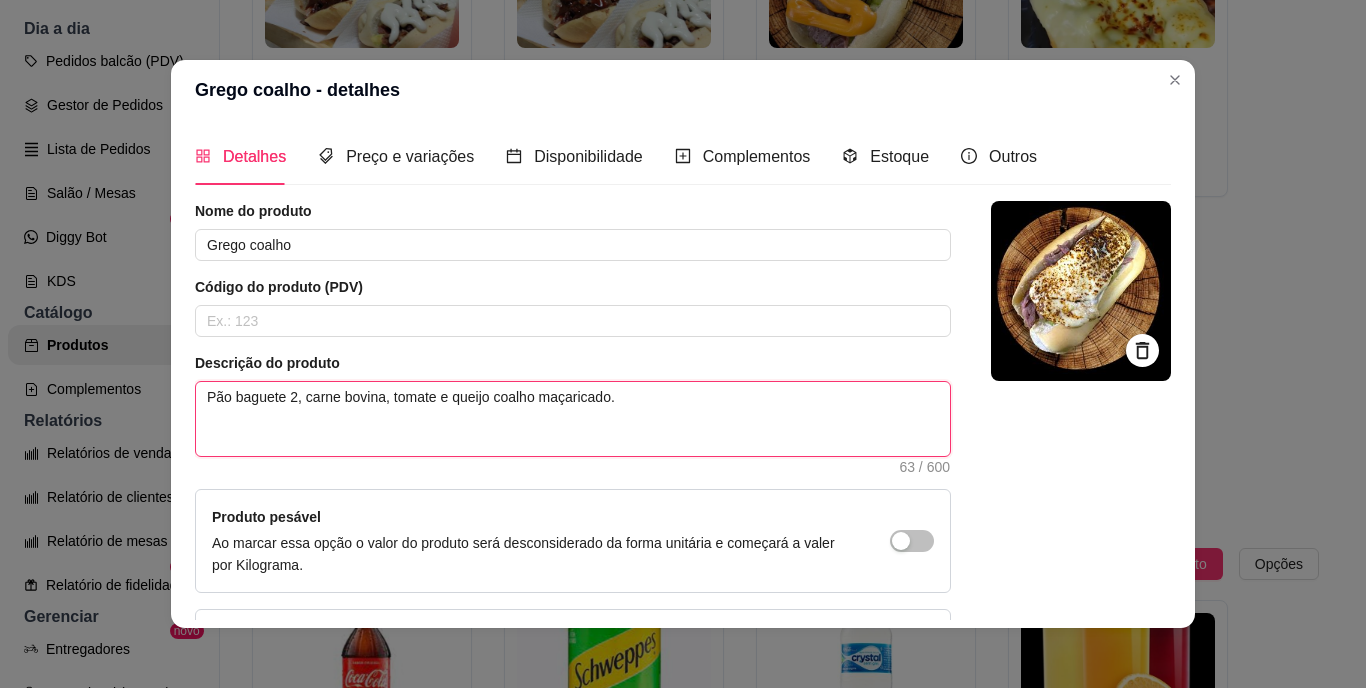 type 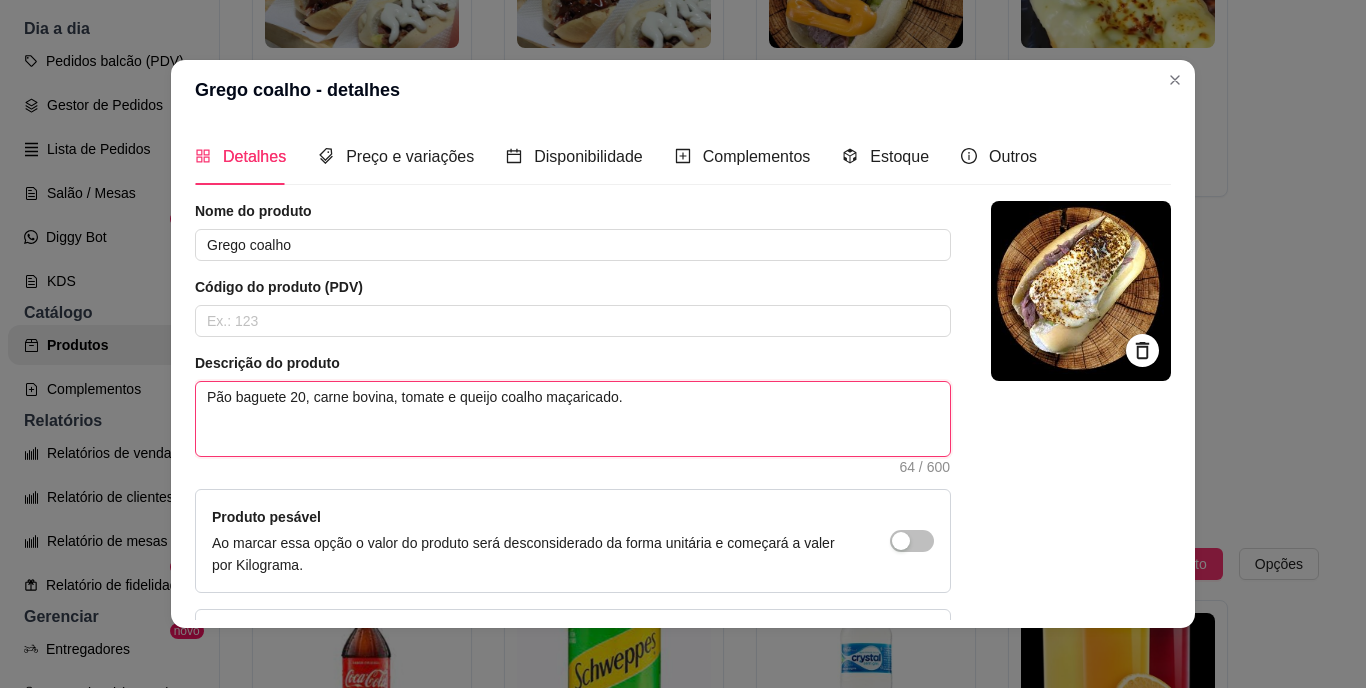 type 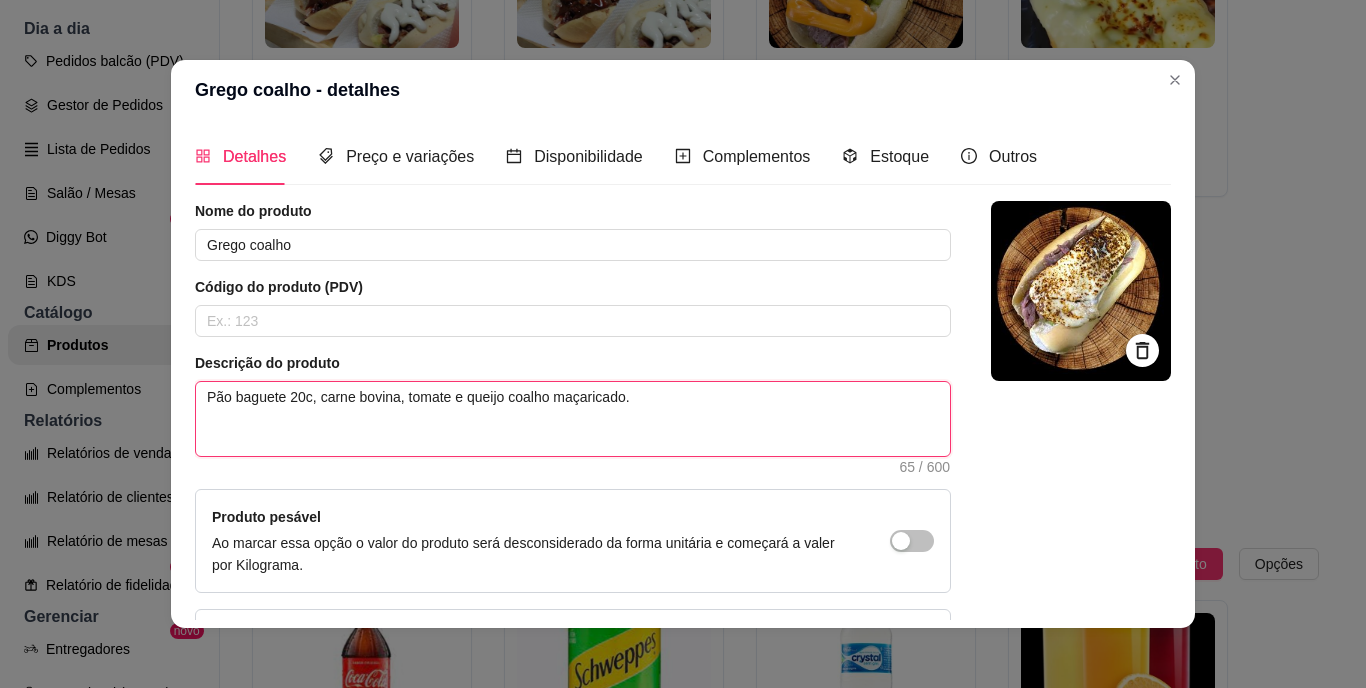 type 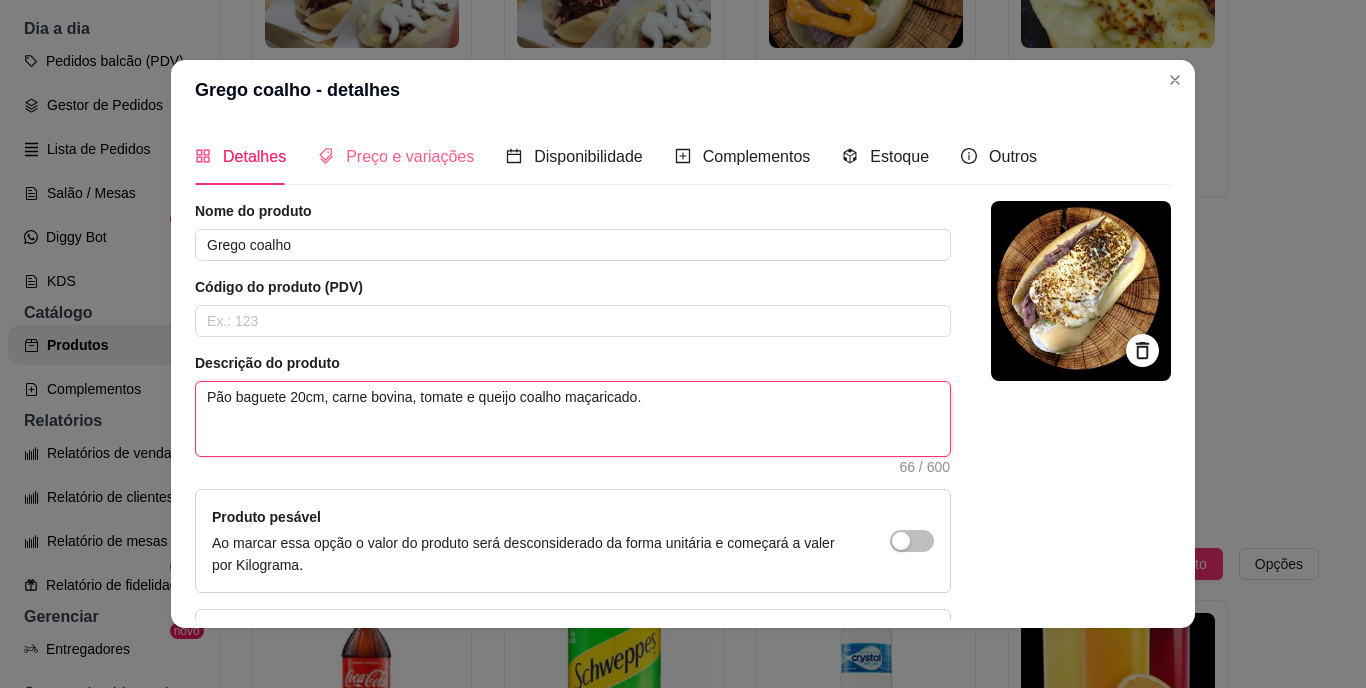 type on "Pão baguete 20cm, carne bovina, tomate e queijo coalho maçaricado." 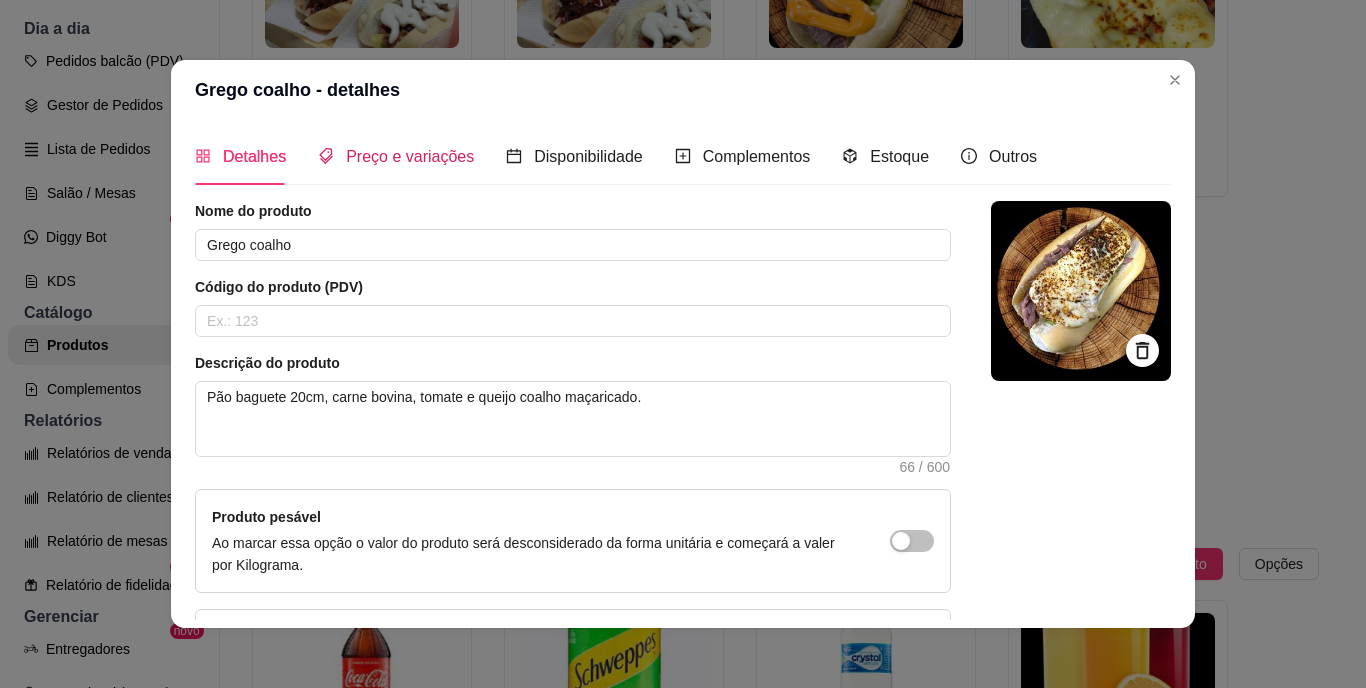 click on "Preço e variações" at bounding box center [410, 156] 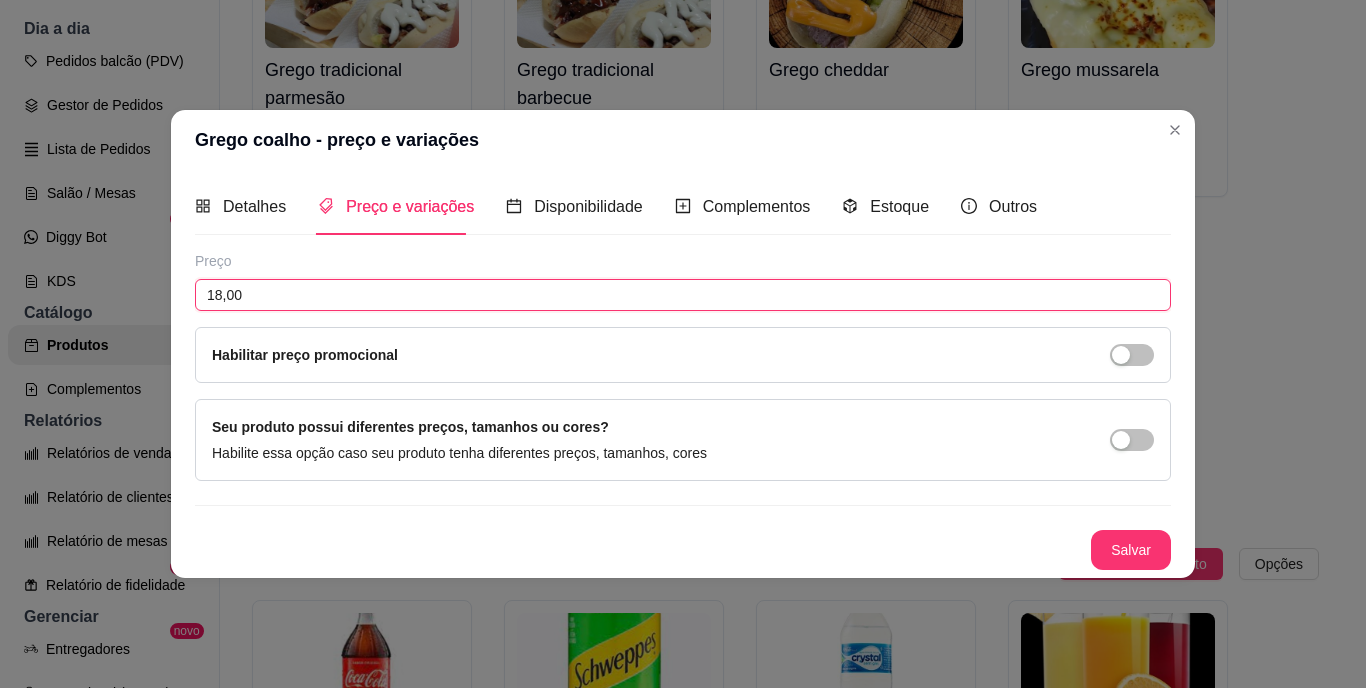 click on "18,00" at bounding box center (683, 295) 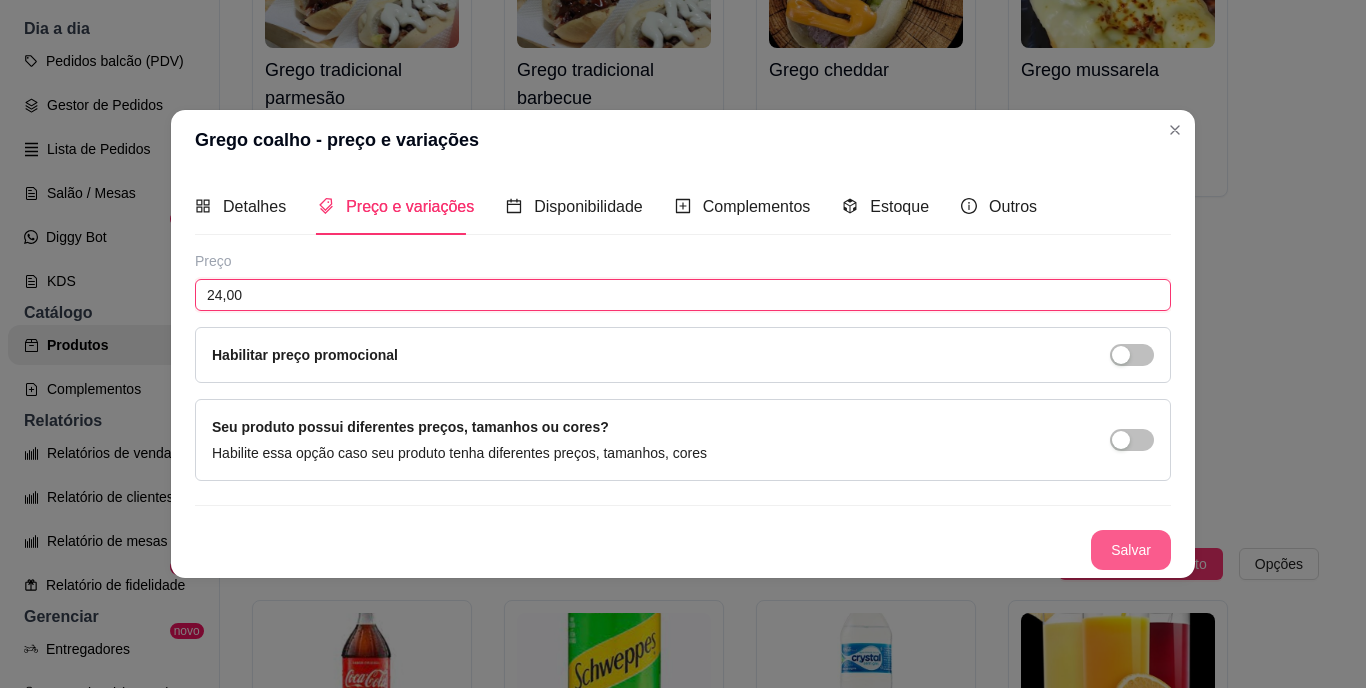 type on "24,00" 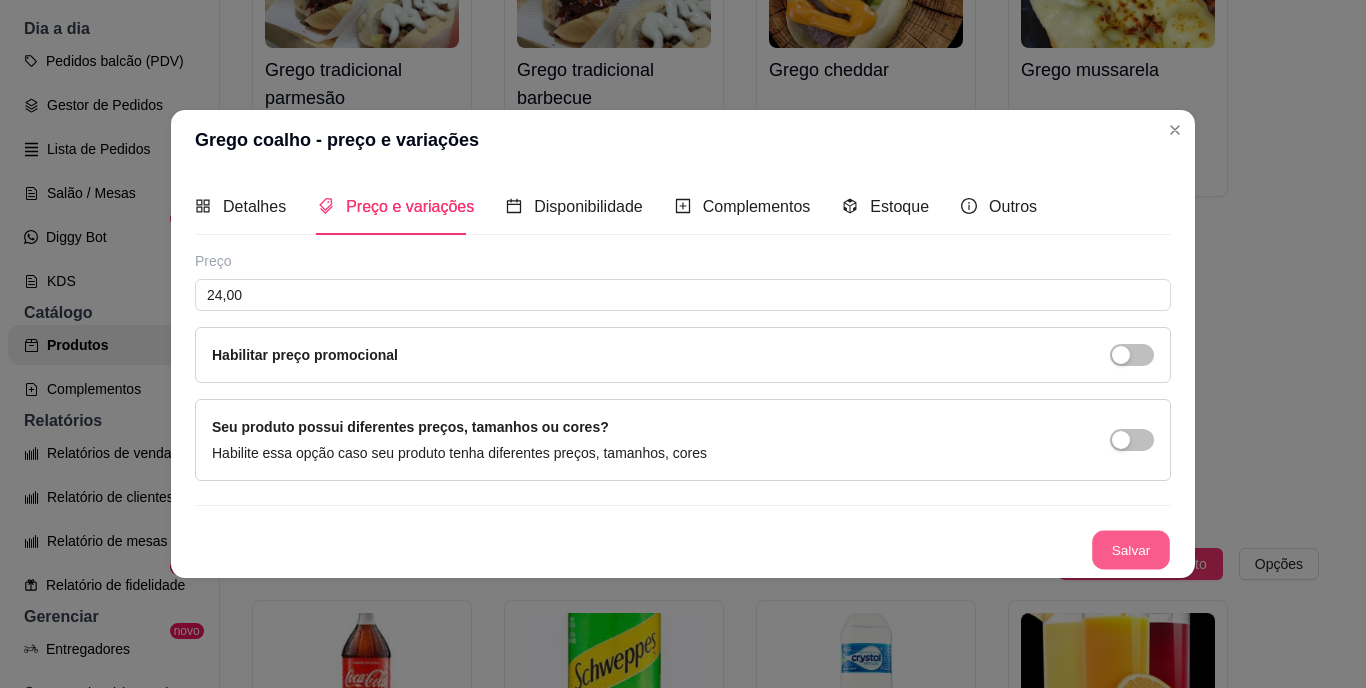 click on "Salvar" at bounding box center [1131, 550] 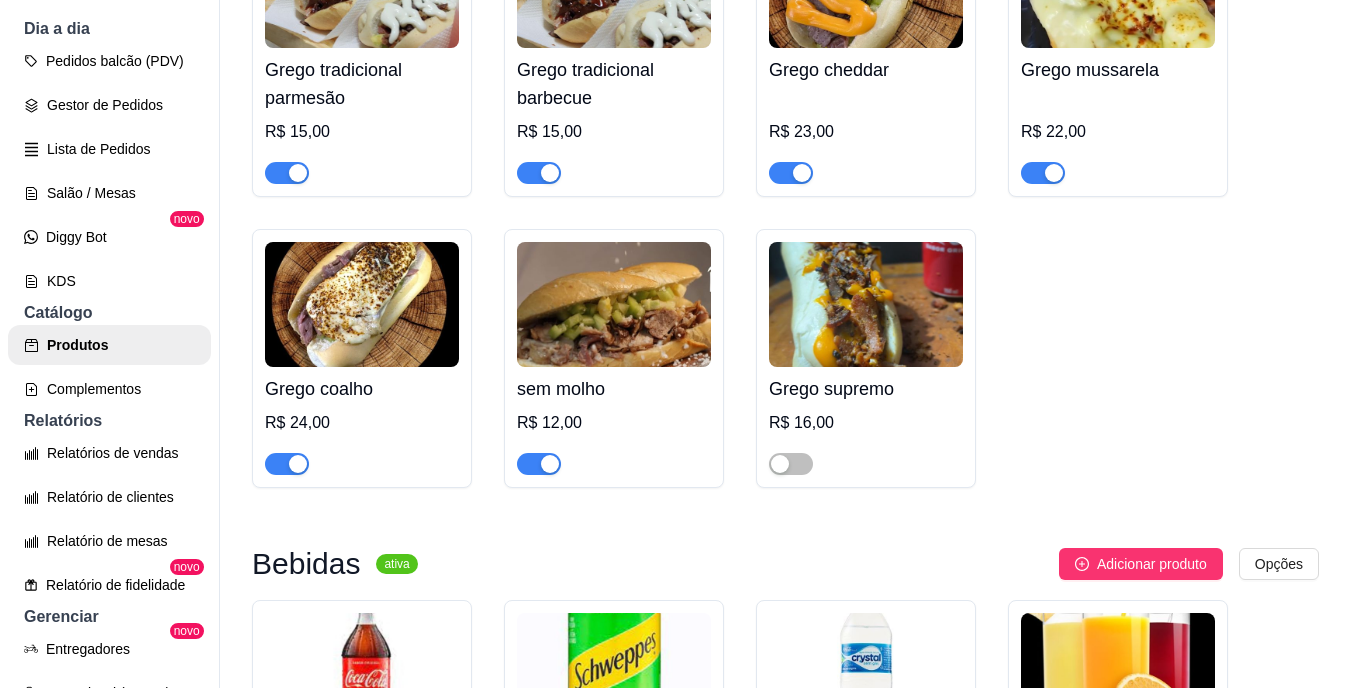 click at bounding box center [614, 304] 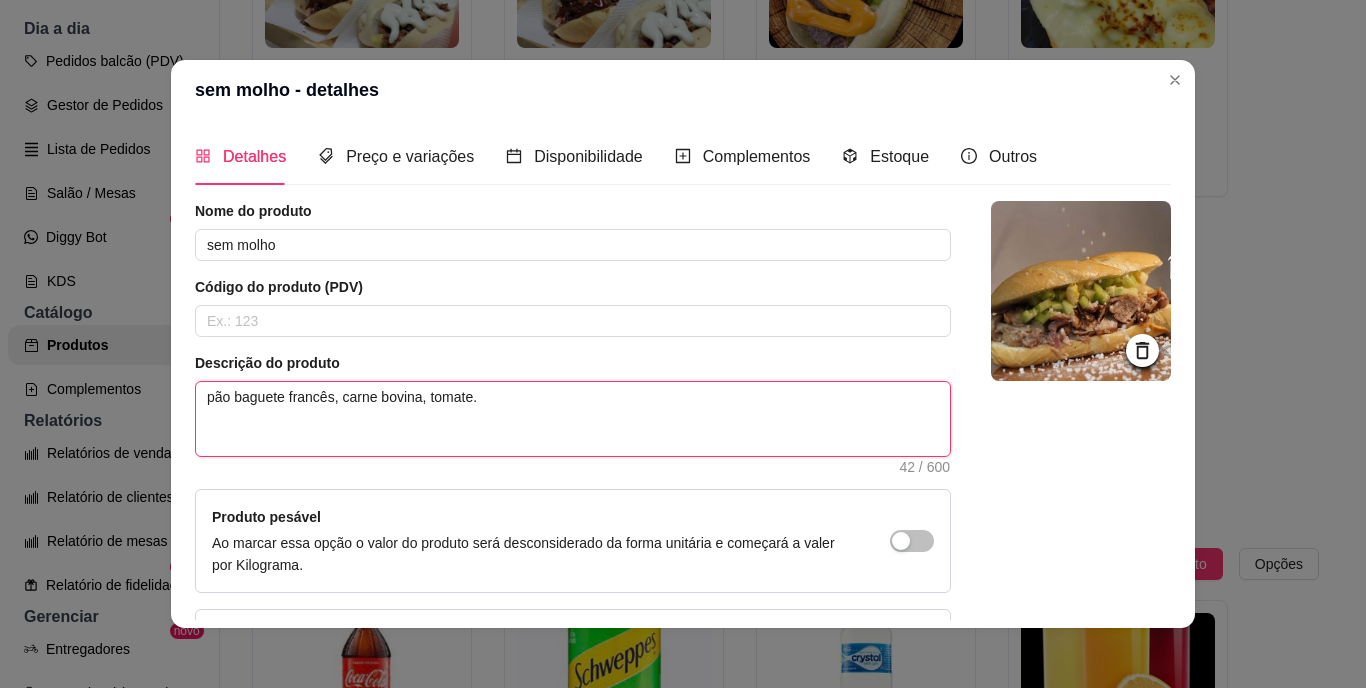 click on "pão baguete francês, carne bovina, tomate." at bounding box center (573, 419) 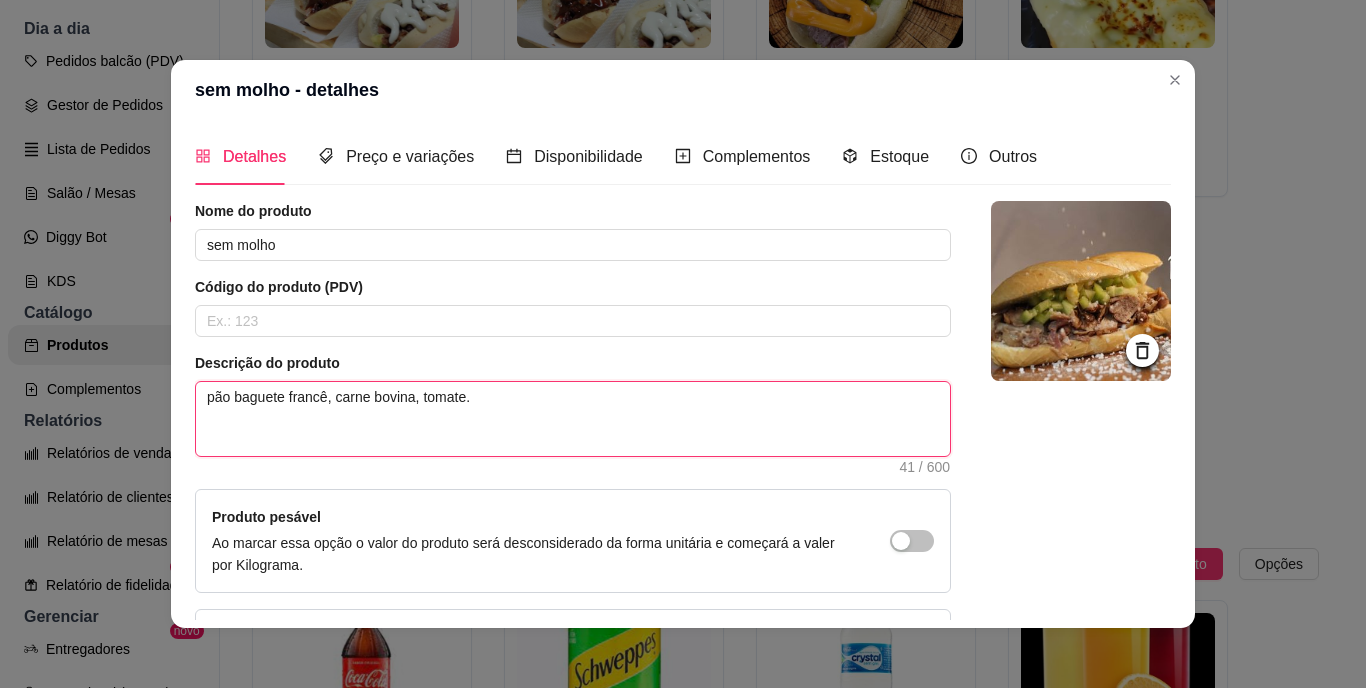 type 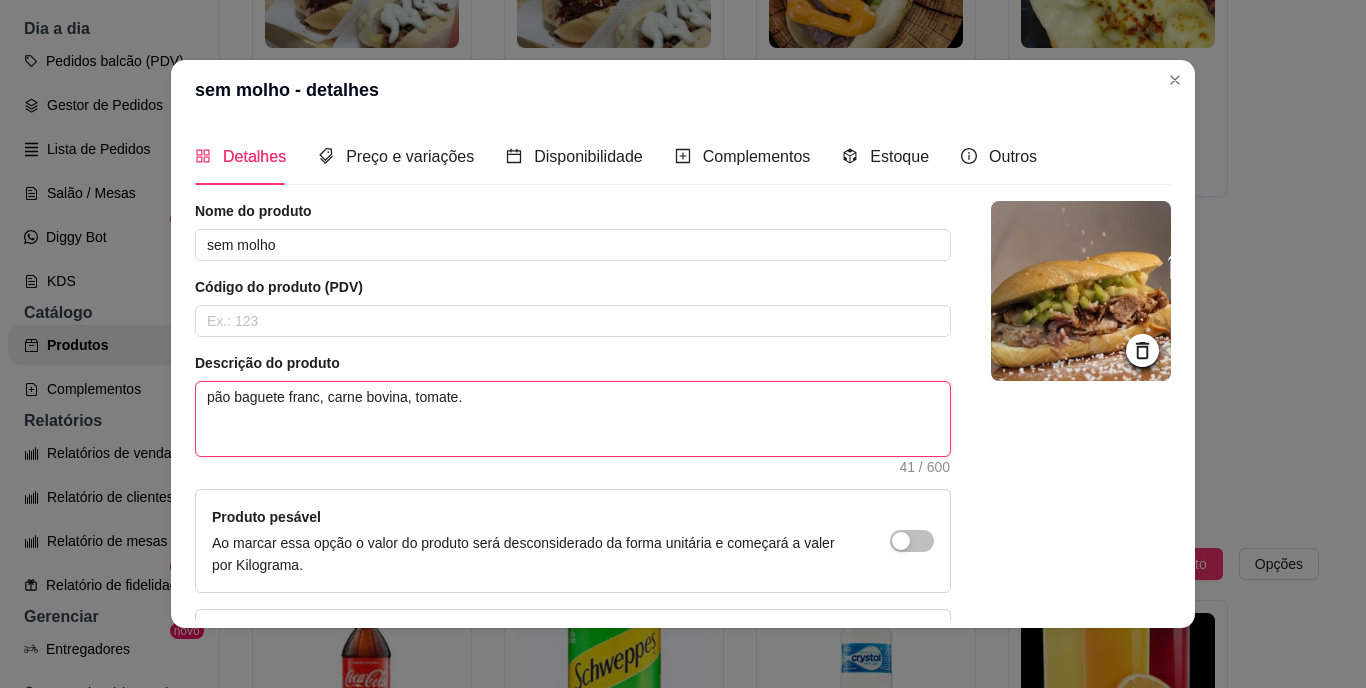 type 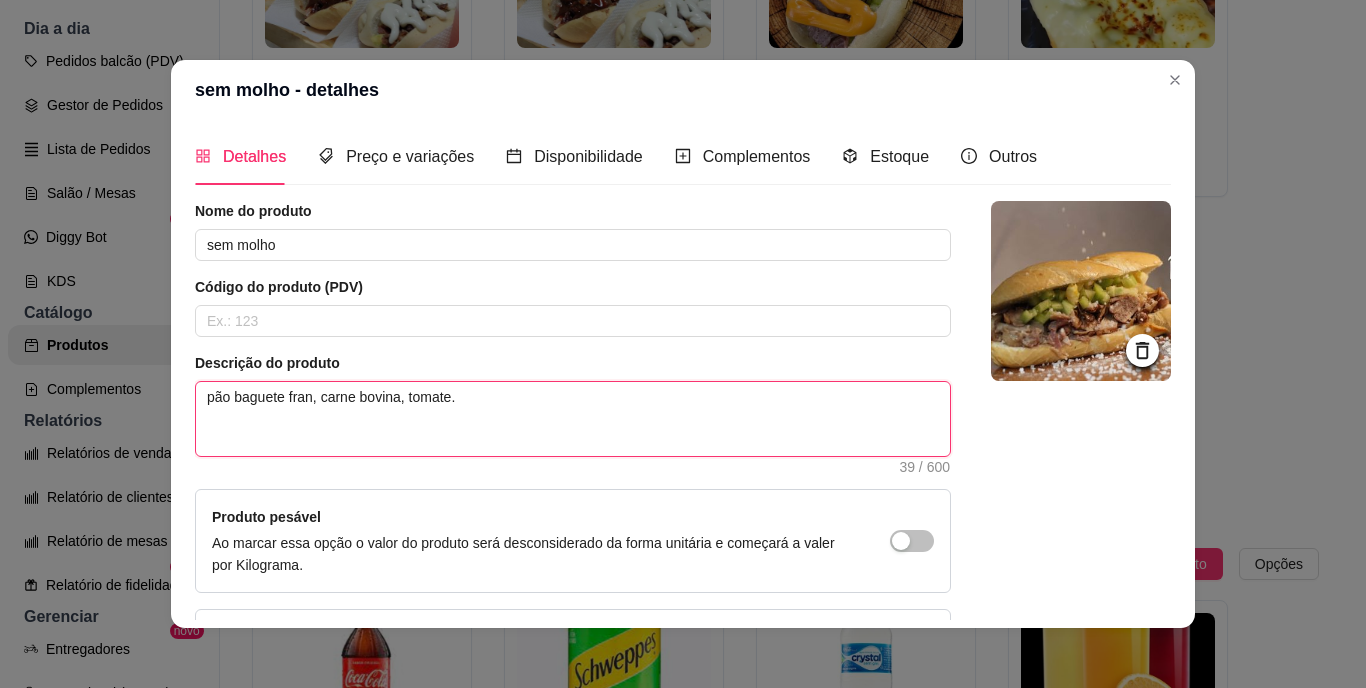 type 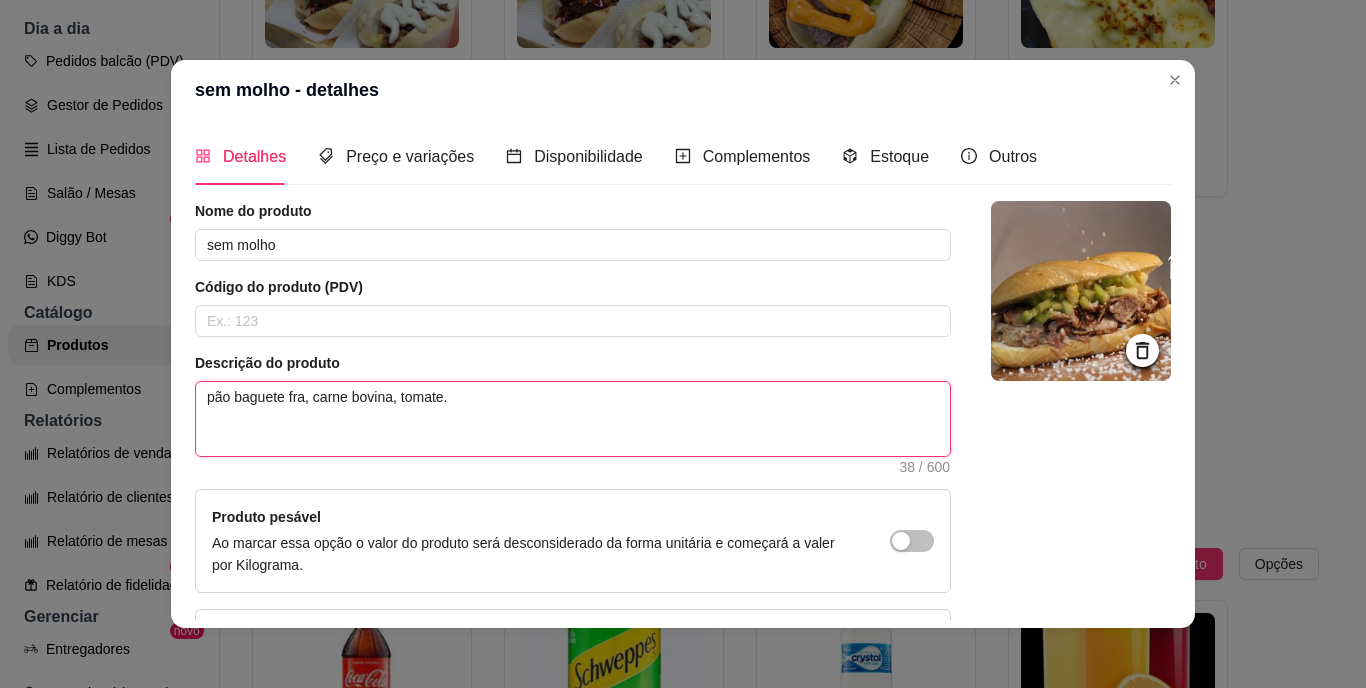 type 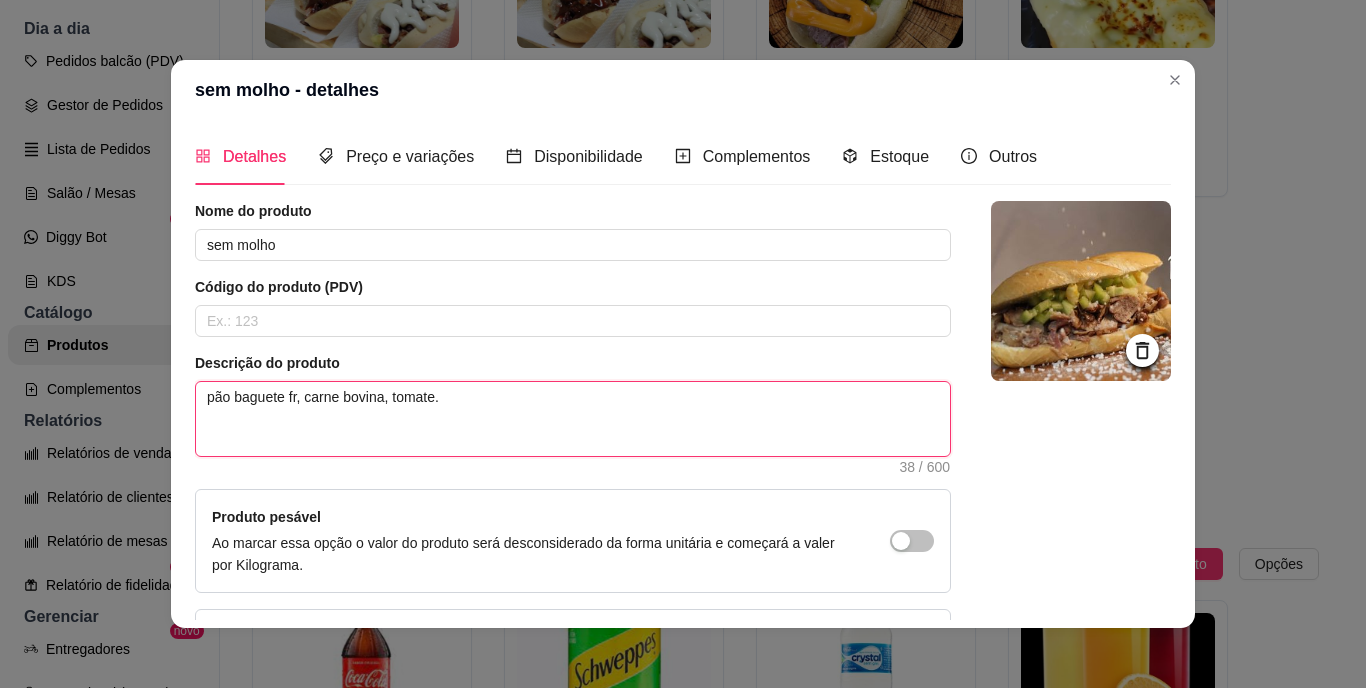 type 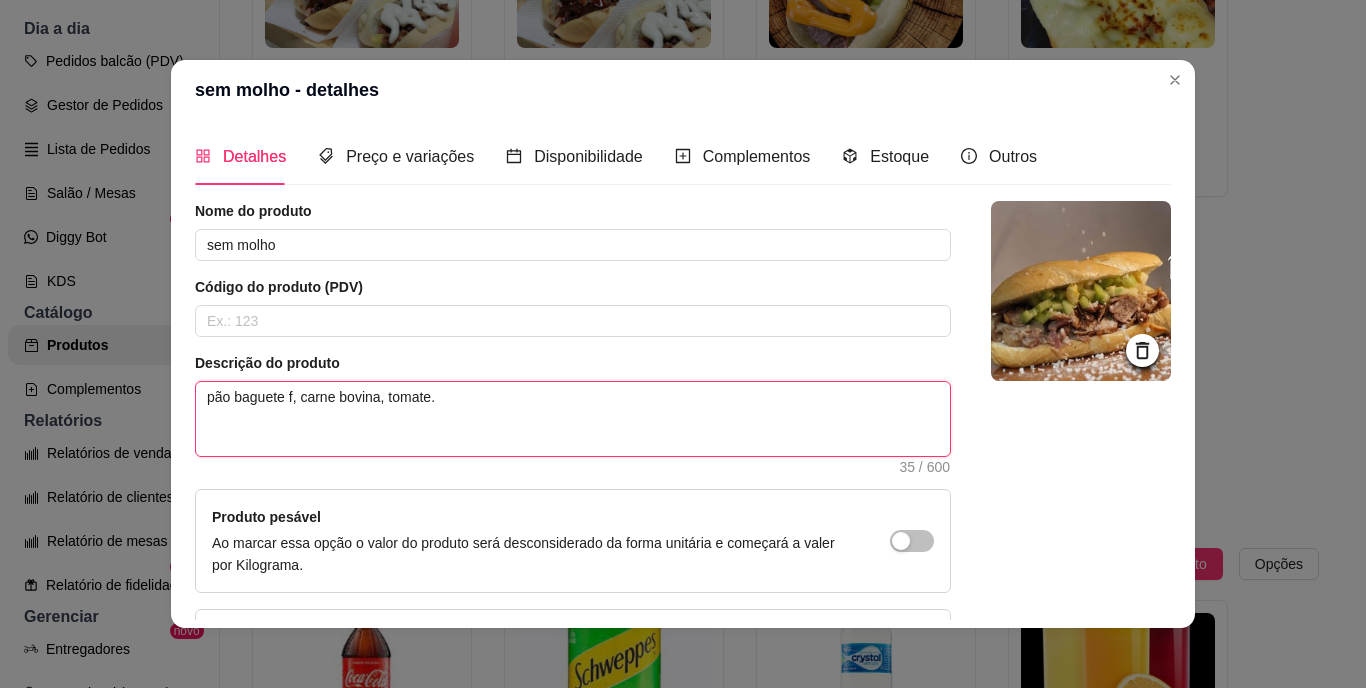 type 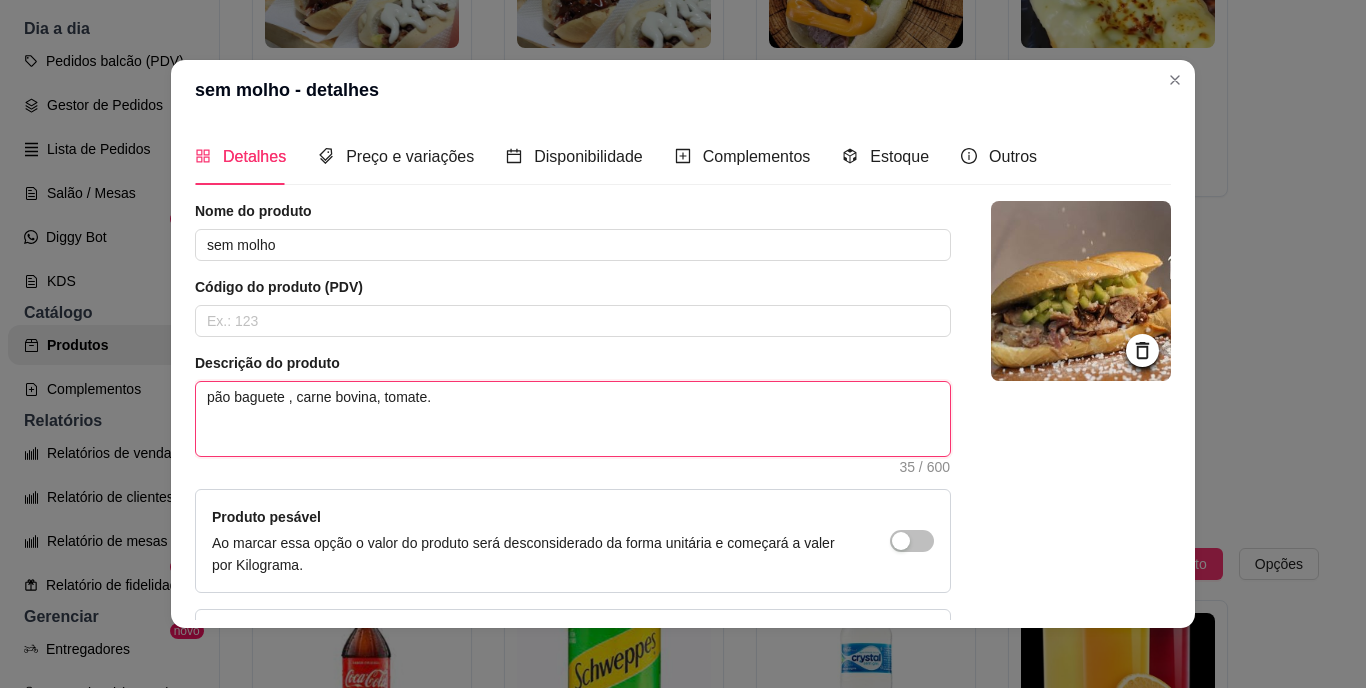 type 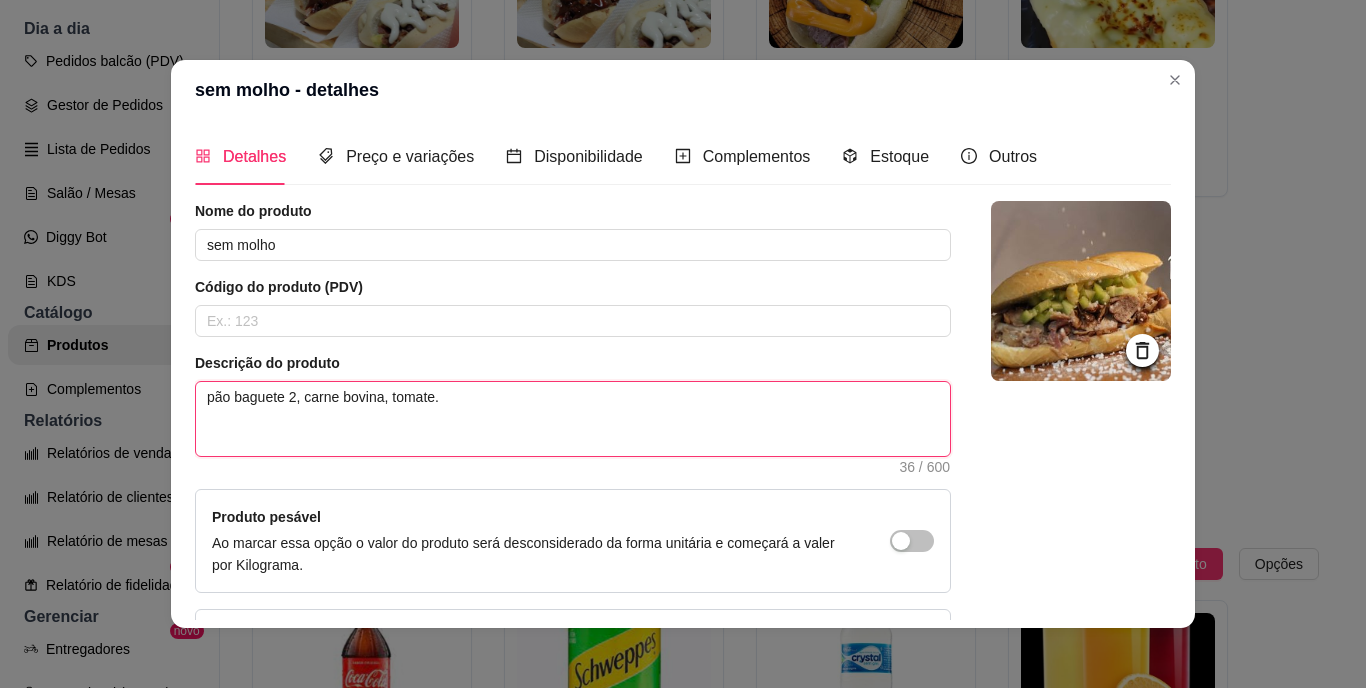 type 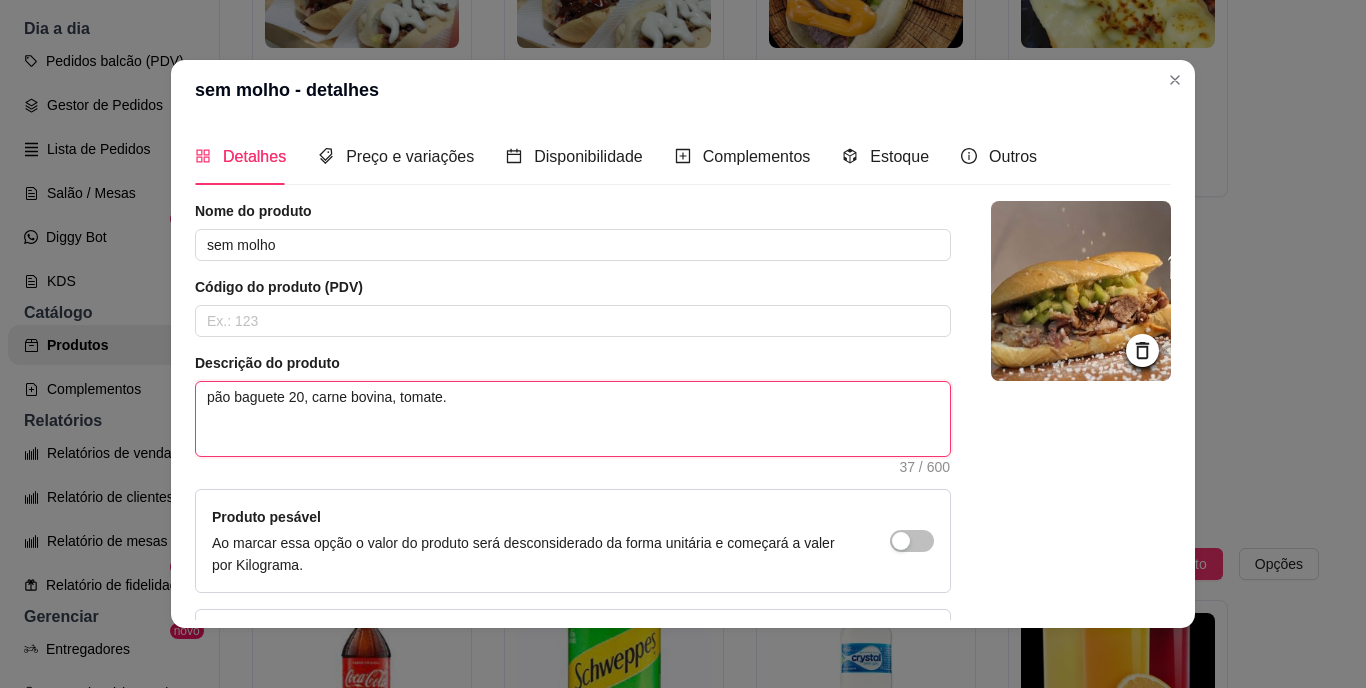 type 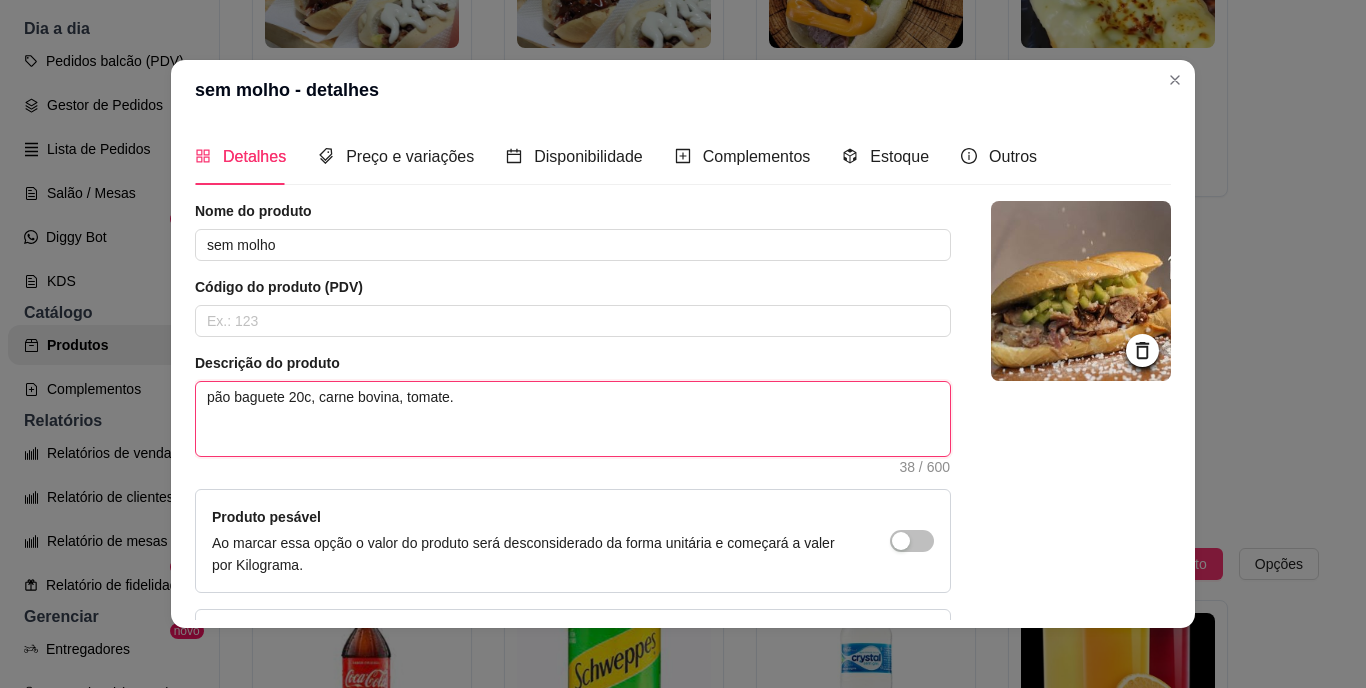 type 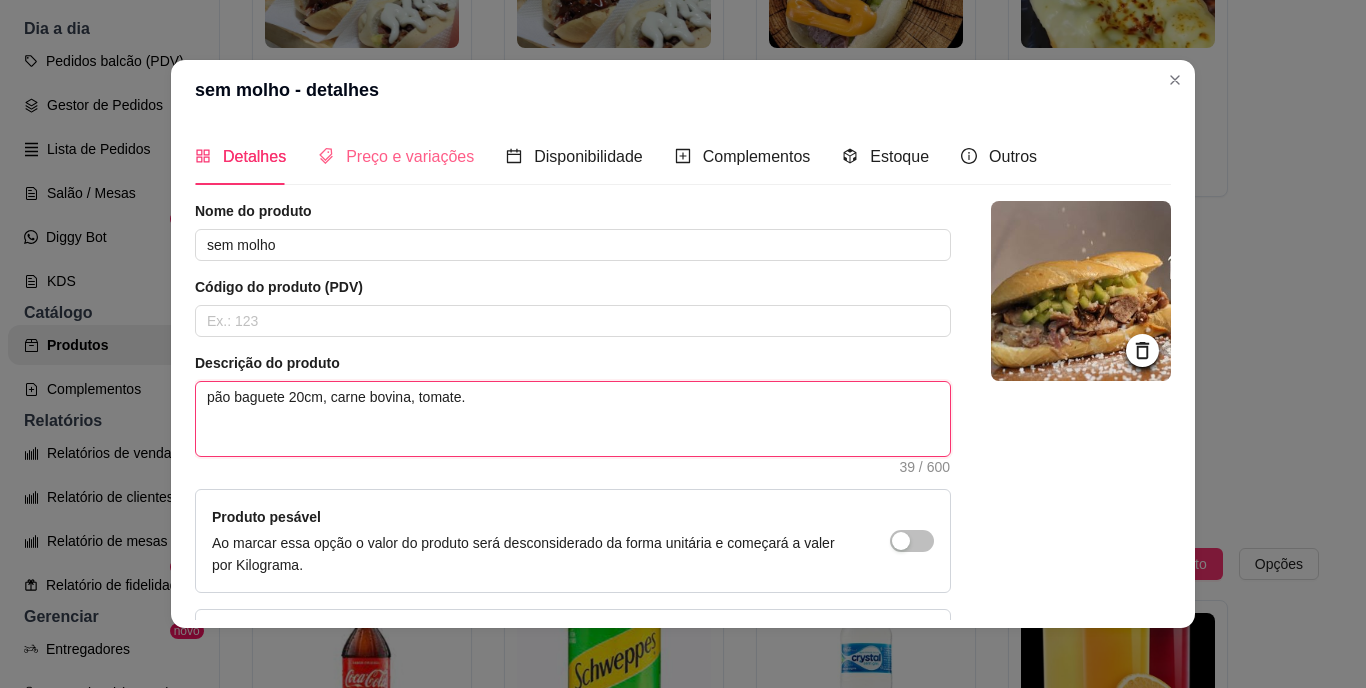 type on "pão baguete 20cm, carne bovina, tomate." 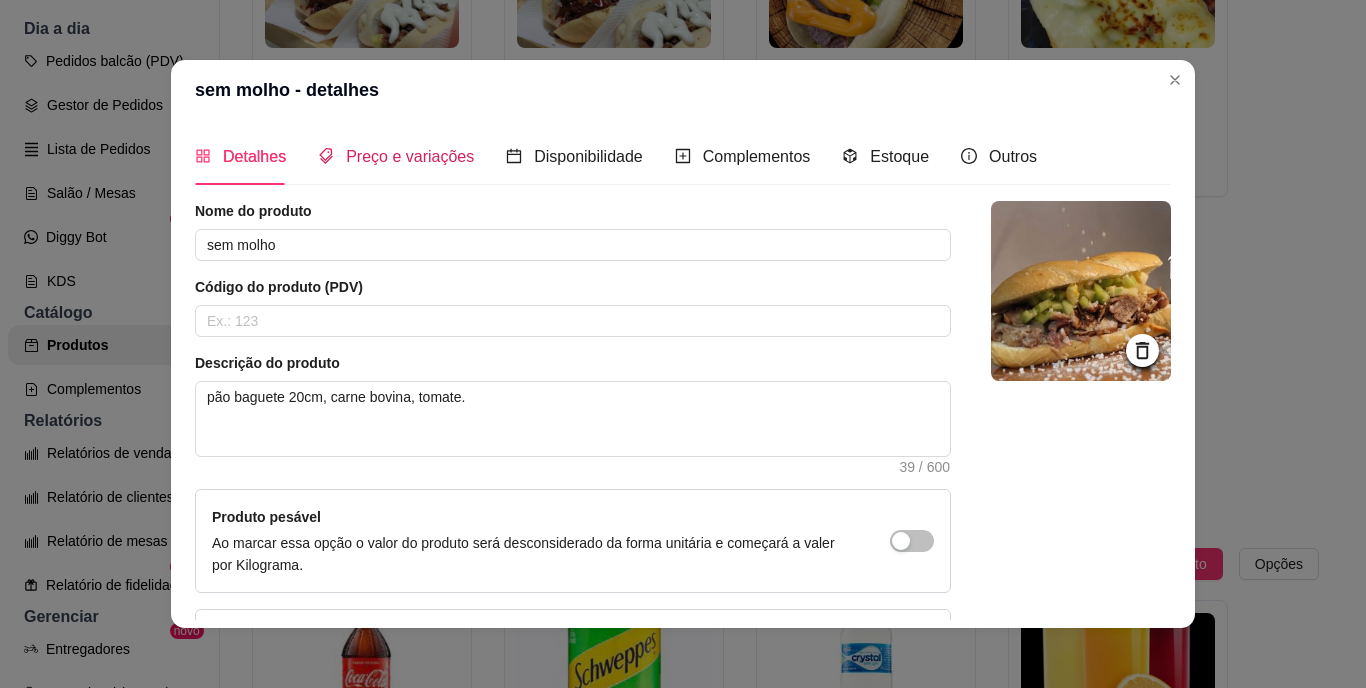 click on "Preço e variações" at bounding box center [410, 156] 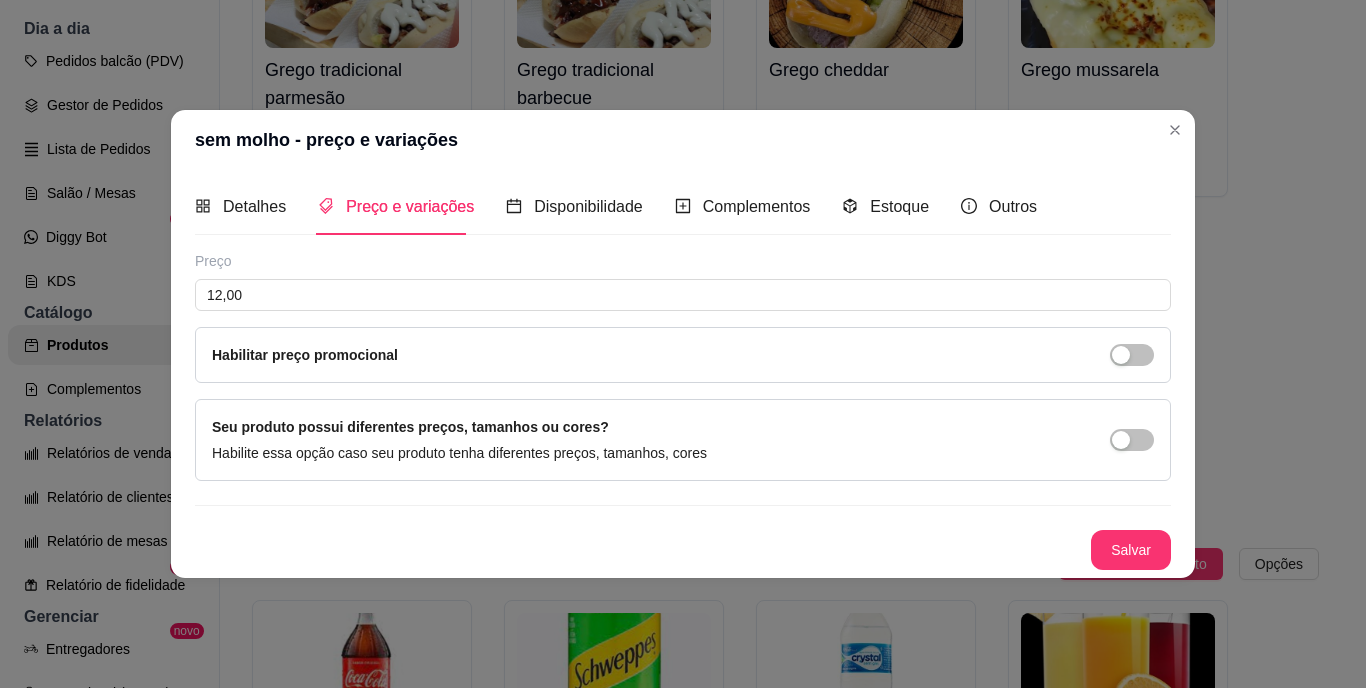 type 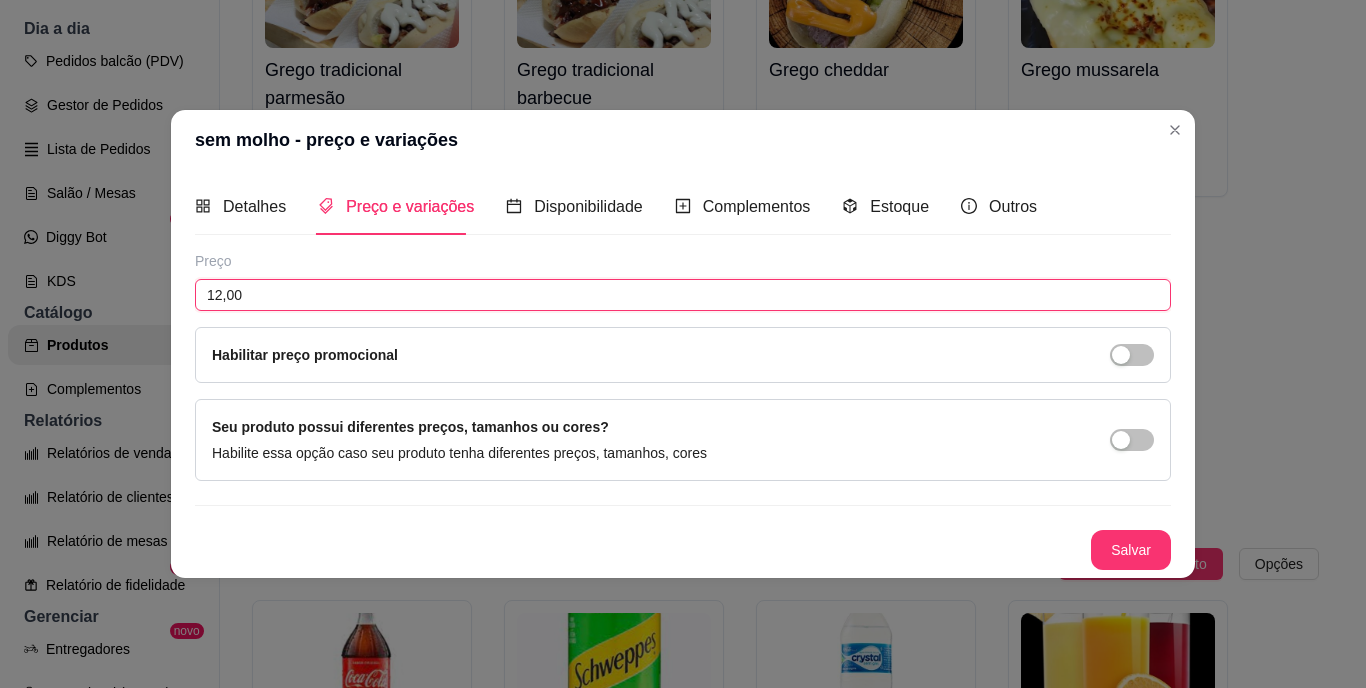 click on "12,00" at bounding box center [683, 295] 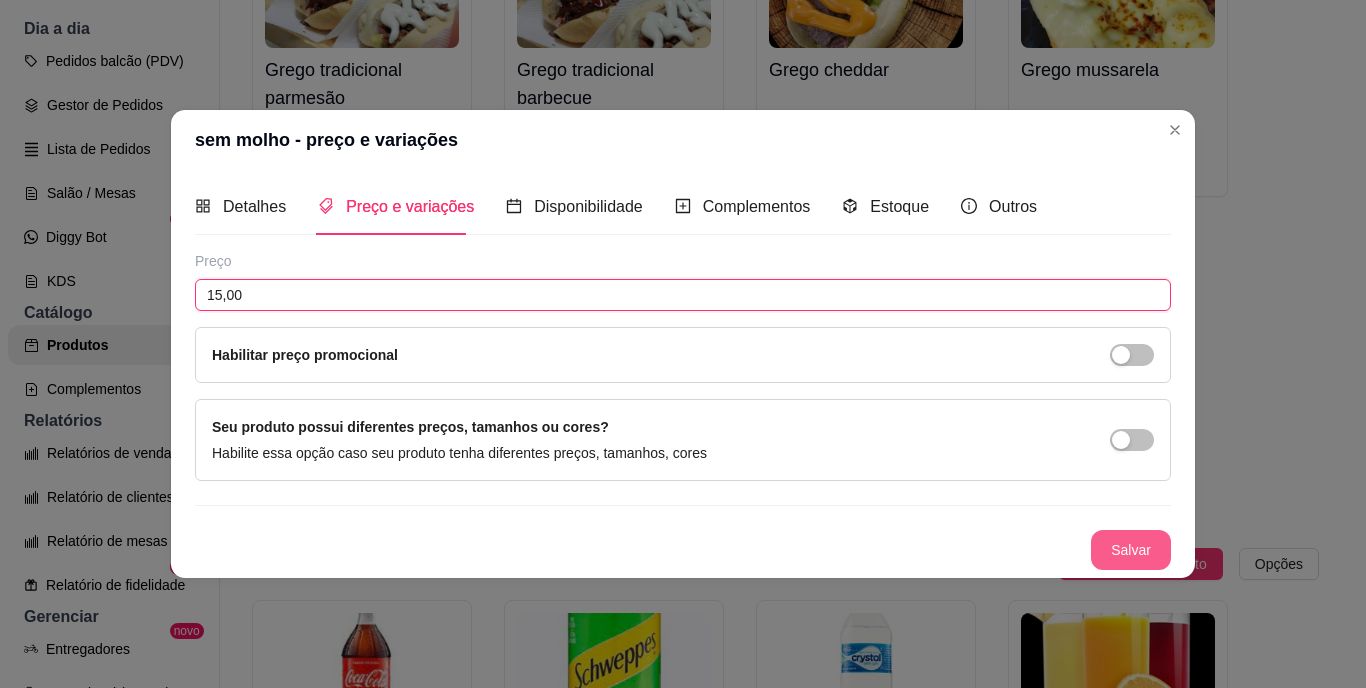 type on "15,00" 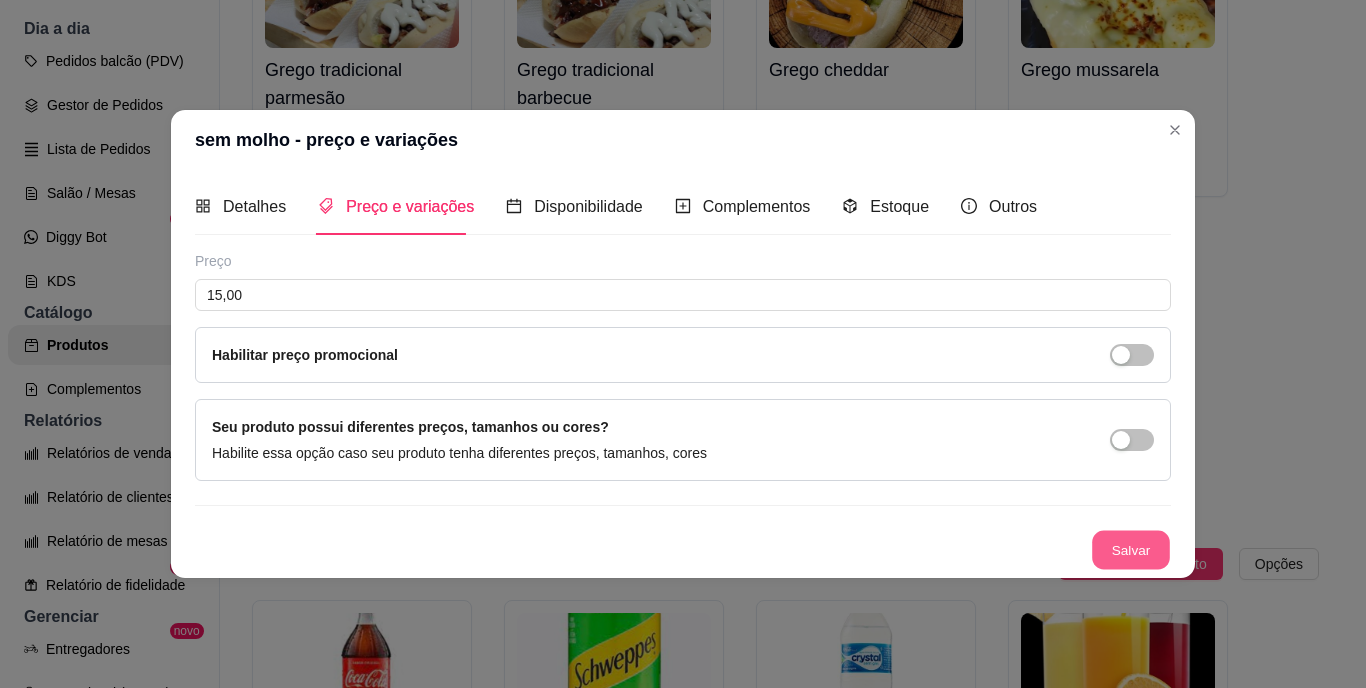 click on "Salvar" at bounding box center (1131, 550) 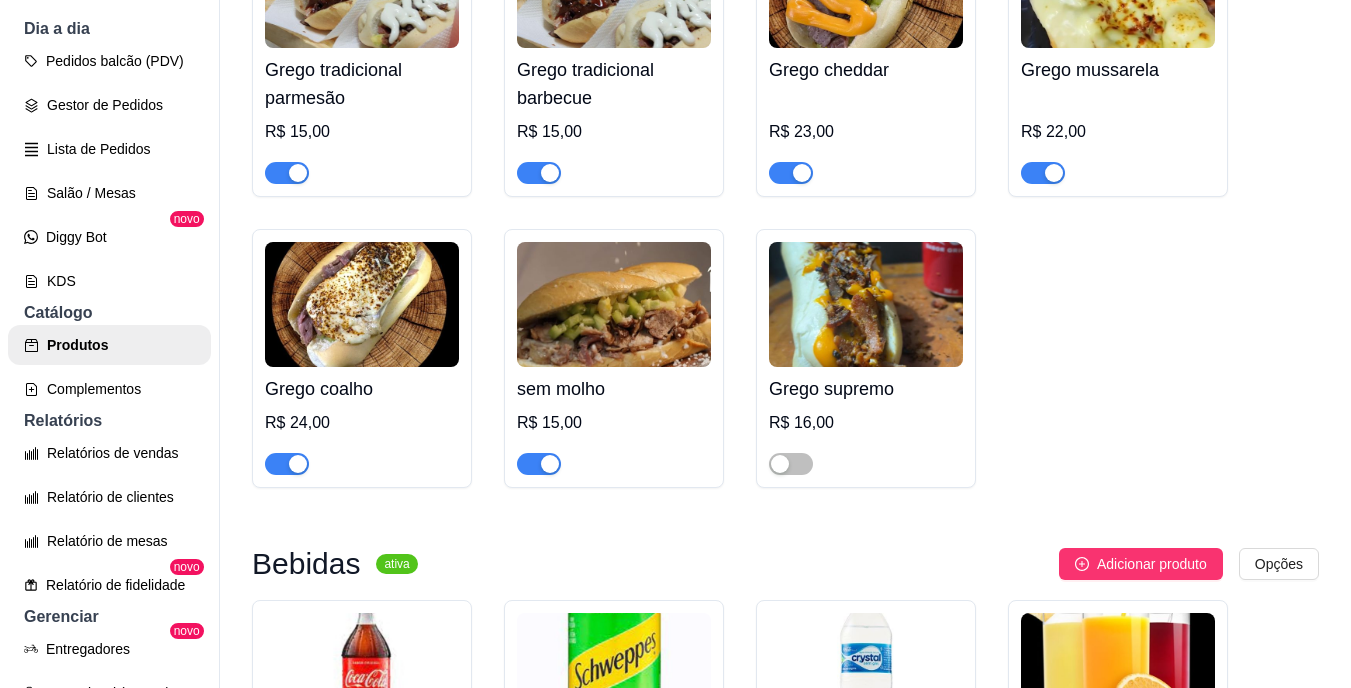 click at bounding box center (866, 304) 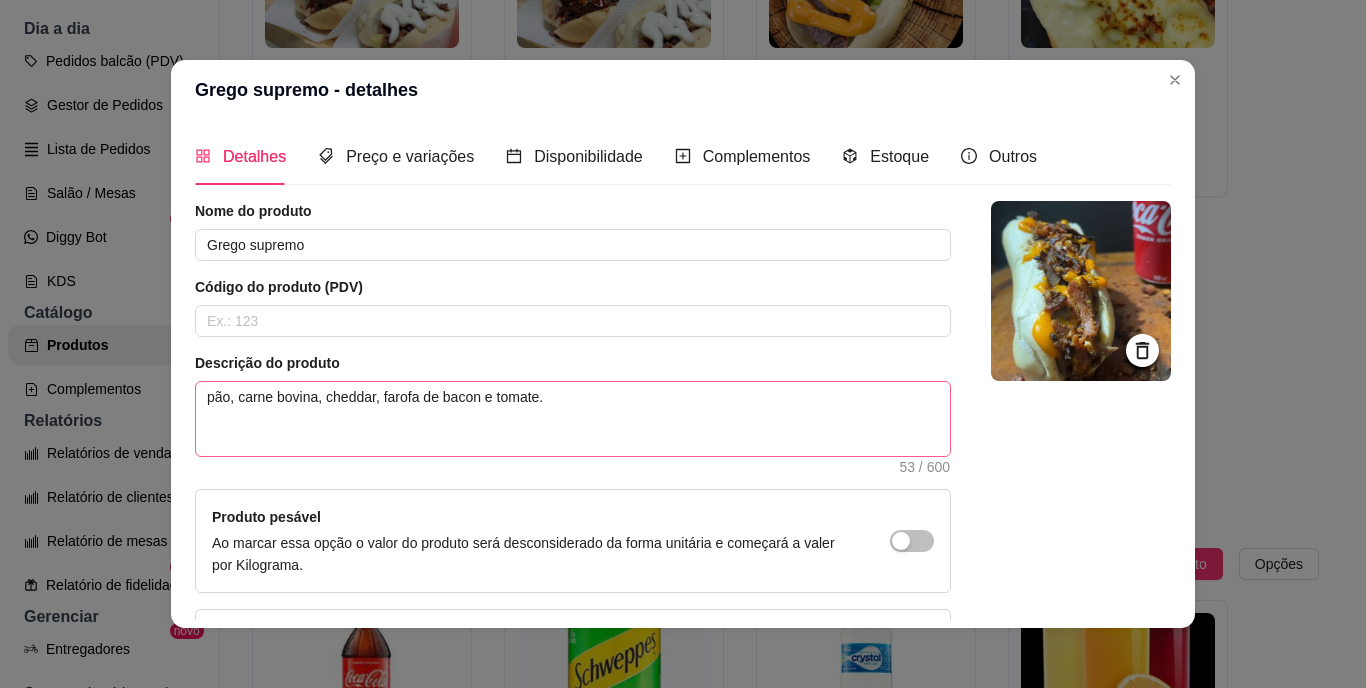 scroll, scrollTop: 4, scrollLeft: 0, axis: vertical 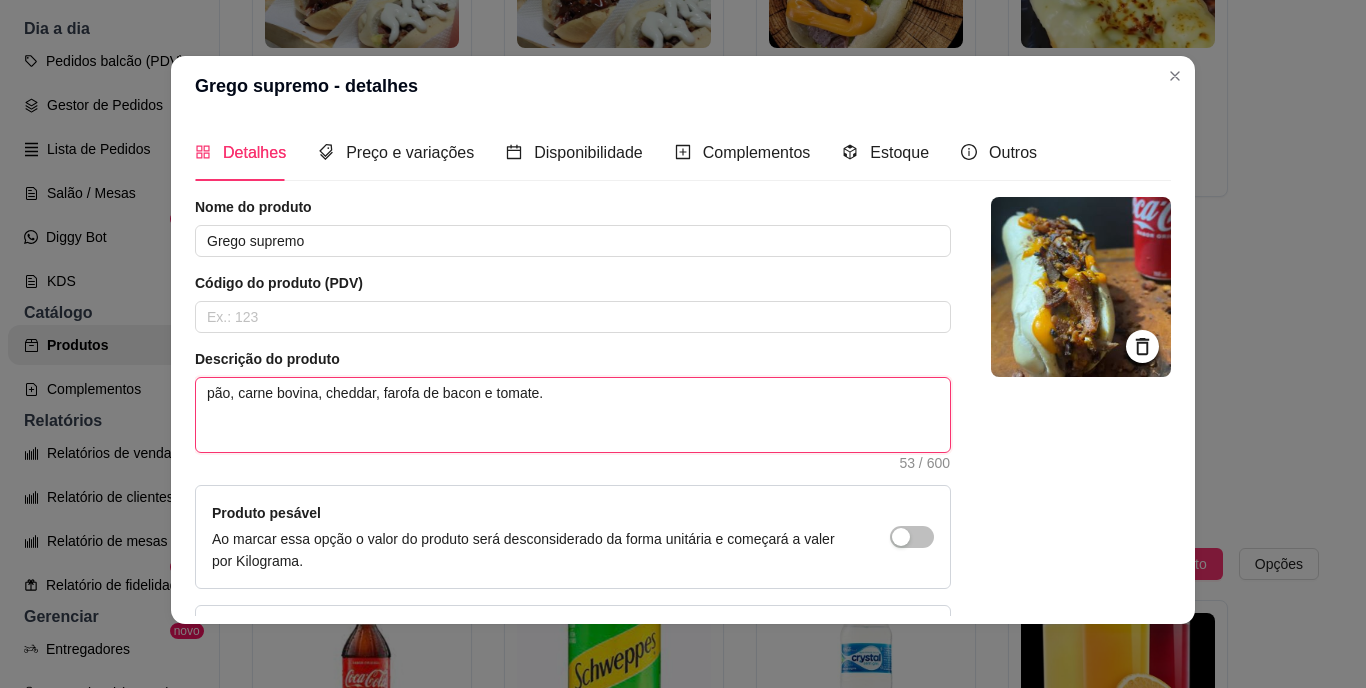 click on "pão, carne bovina, cheddar, farofa de bacon e tomate." at bounding box center (573, 415) 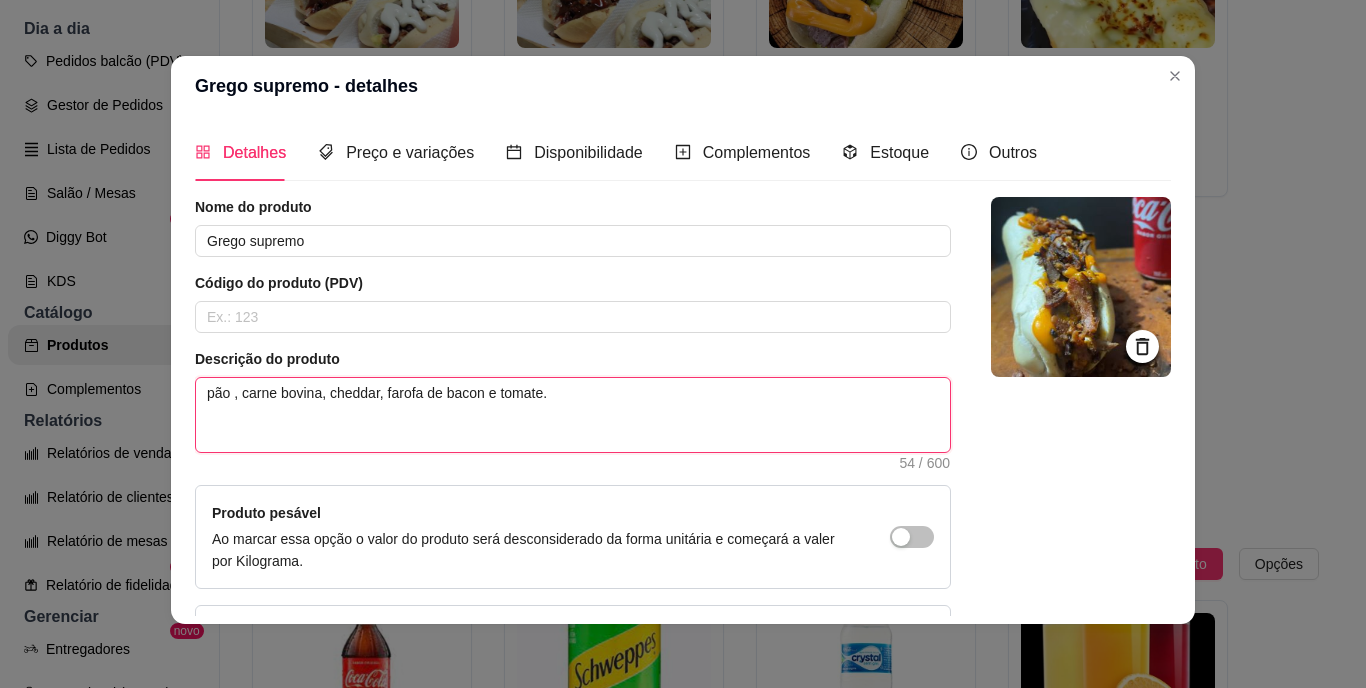 type 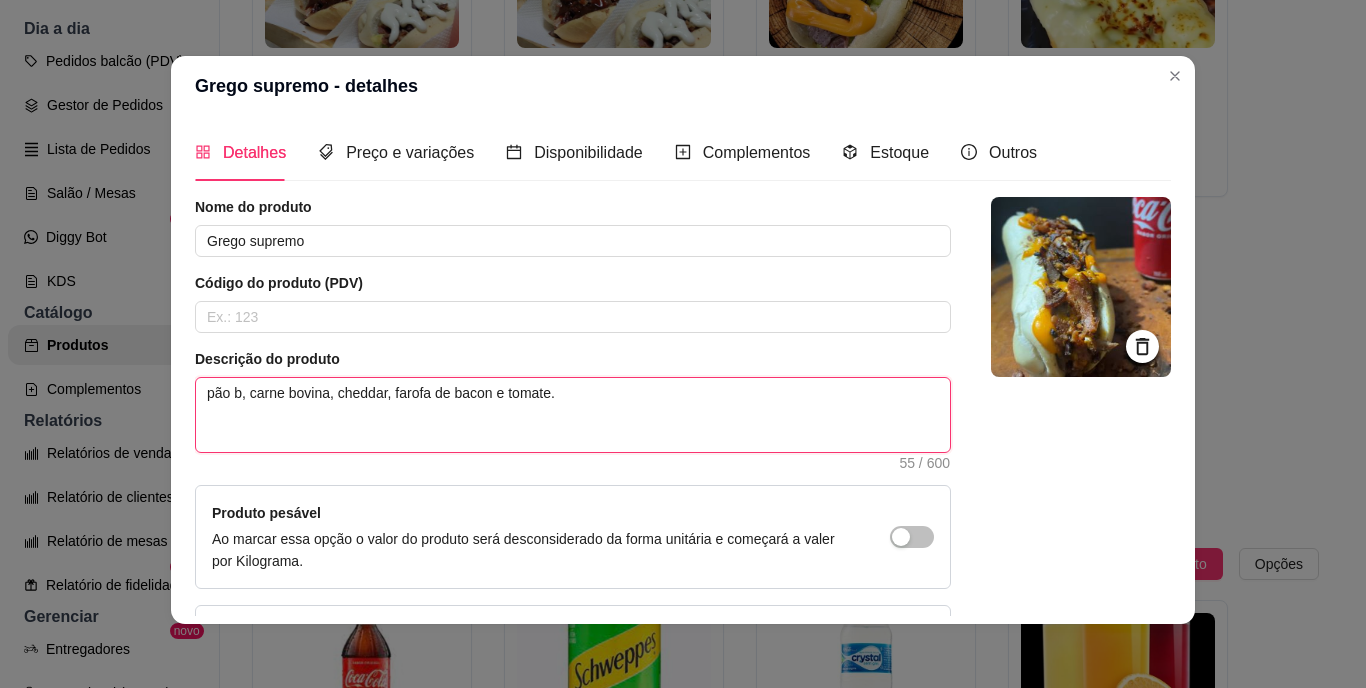 type 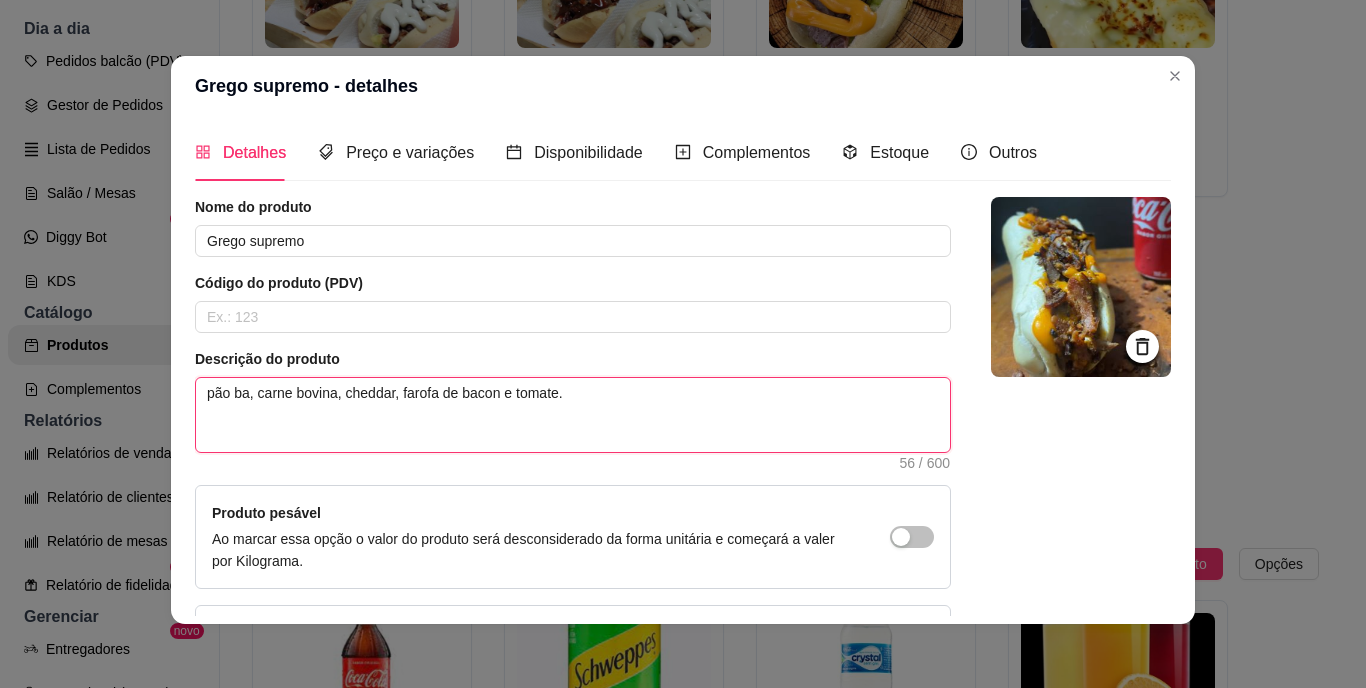 type 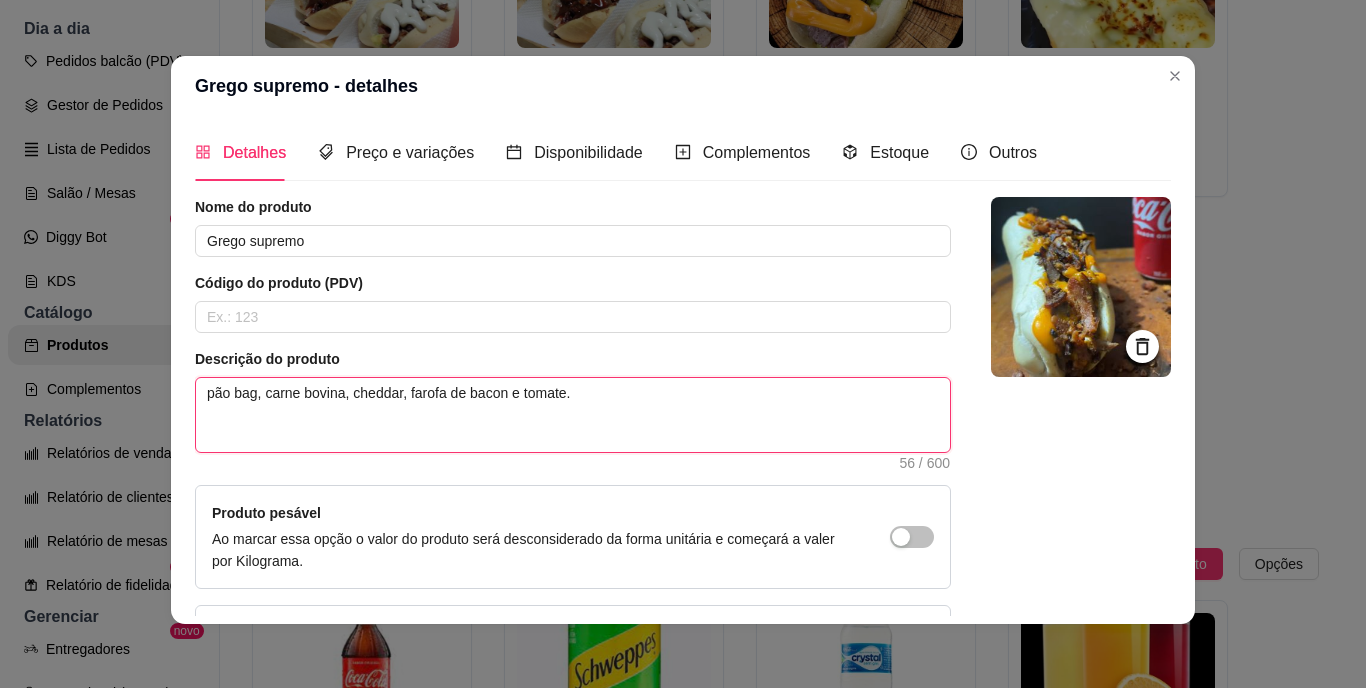 type 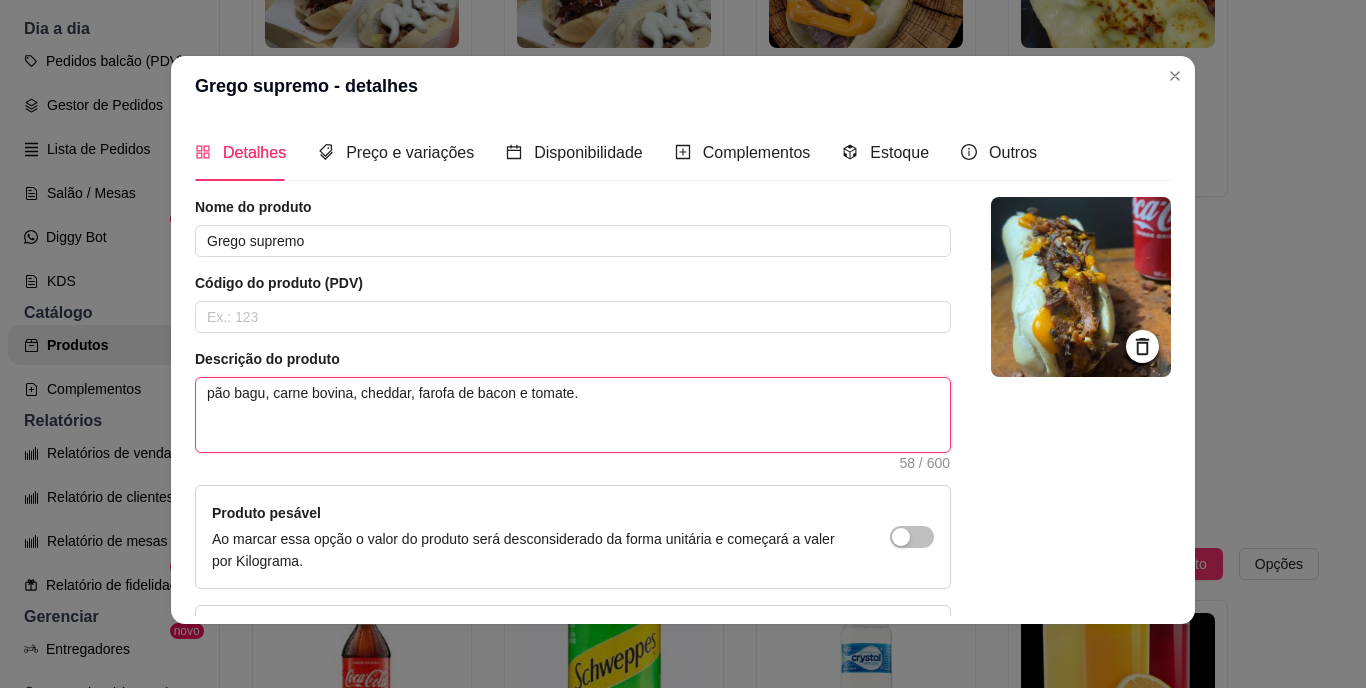 type 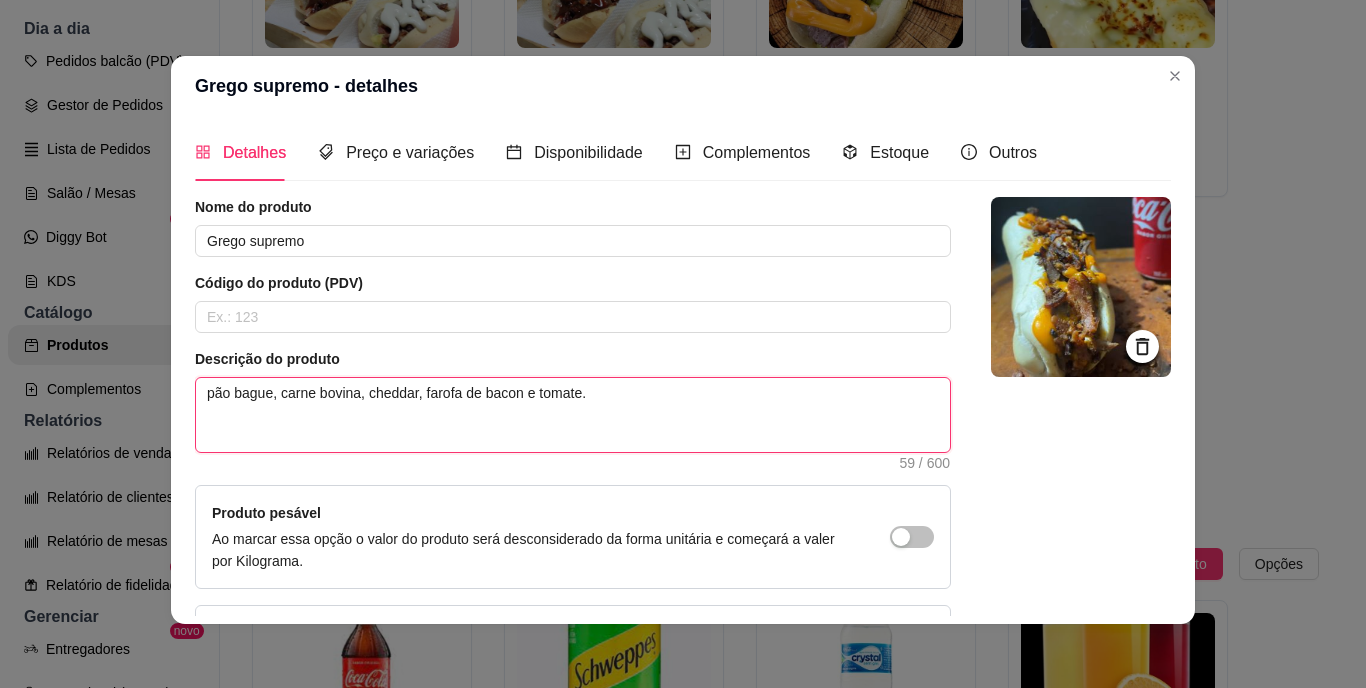 type 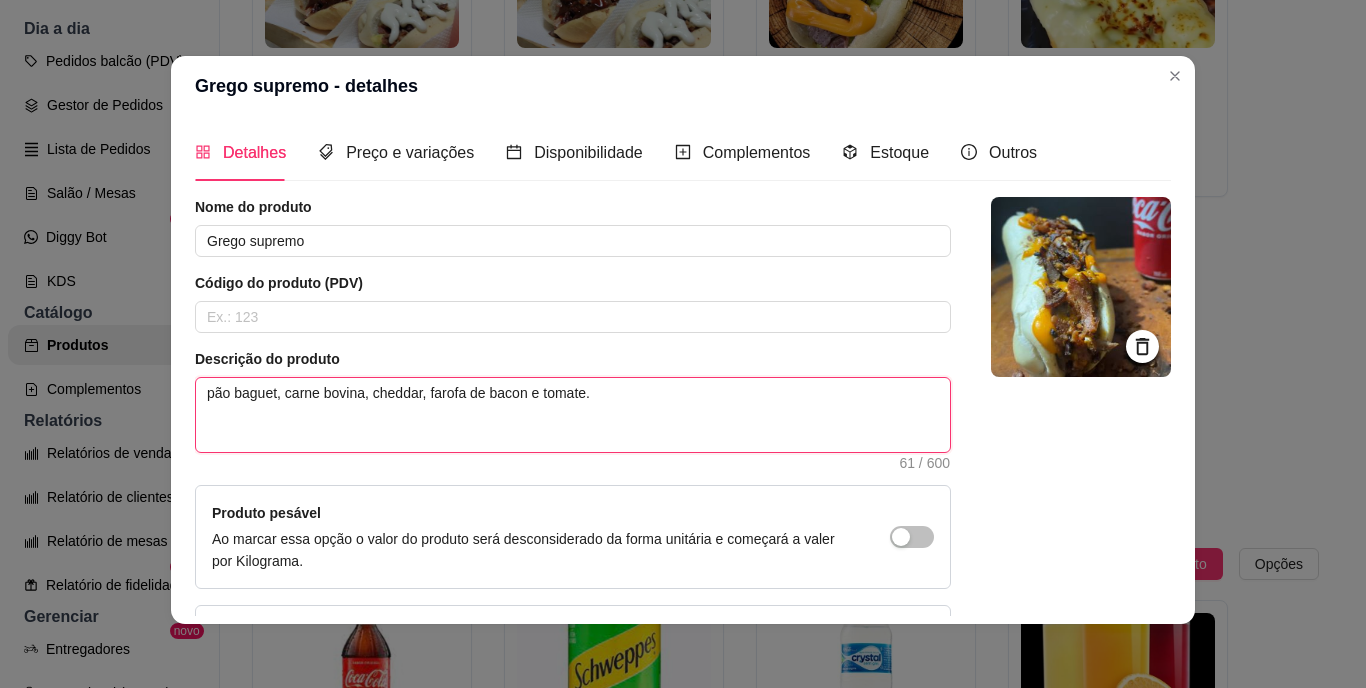 type 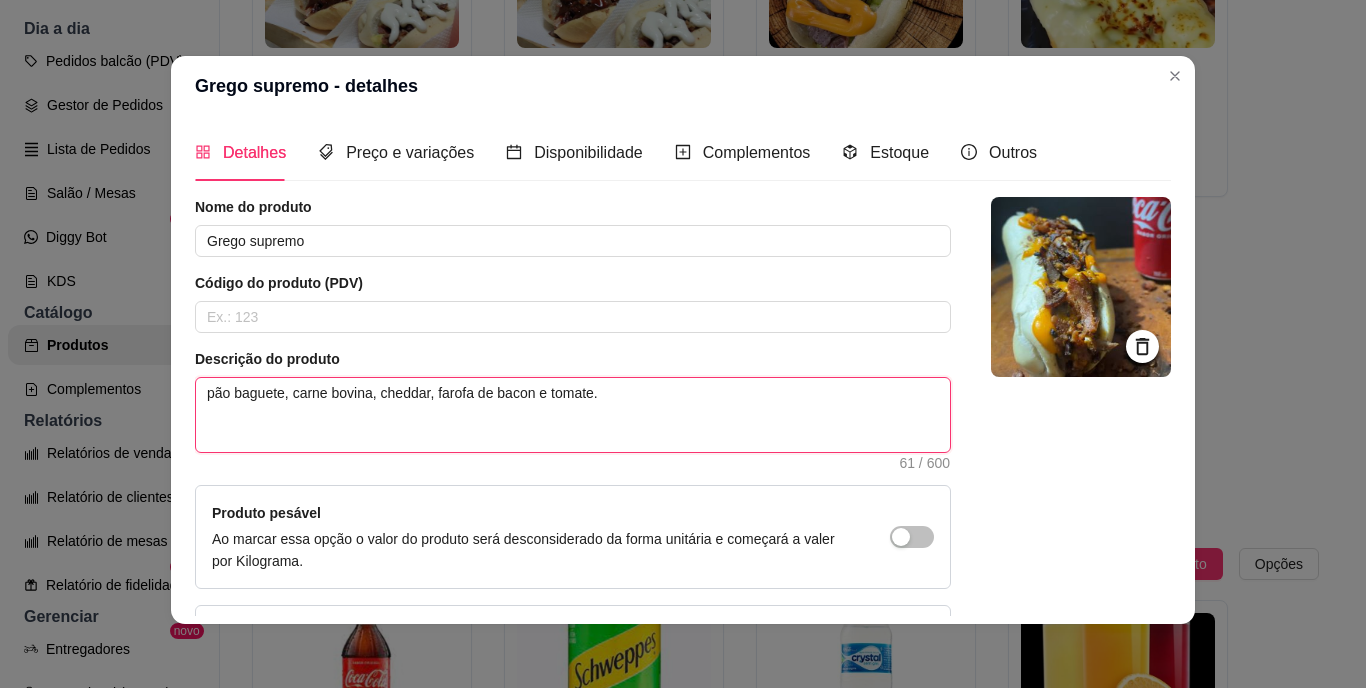 type 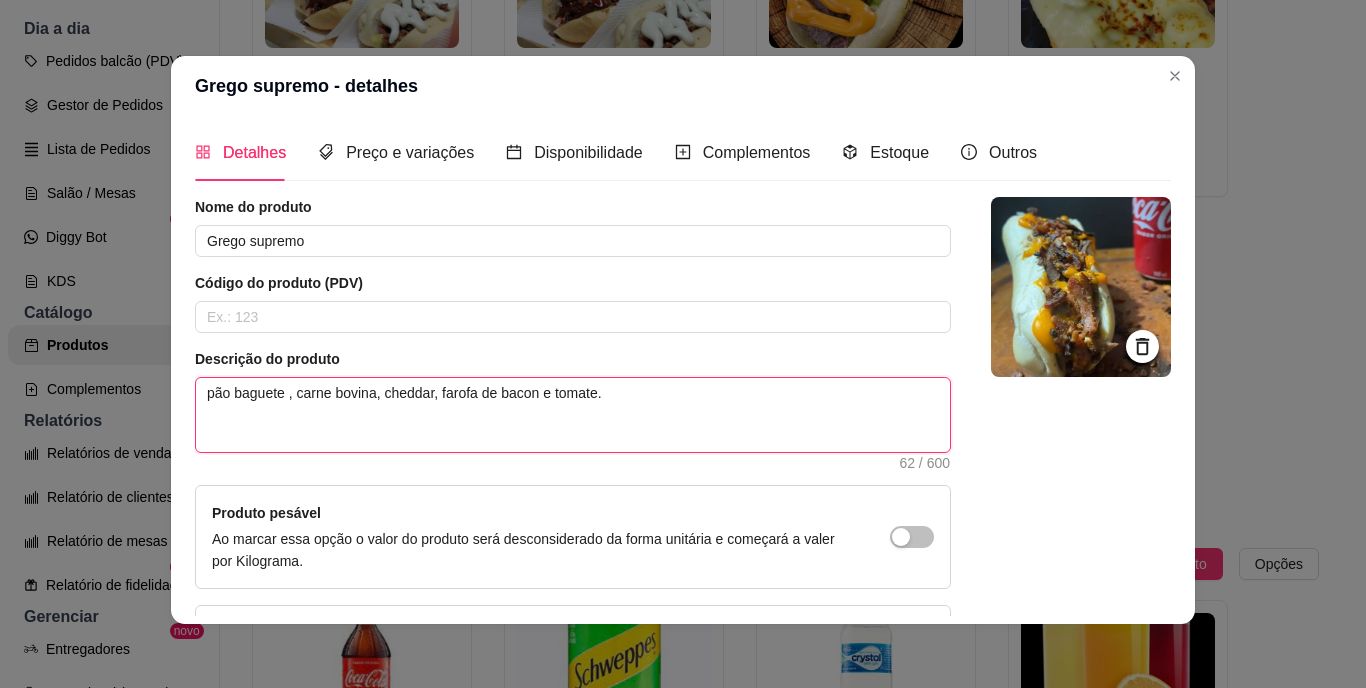 type 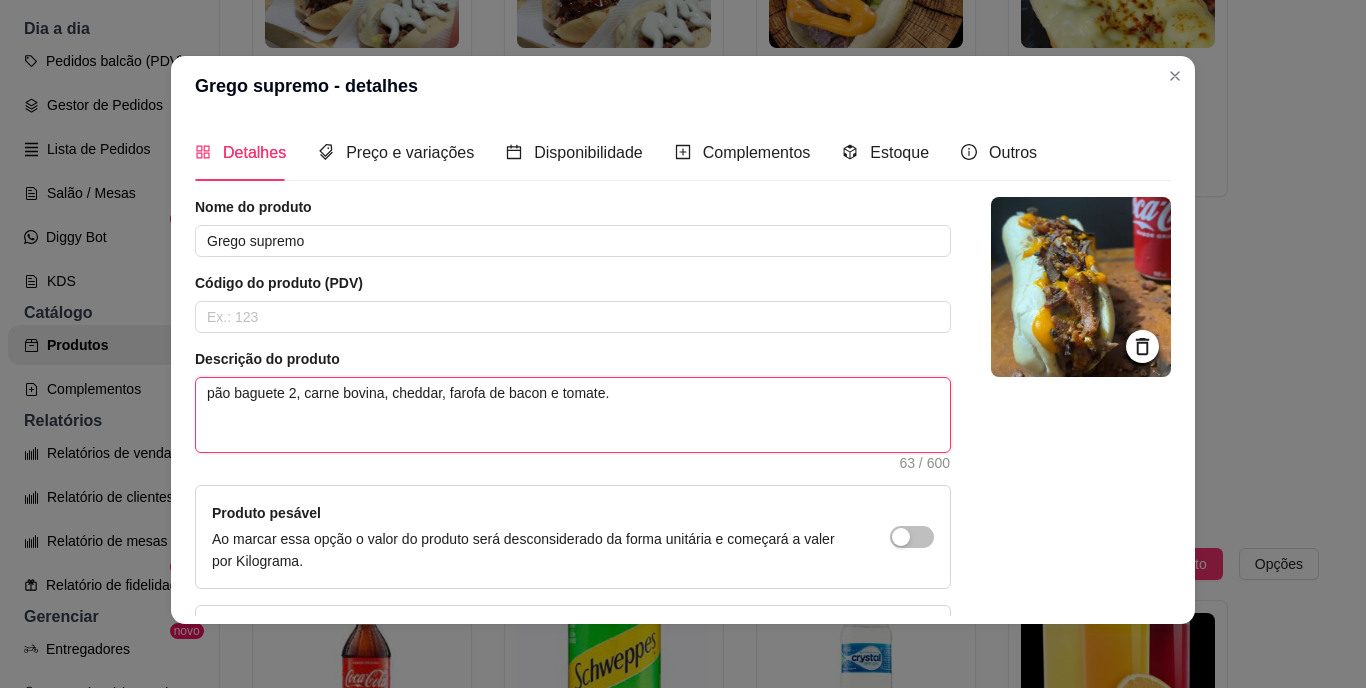type 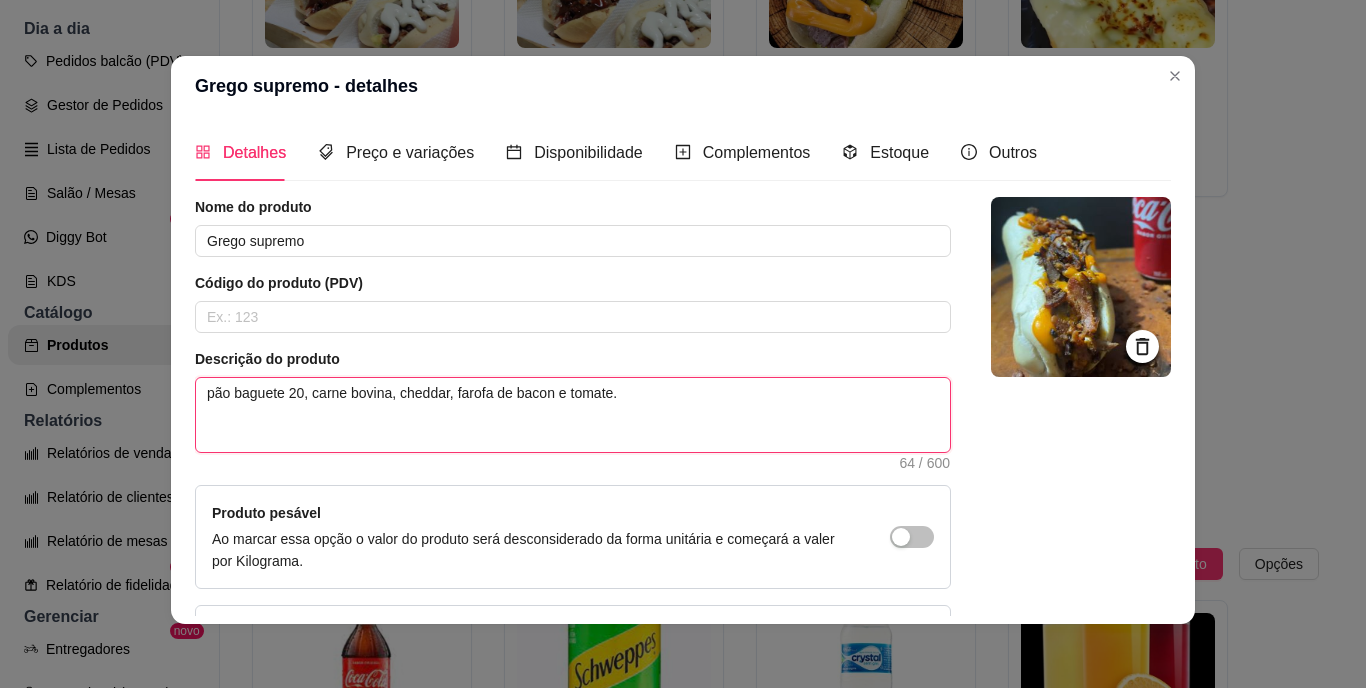 type 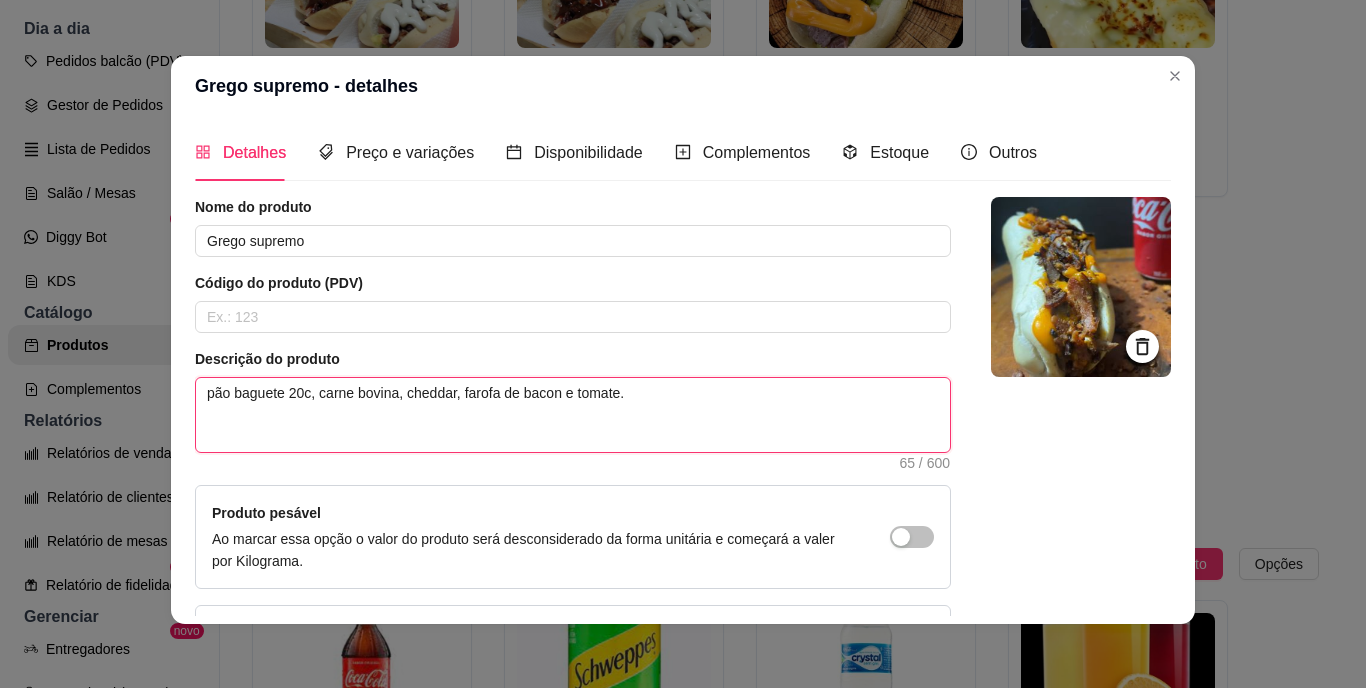 type 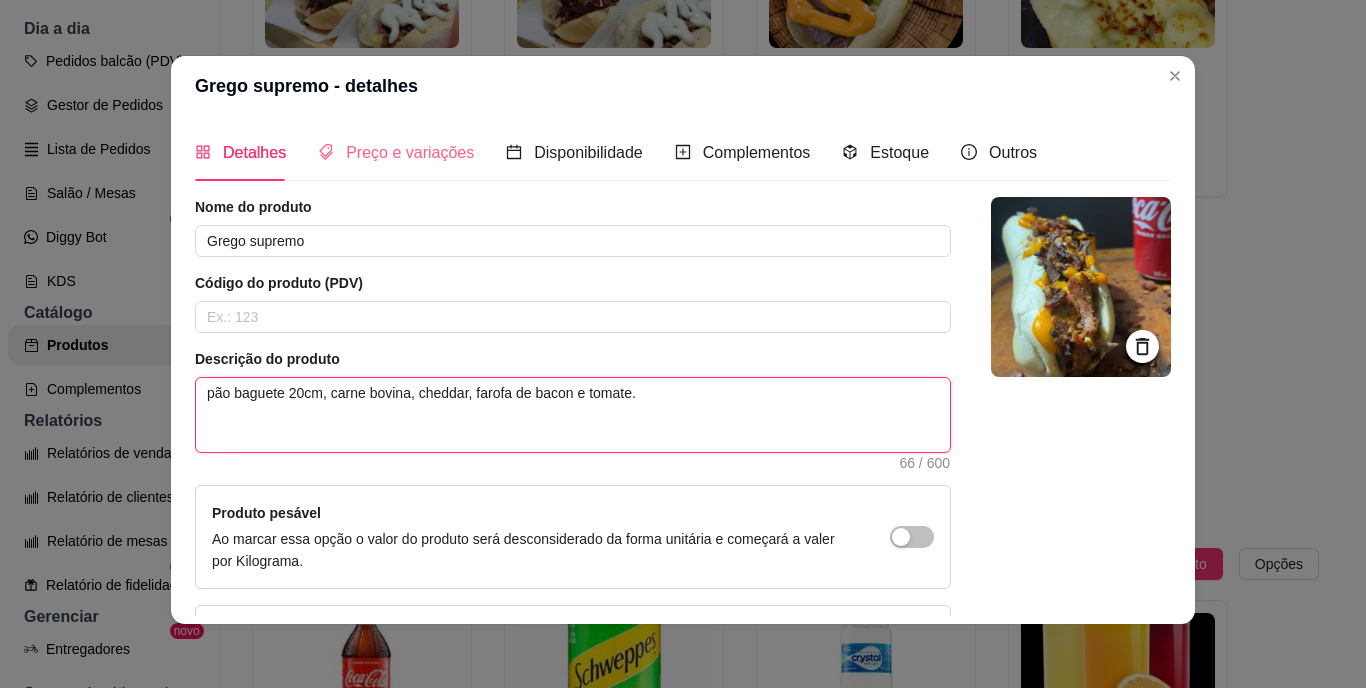 type on "pão baguete 20cm, carne bovina, cheddar, farofa de bacon e tomate." 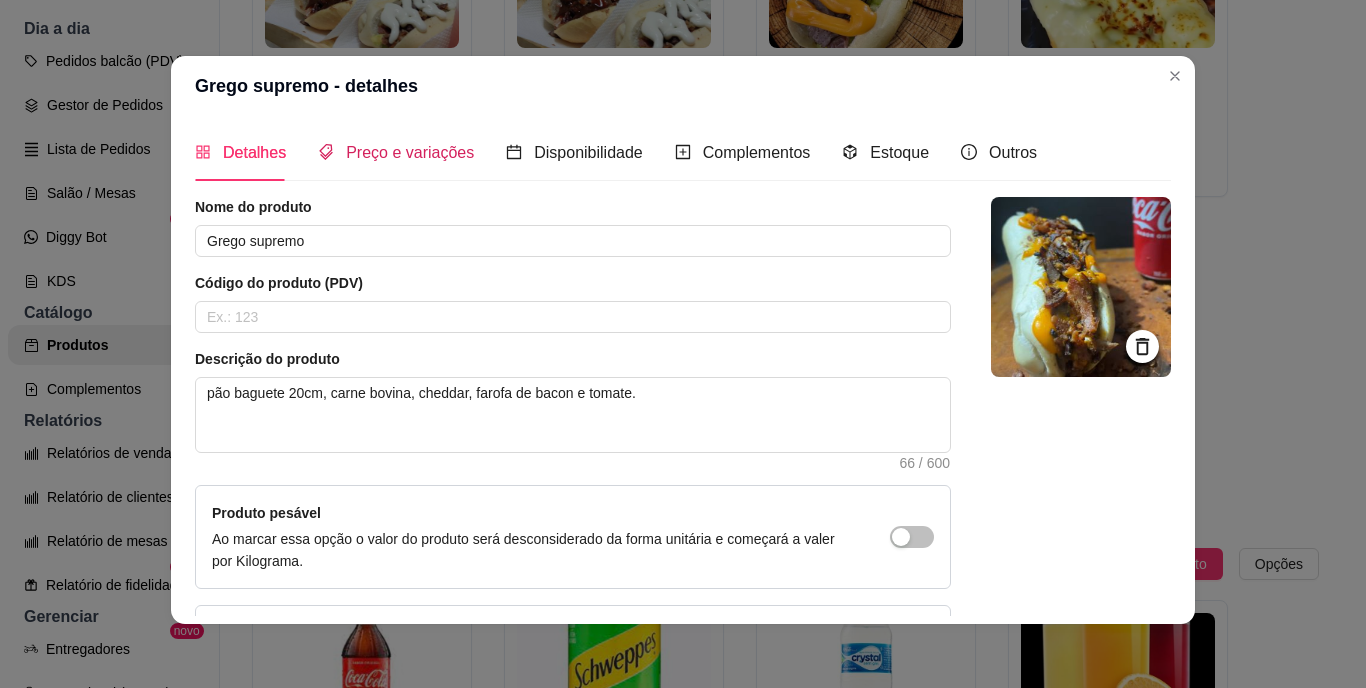 click on "Preço e variações" at bounding box center (410, 152) 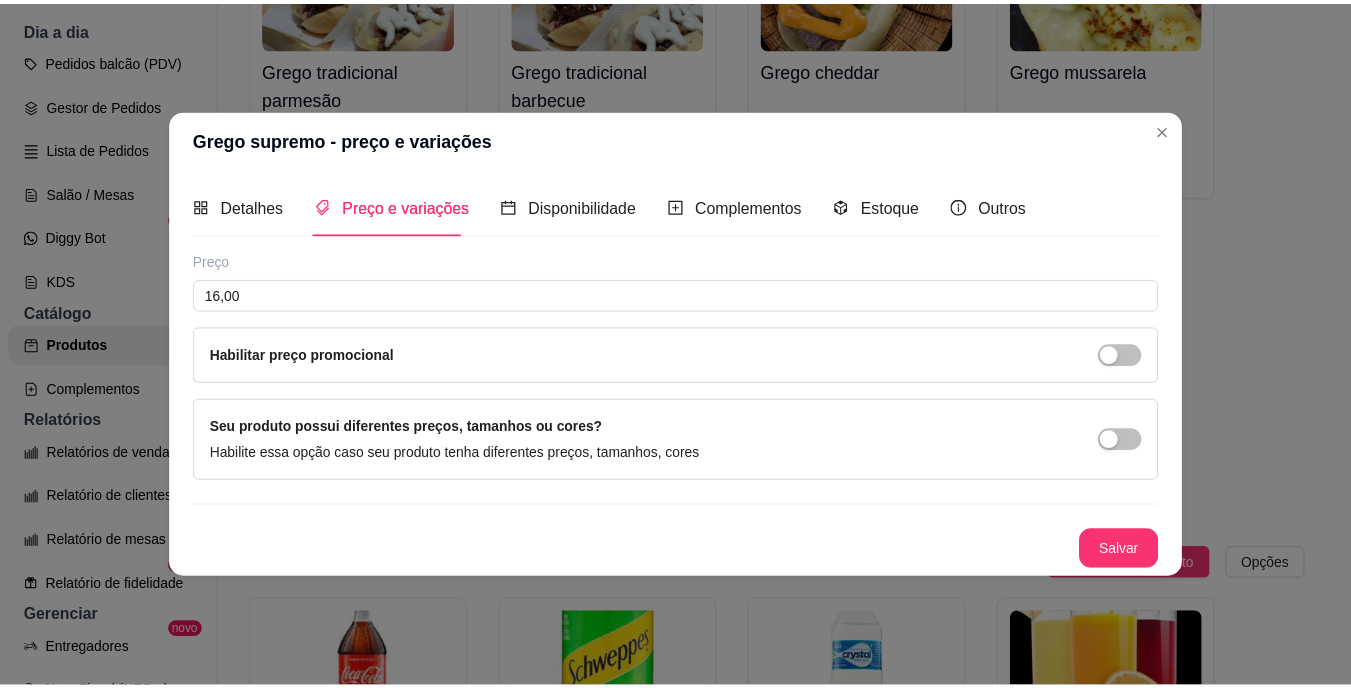 scroll, scrollTop: 0, scrollLeft: 0, axis: both 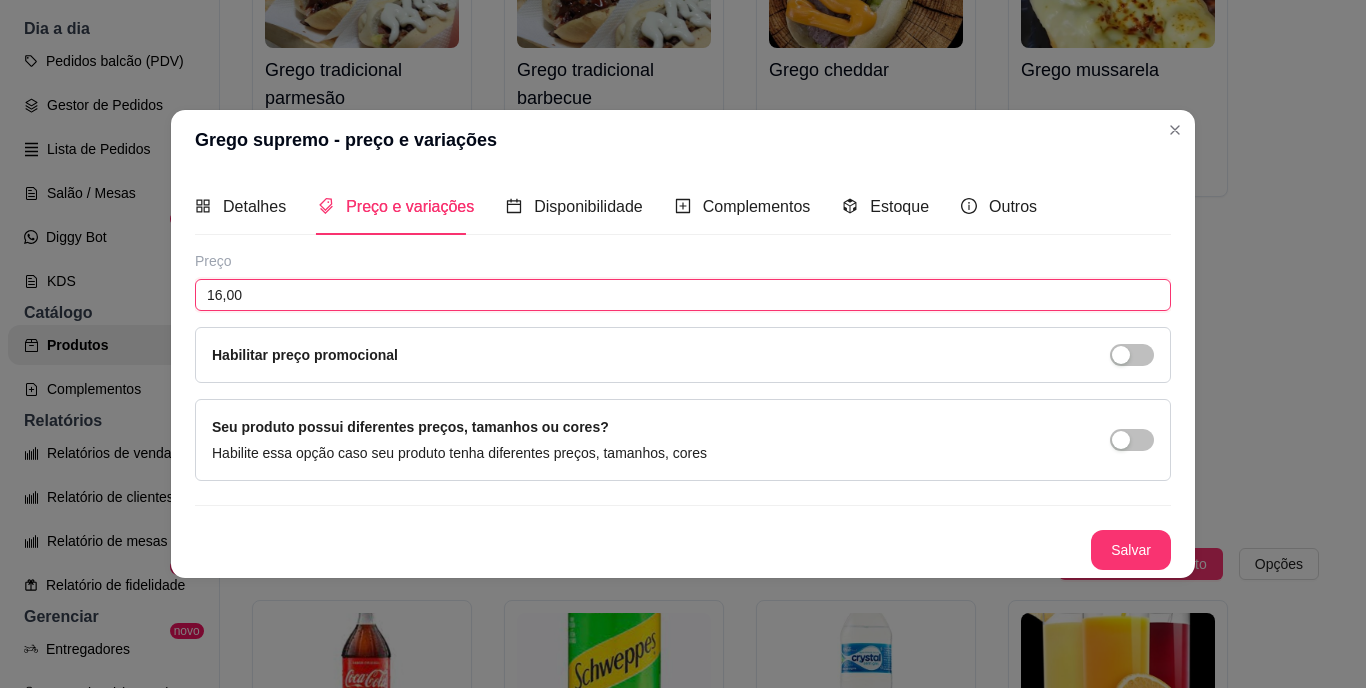 click on "16,00" at bounding box center (683, 295) 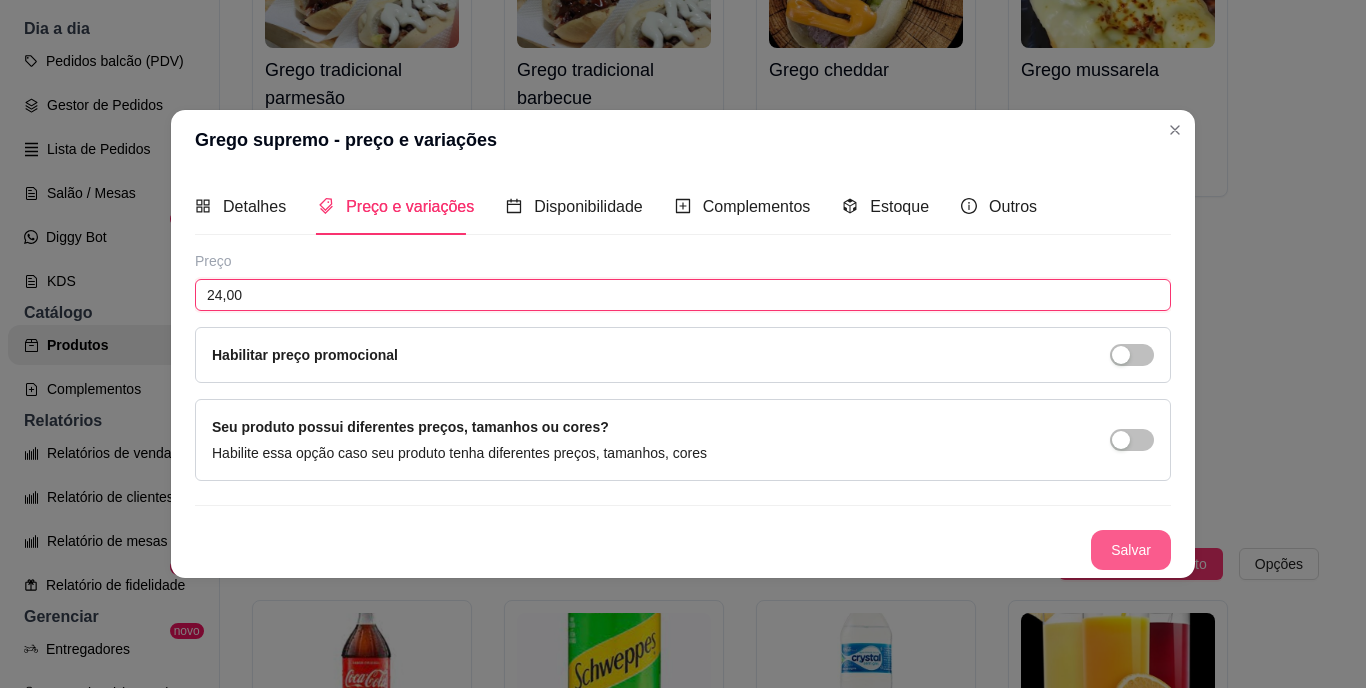 type on "24,00" 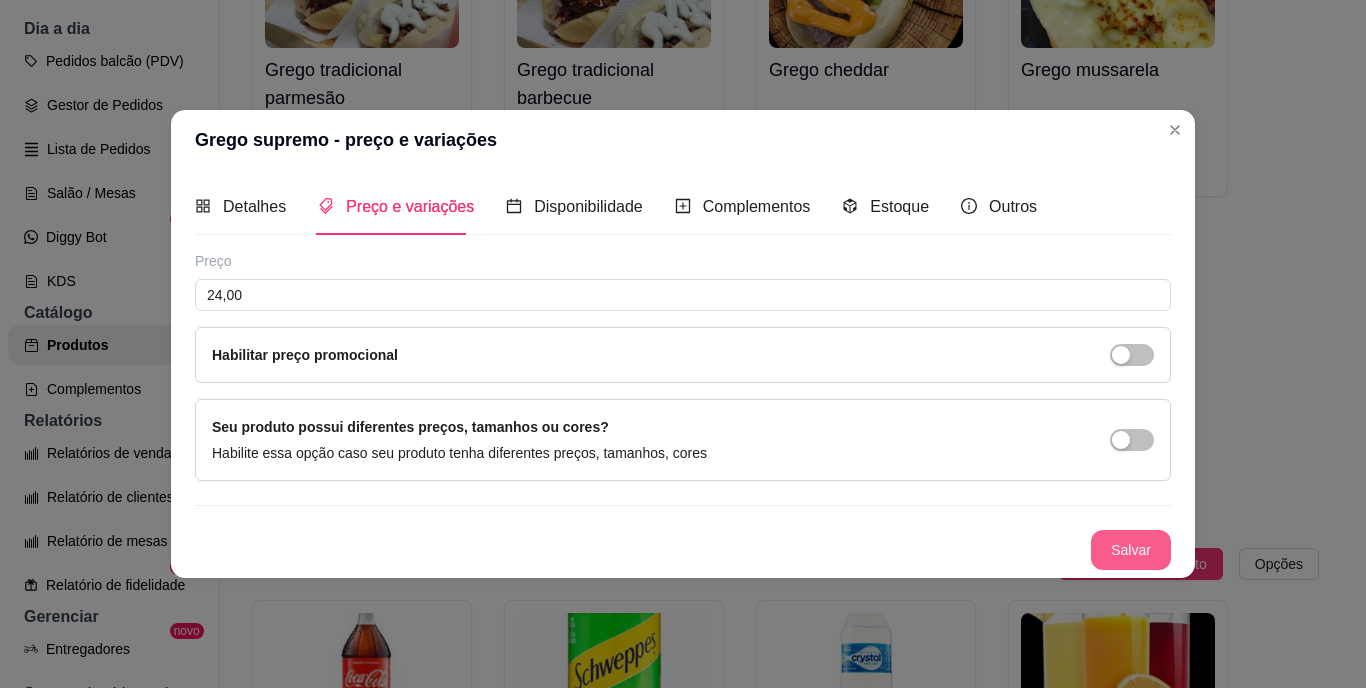 click on "Salvar" at bounding box center (1131, 550) 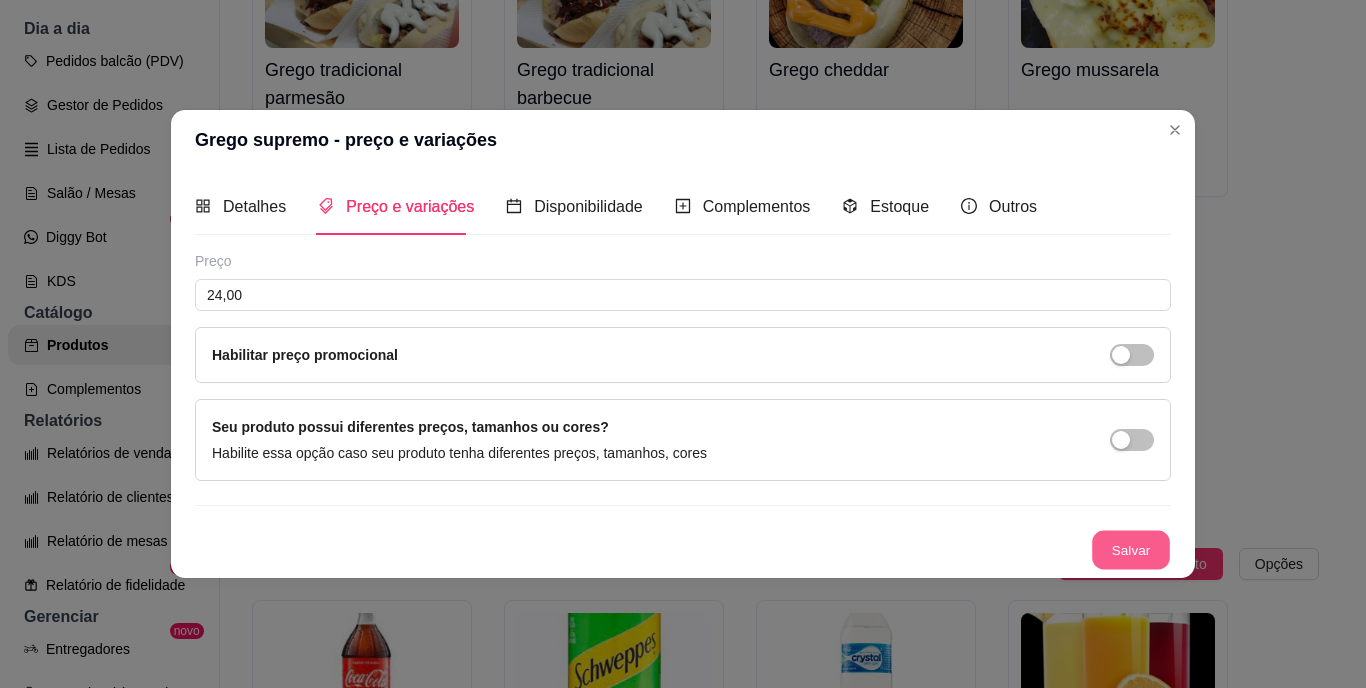 click on "Salvar" at bounding box center [1131, 550] 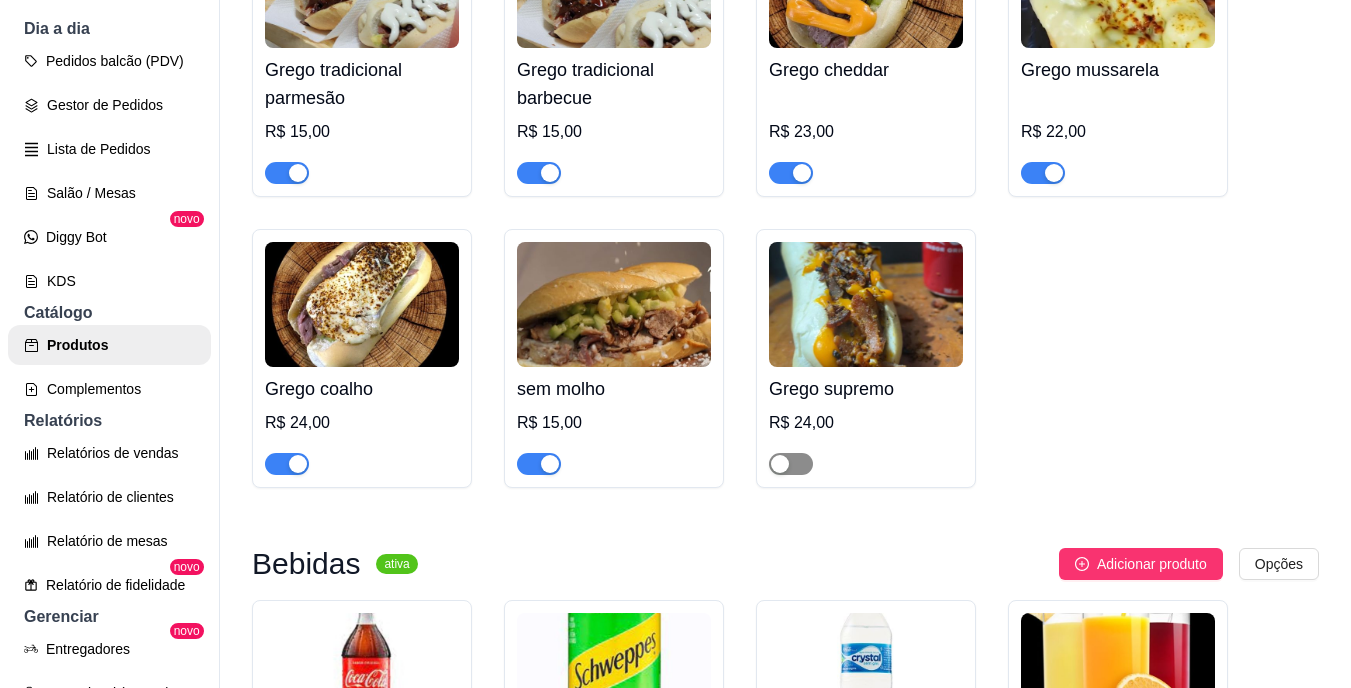 click at bounding box center [791, 464] 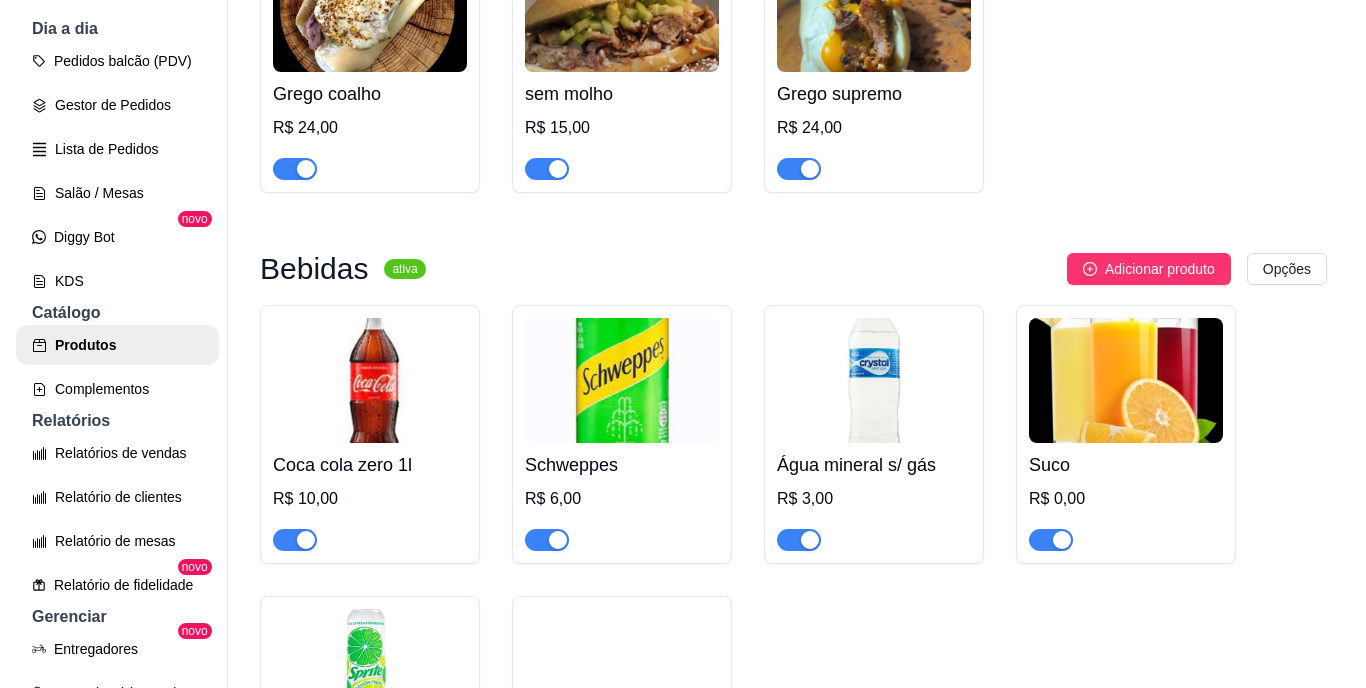 scroll, scrollTop: 696, scrollLeft: 0, axis: vertical 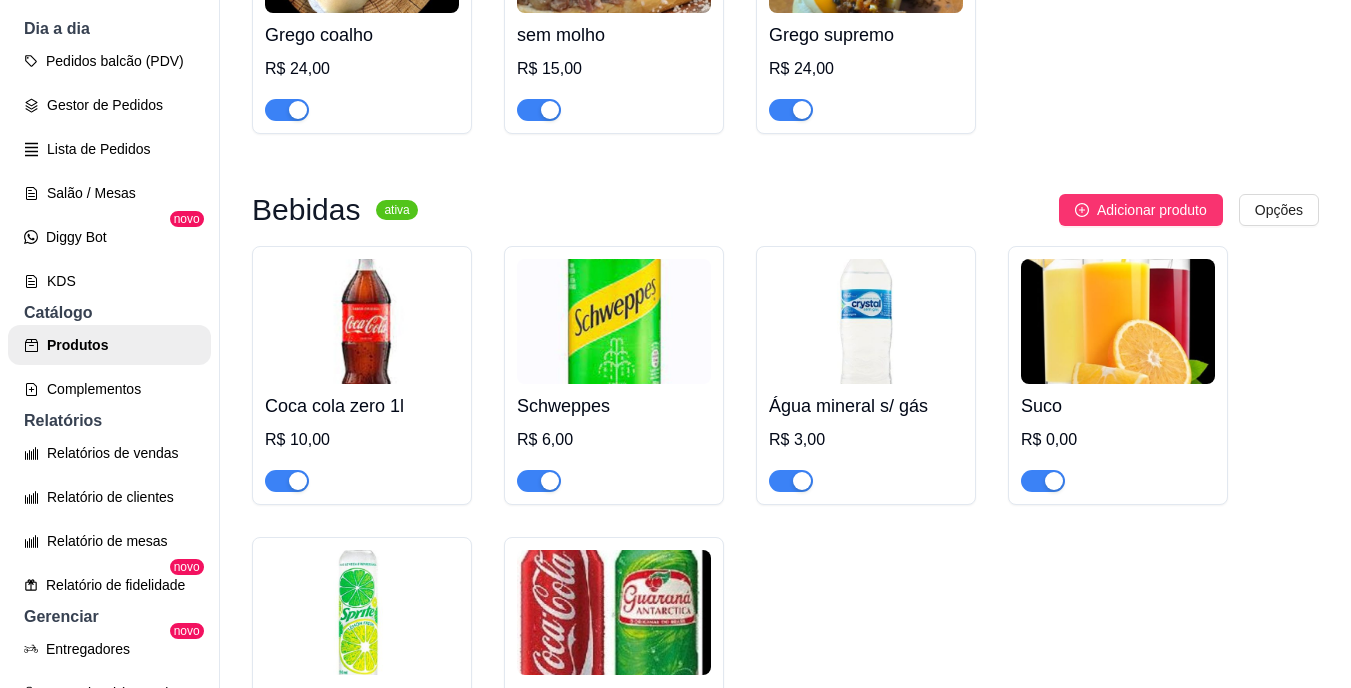 click on "Coca cola zero 1l" at bounding box center [362, 406] 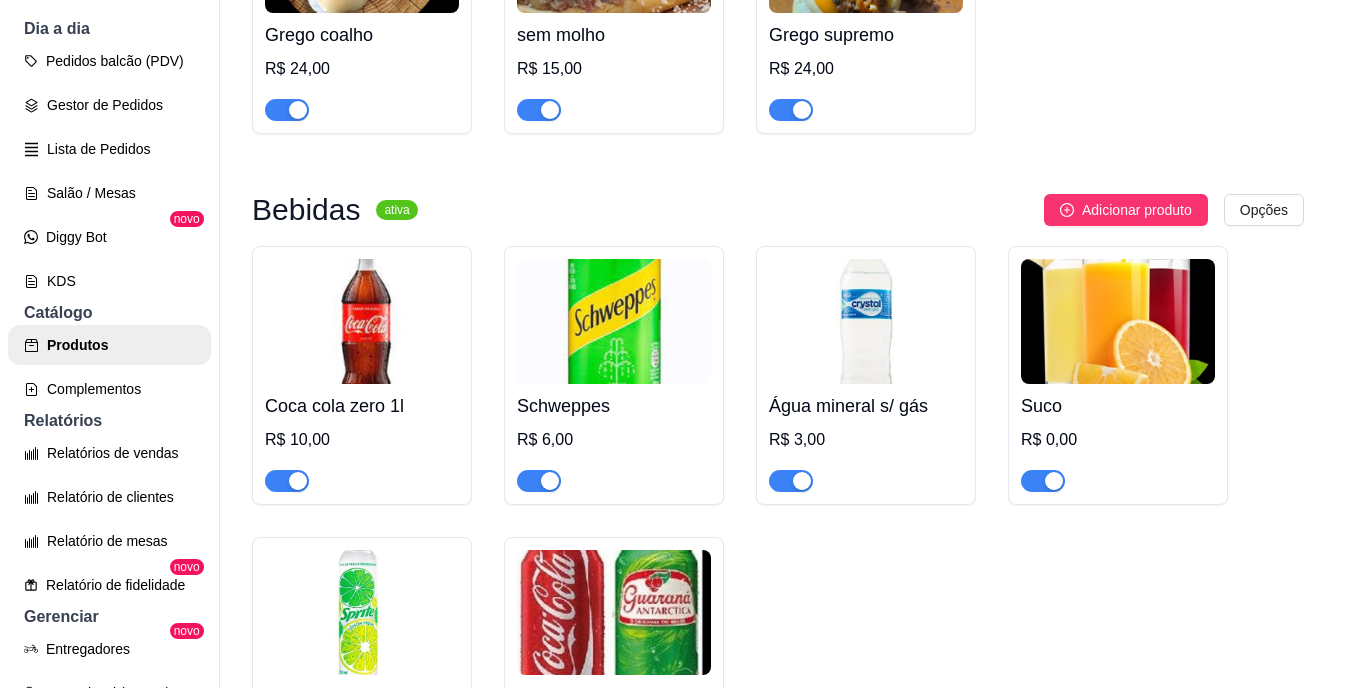type 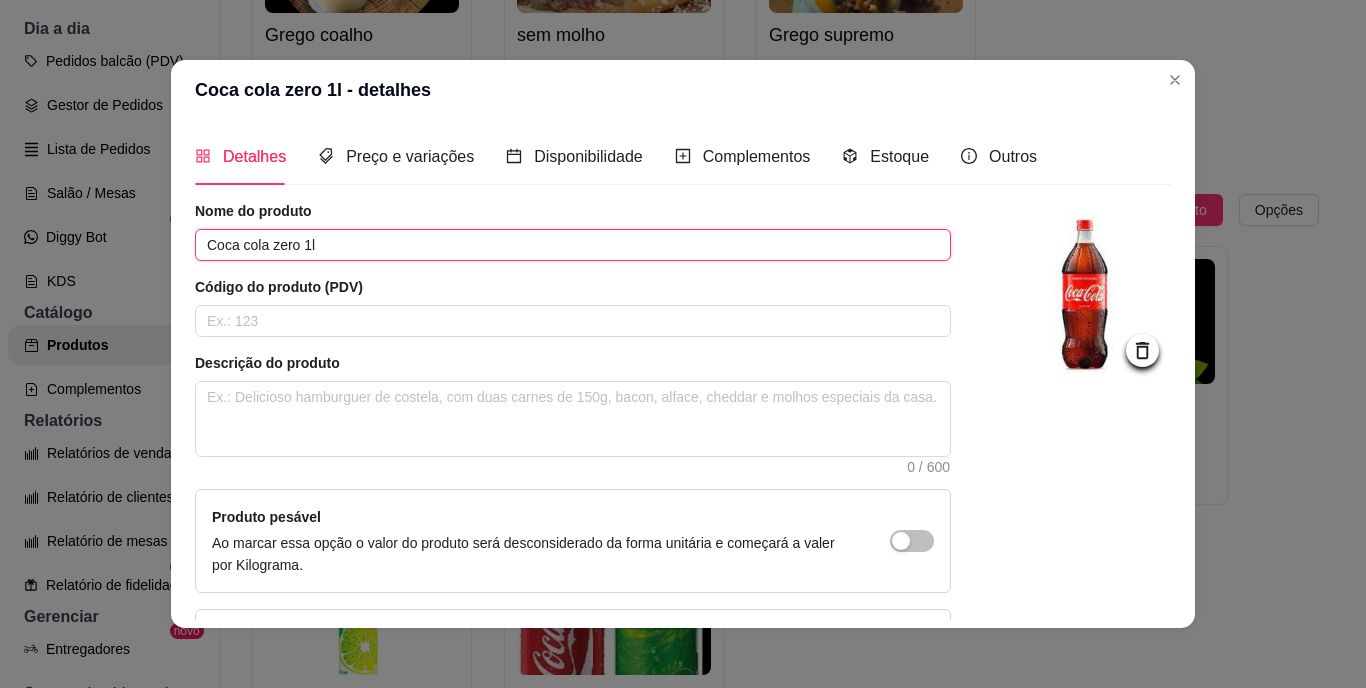 click on "Coca cola zero 1l" at bounding box center (573, 245) 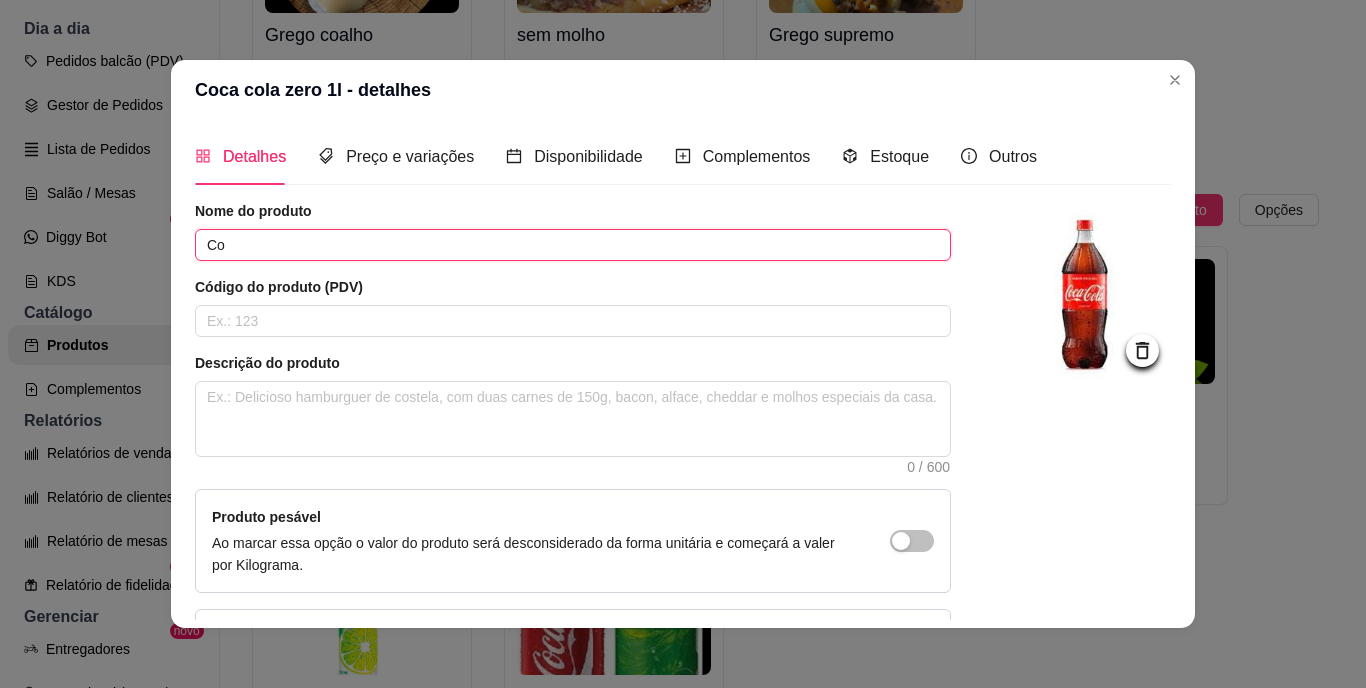 type on "C" 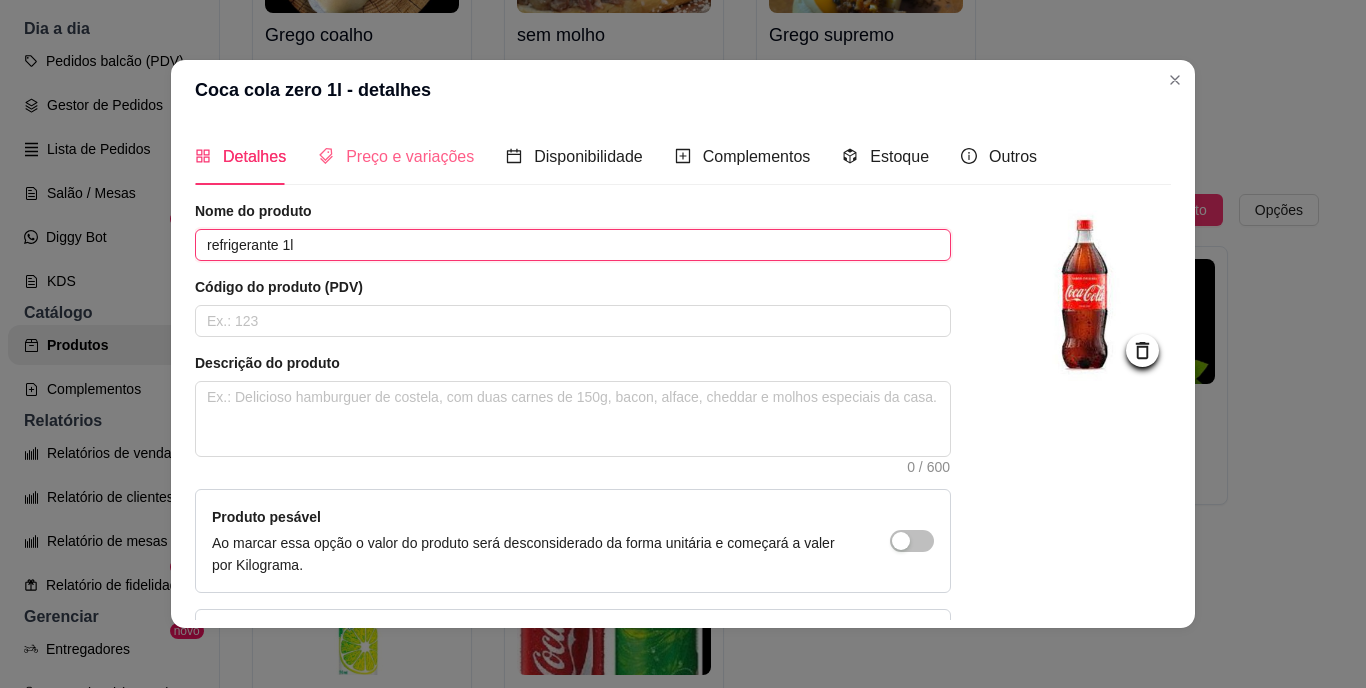 type on "refrigerante 1l" 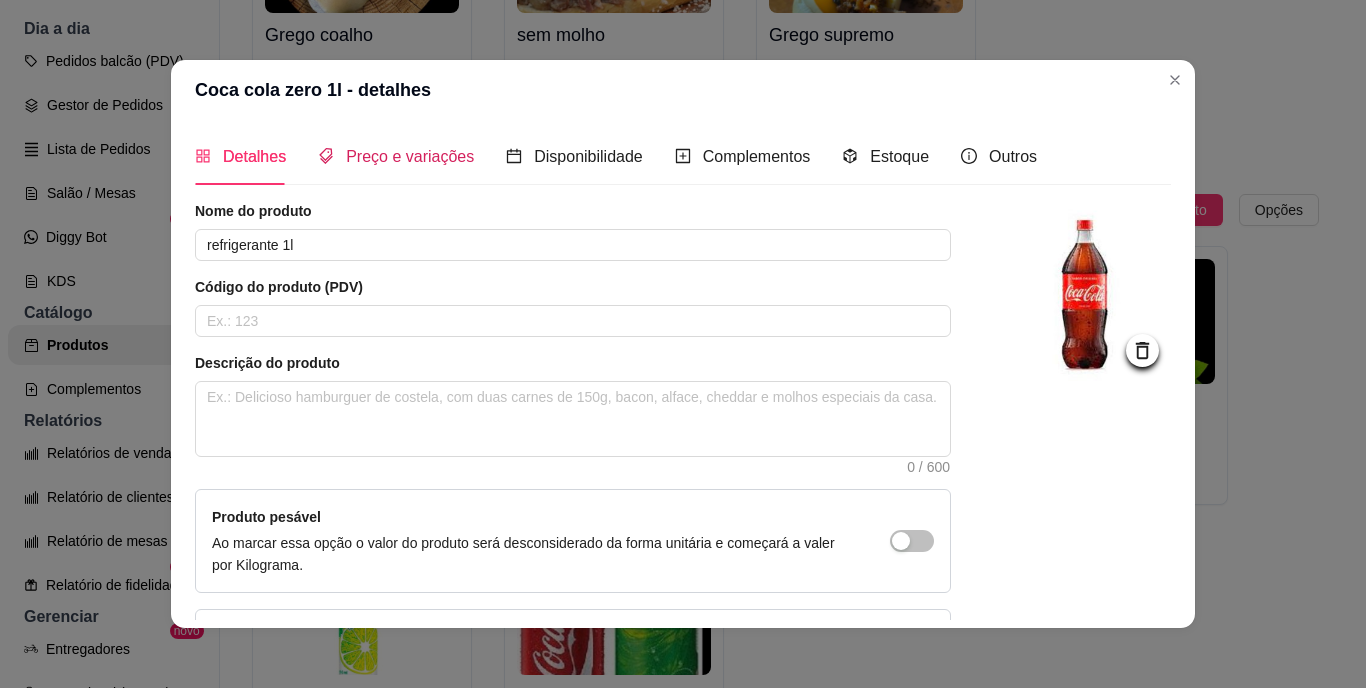click on "Preço e variações" at bounding box center (410, 156) 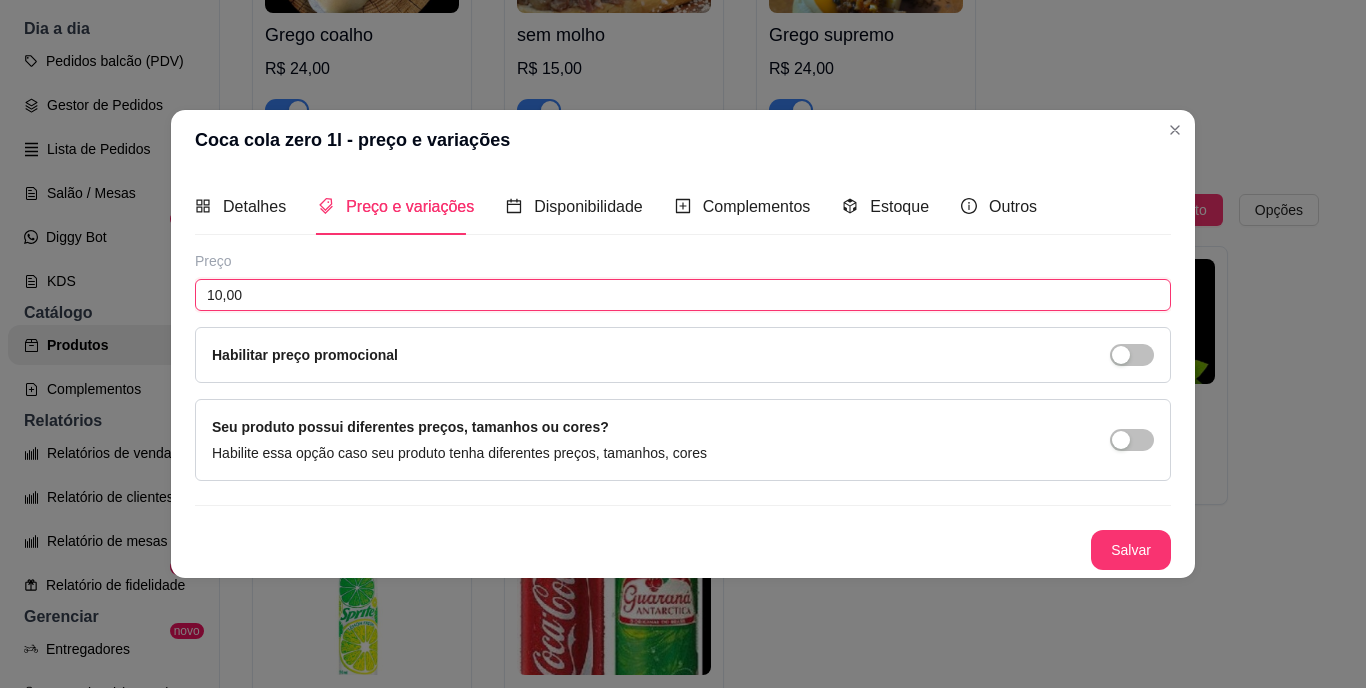 click on "10,00" at bounding box center (683, 295) 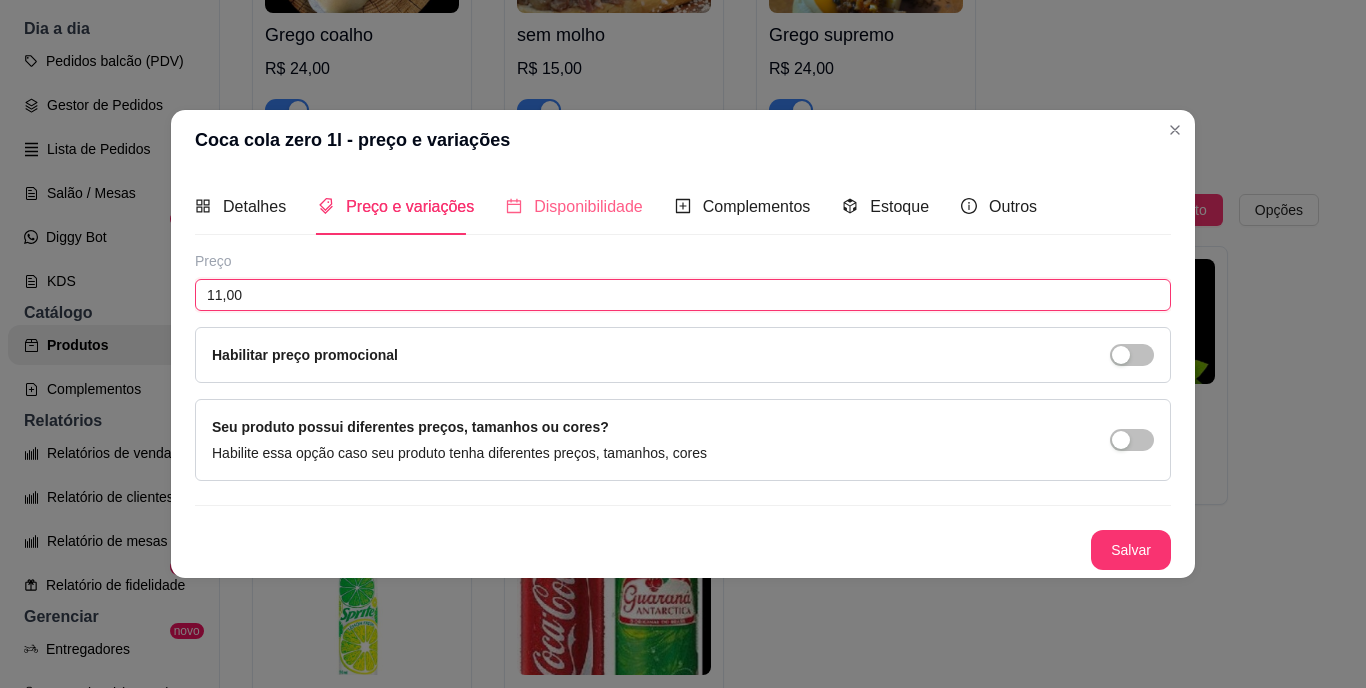 type on "11,00" 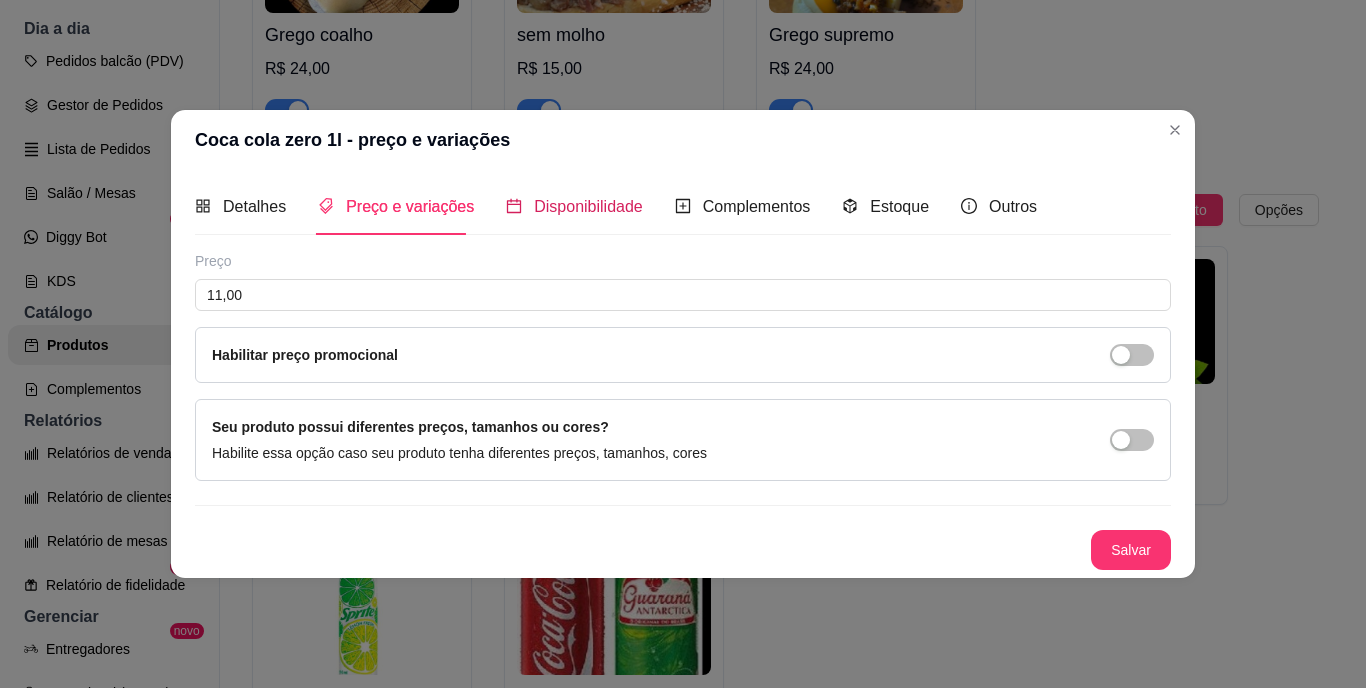 click on "Disponibilidade" at bounding box center (588, 206) 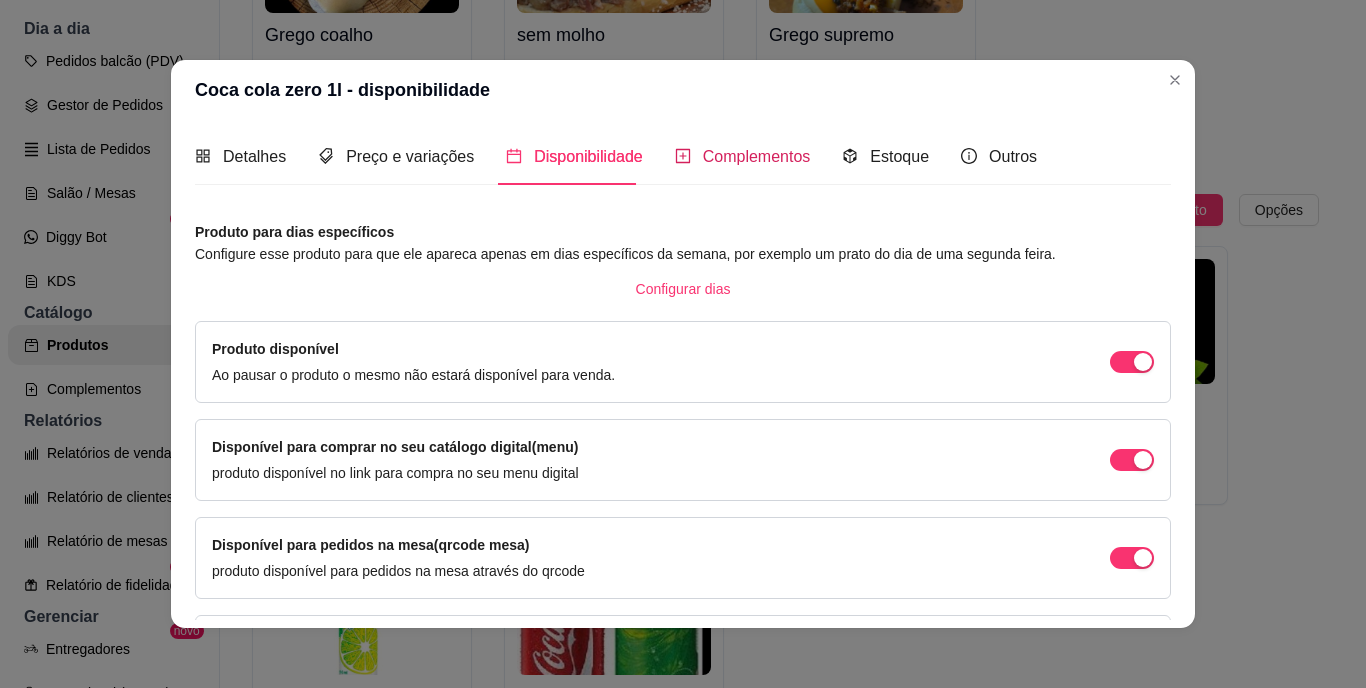 click on "Complementos" at bounding box center [757, 156] 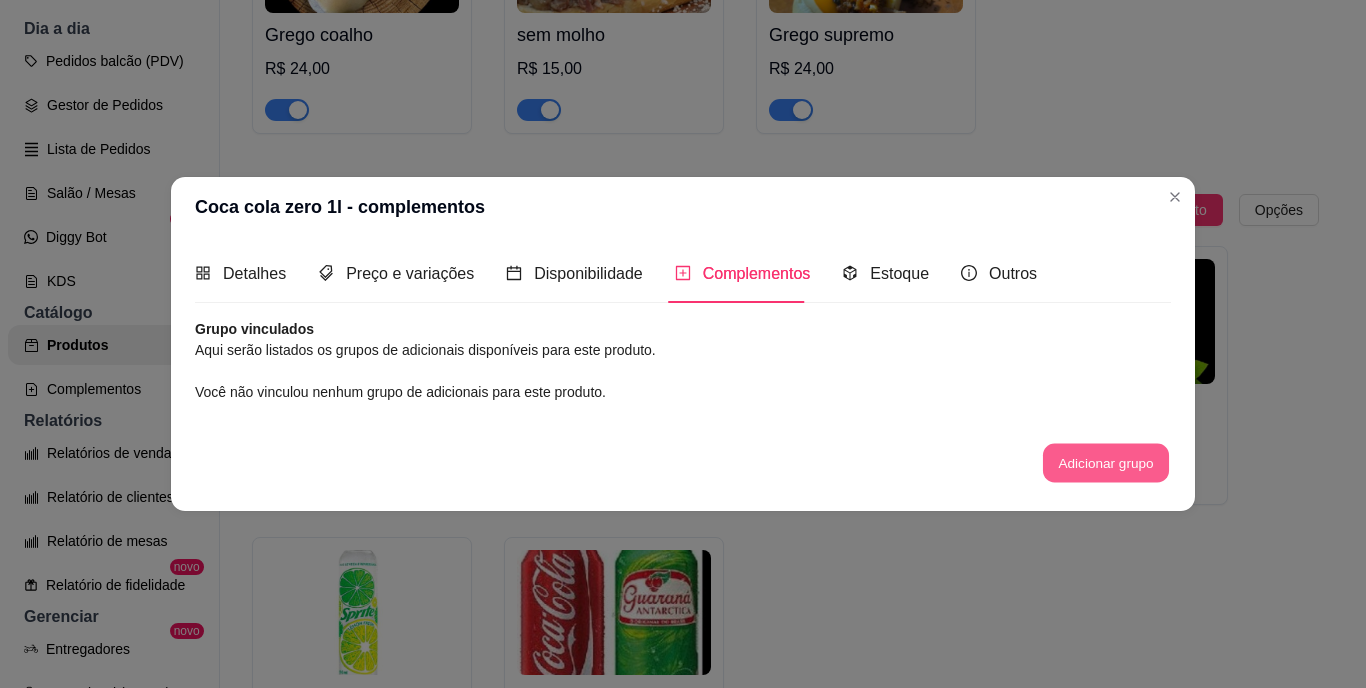 click on "Adicionar grupo" at bounding box center [1106, 462] 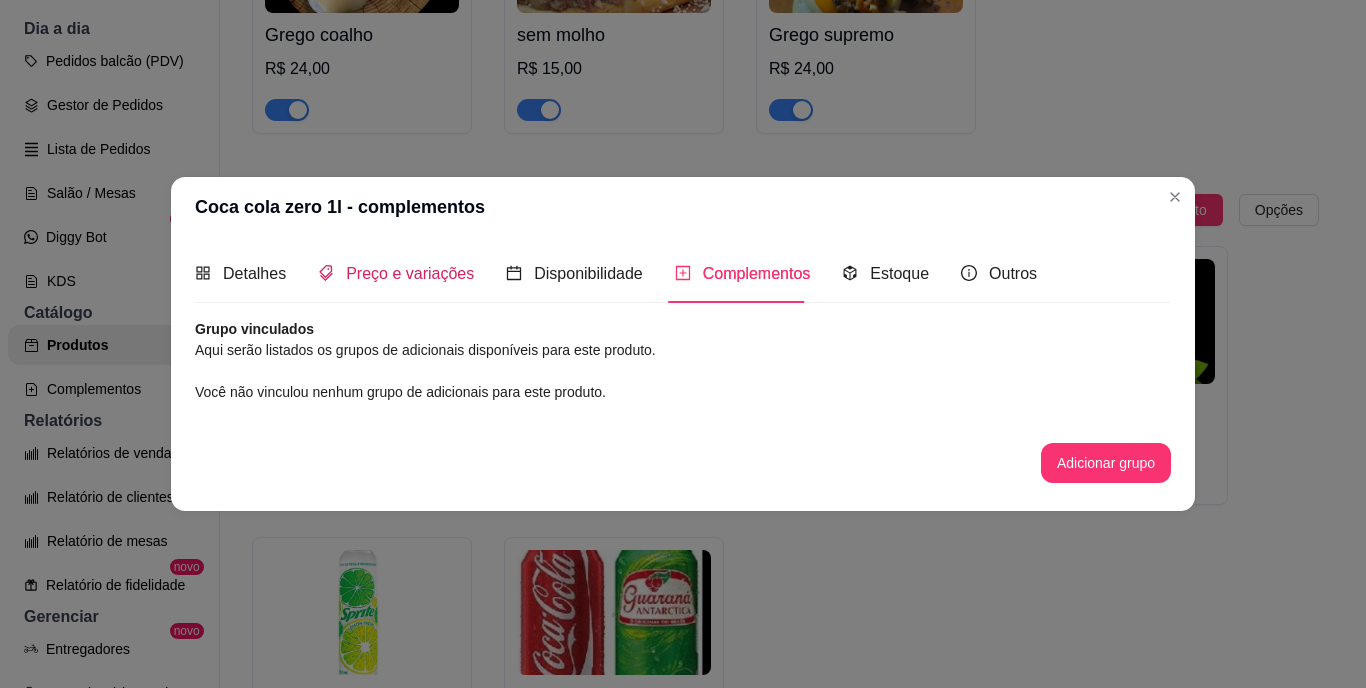 click on "Preço e variações" at bounding box center (410, 273) 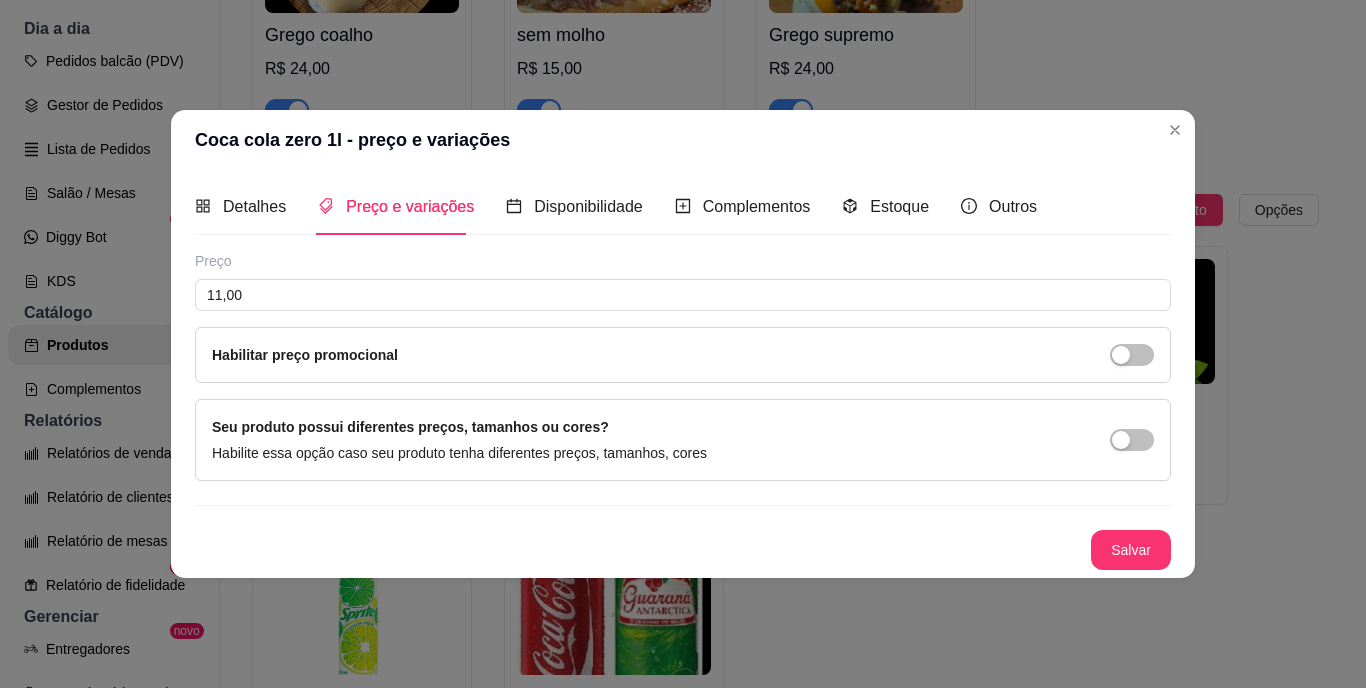 click on "Habilite essa opção caso seu produto tenha diferentes preços, tamanhos, cores" at bounding box center [459, 453] 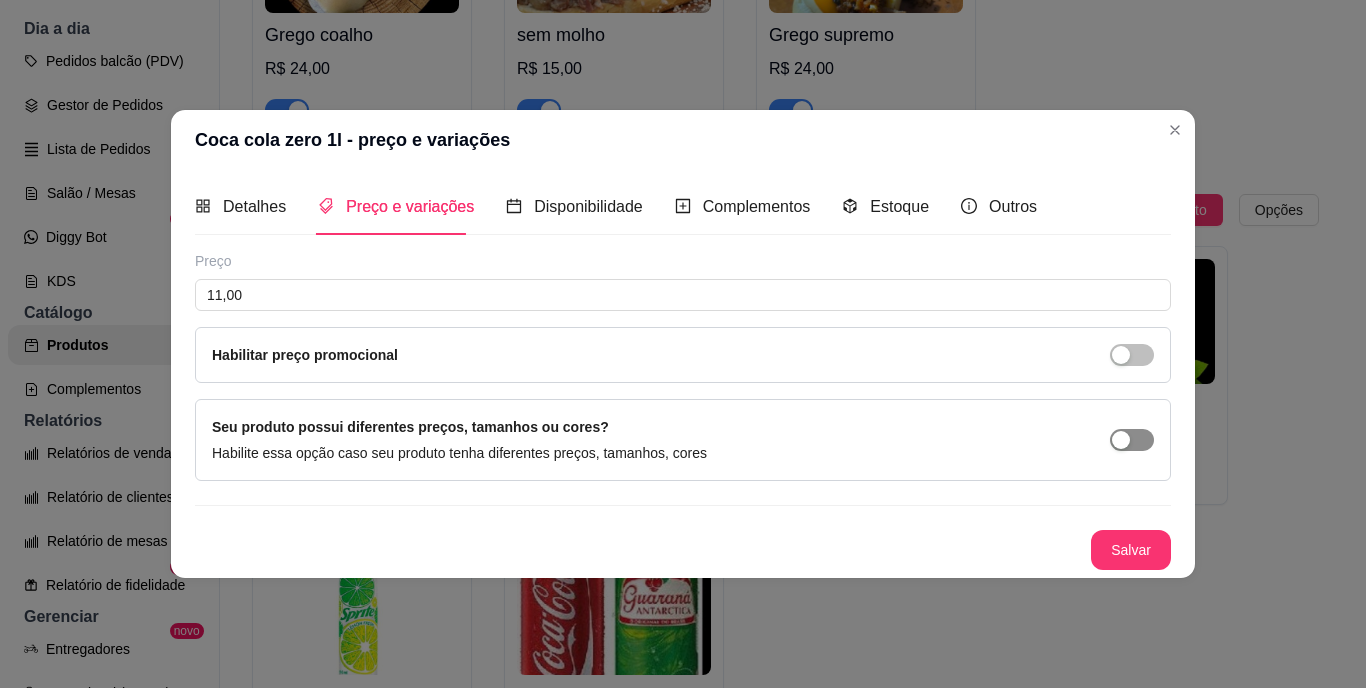 click at bounding box center (1121, 440) 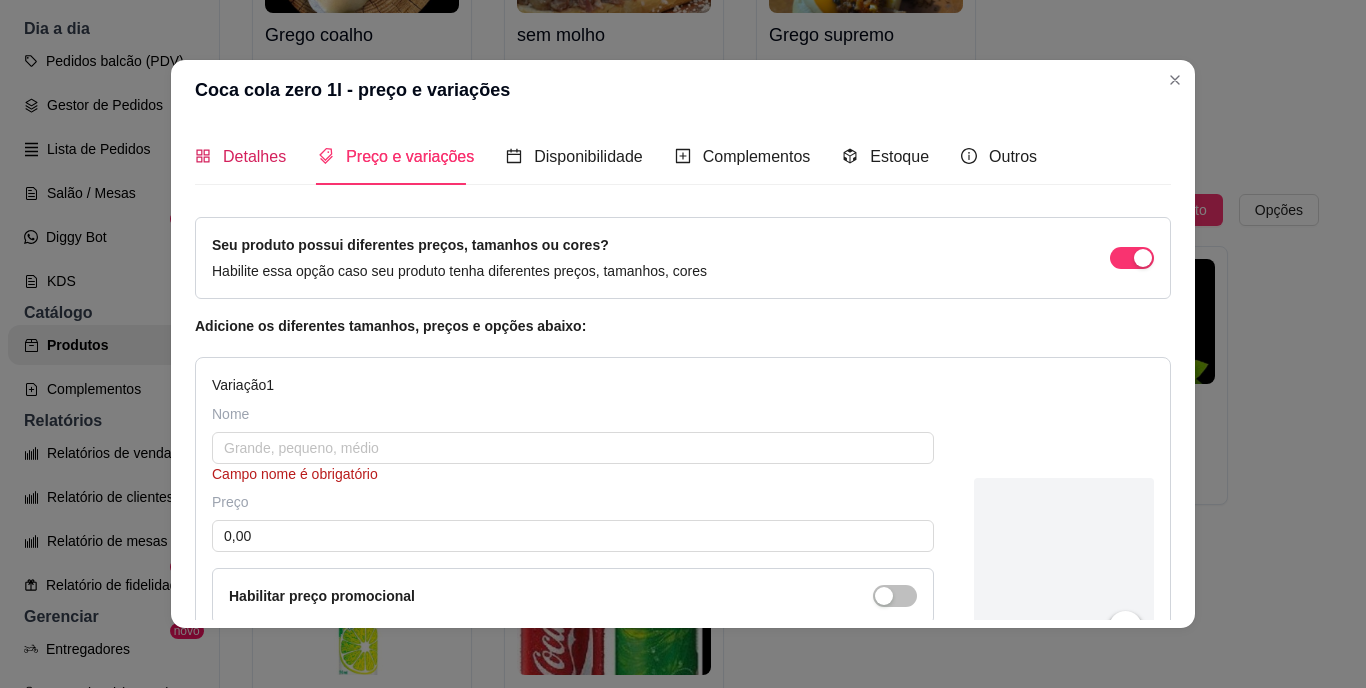 click on "Detalhes" at bounding box center [240, 156] 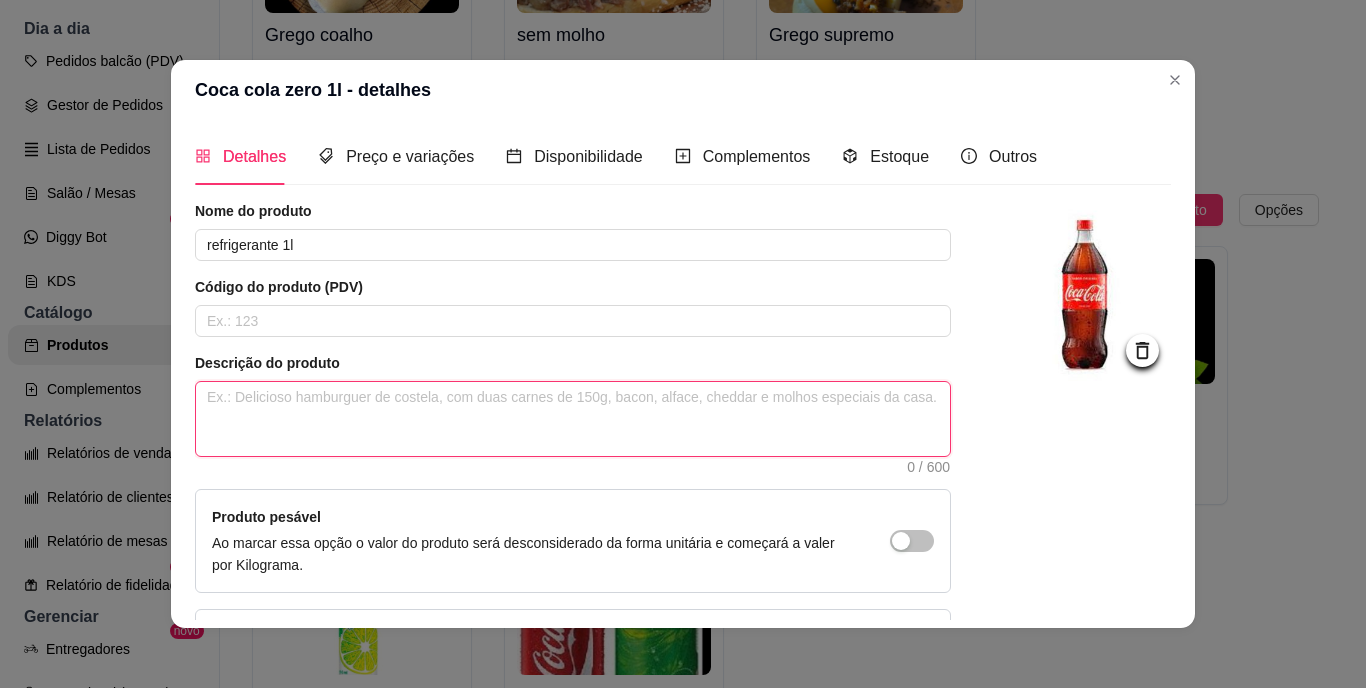 click at bounding box center [573, 419] 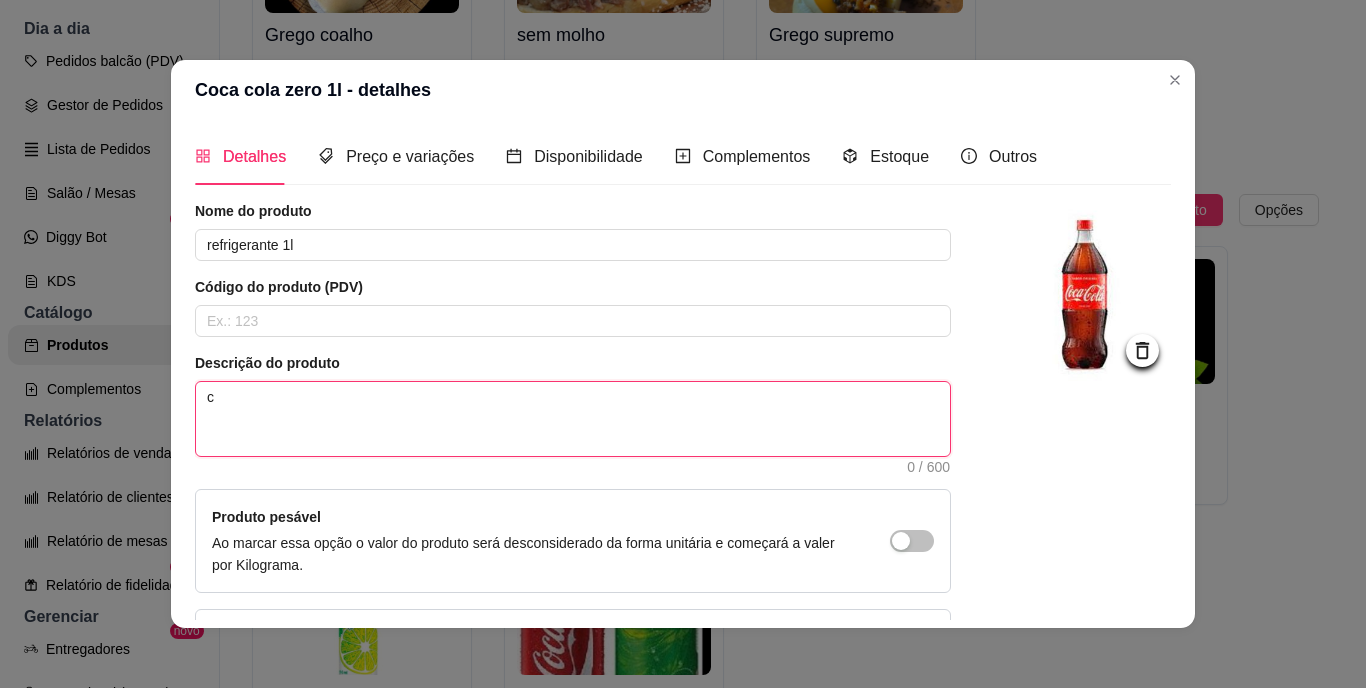 type 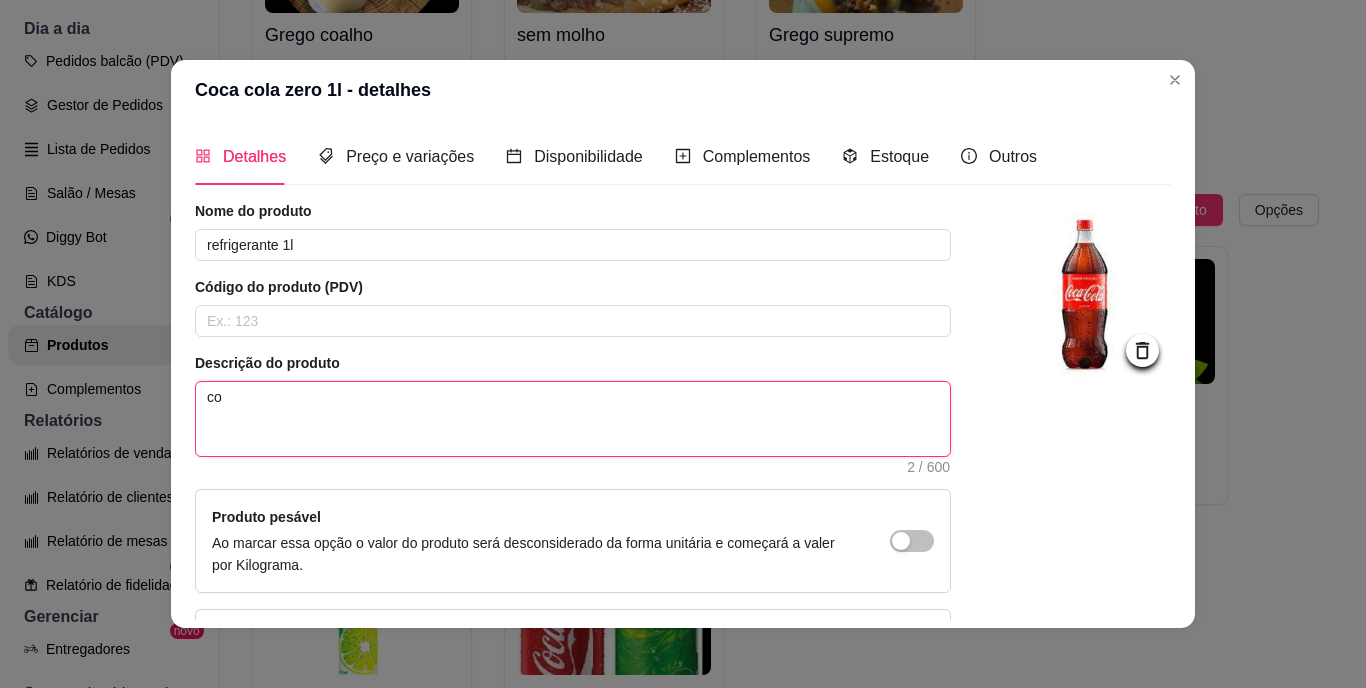 type 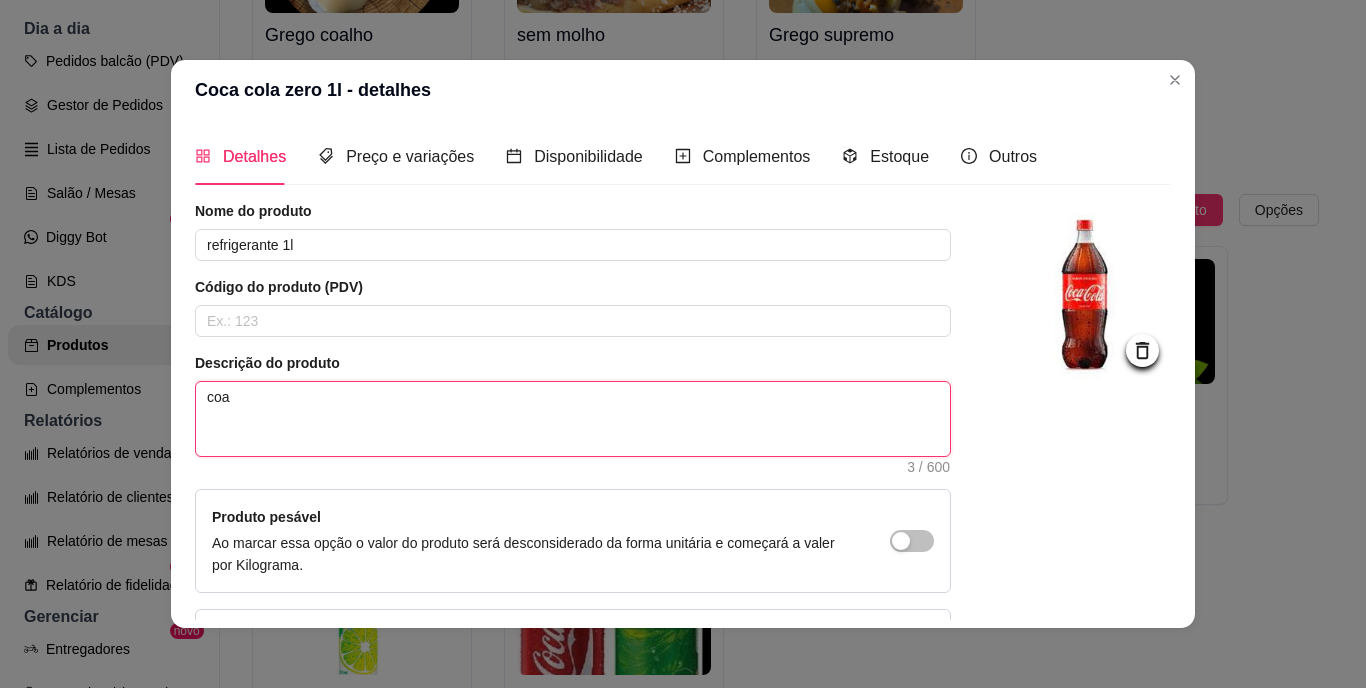 type on "coac" 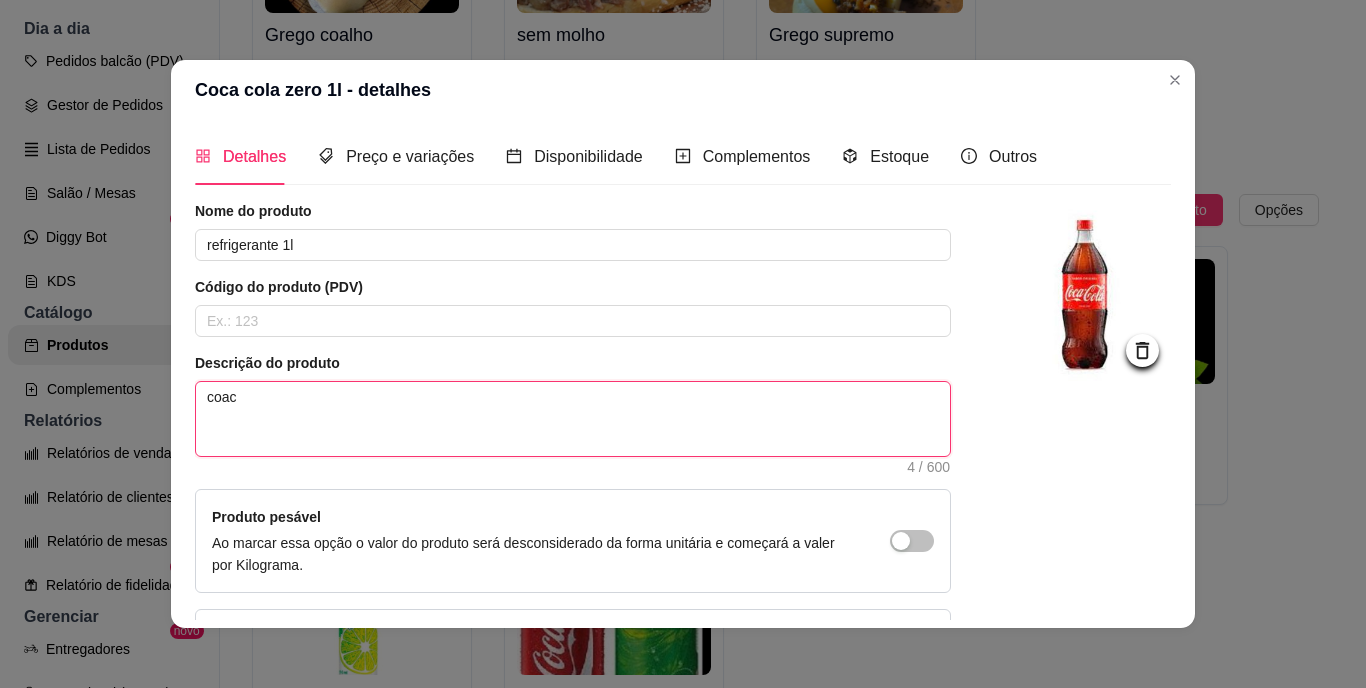 type 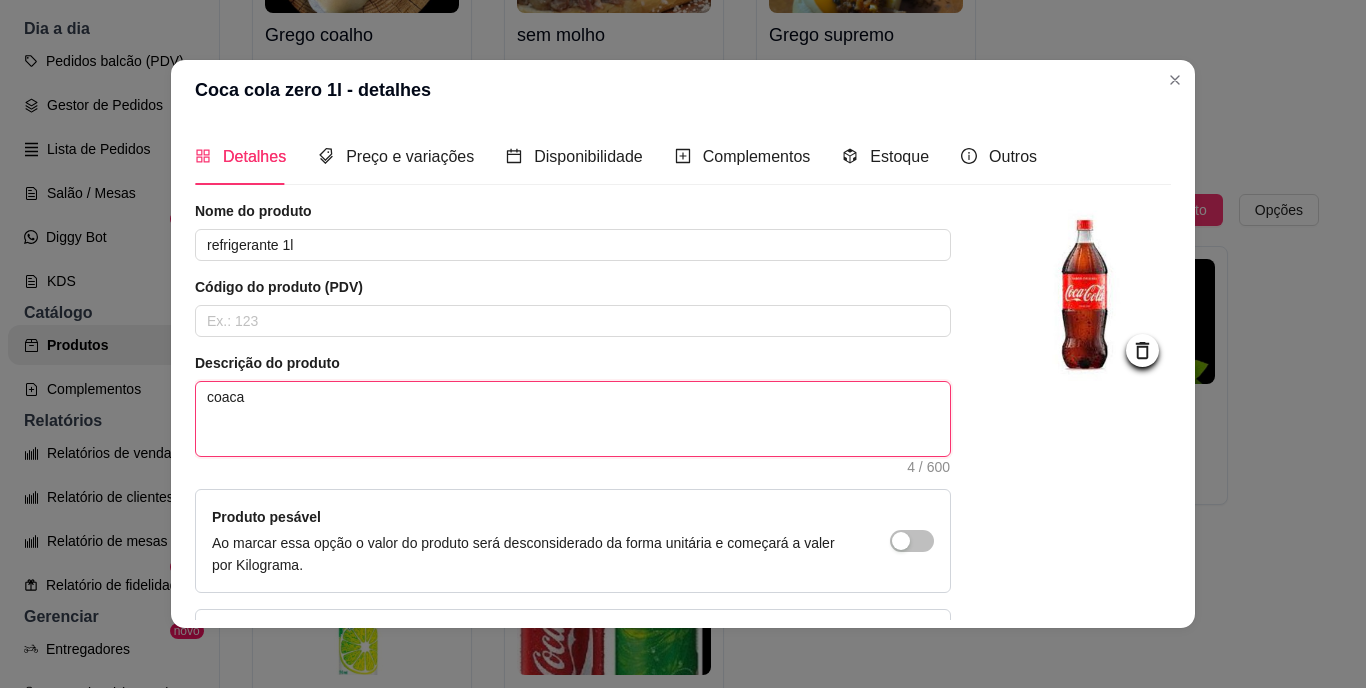 type on "coaca" 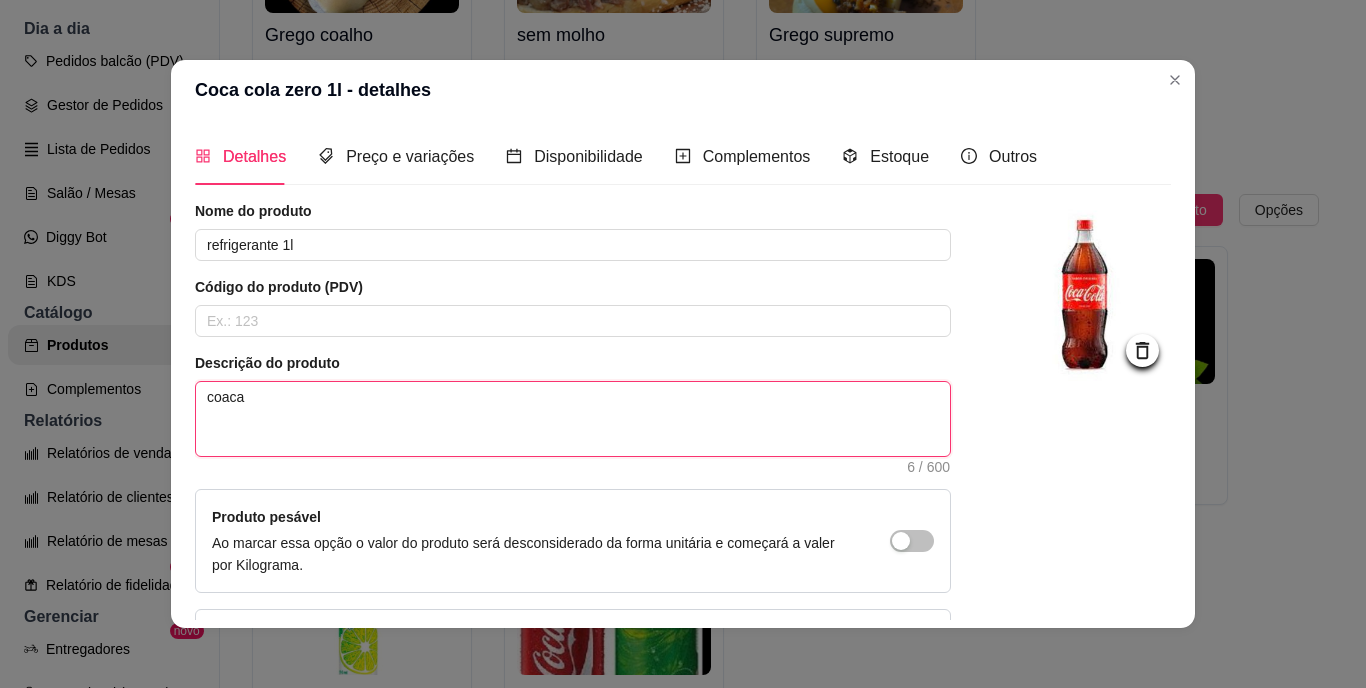 type 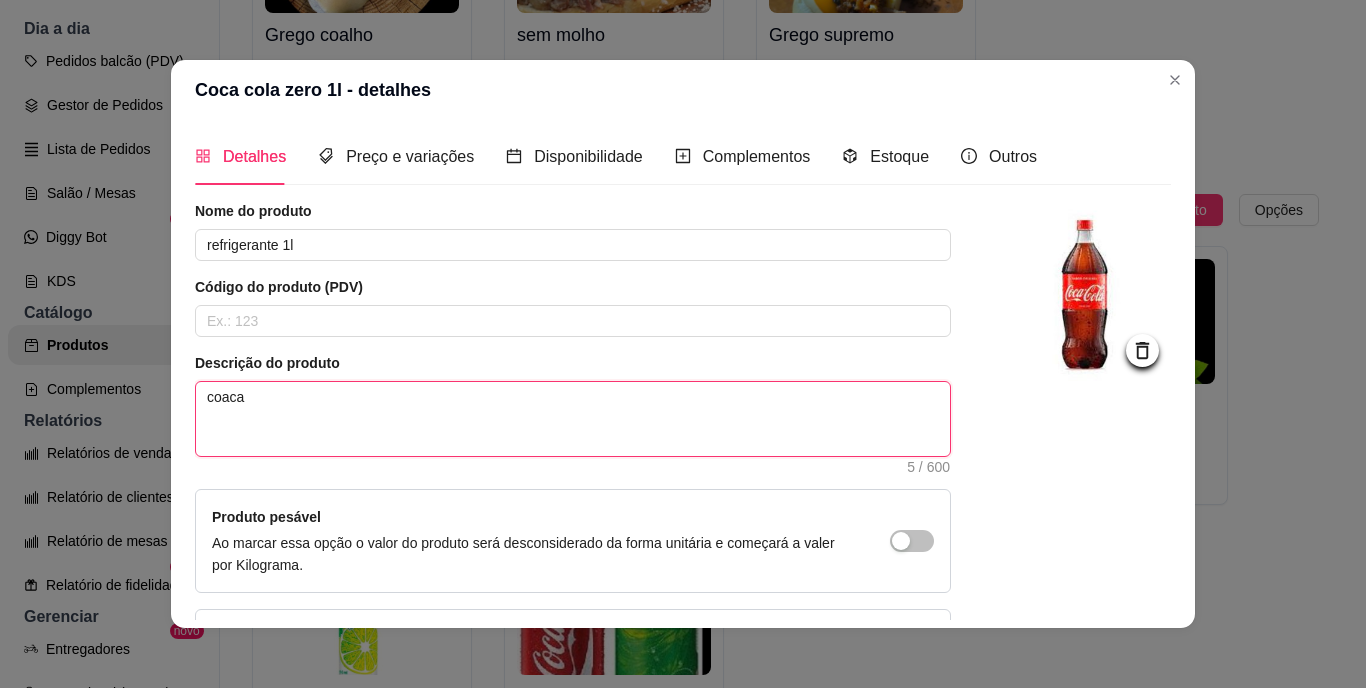 type 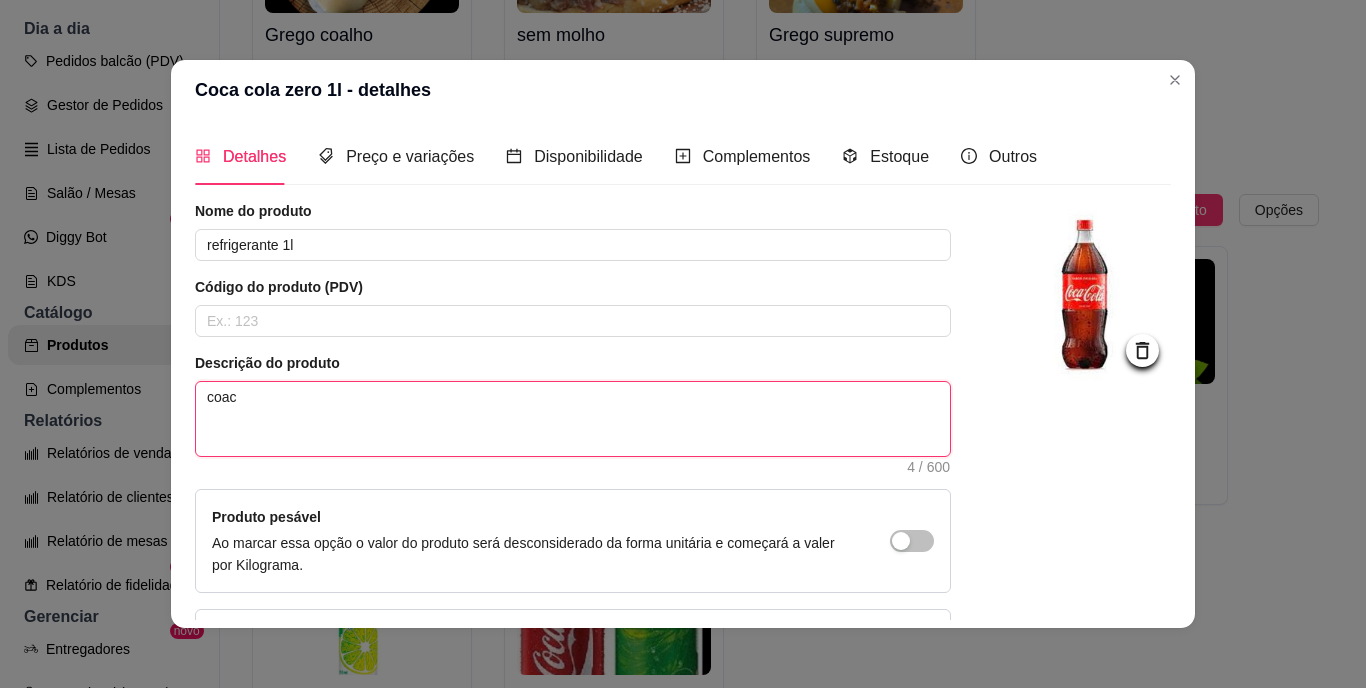 type 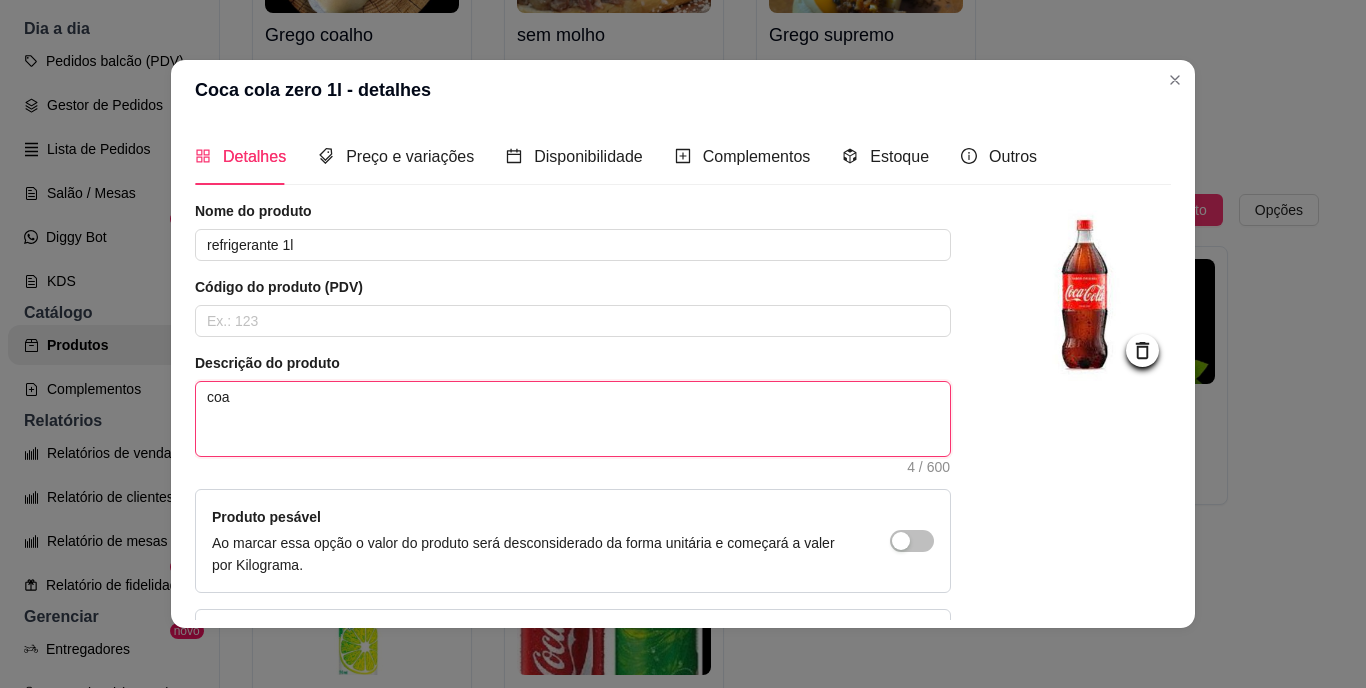 type 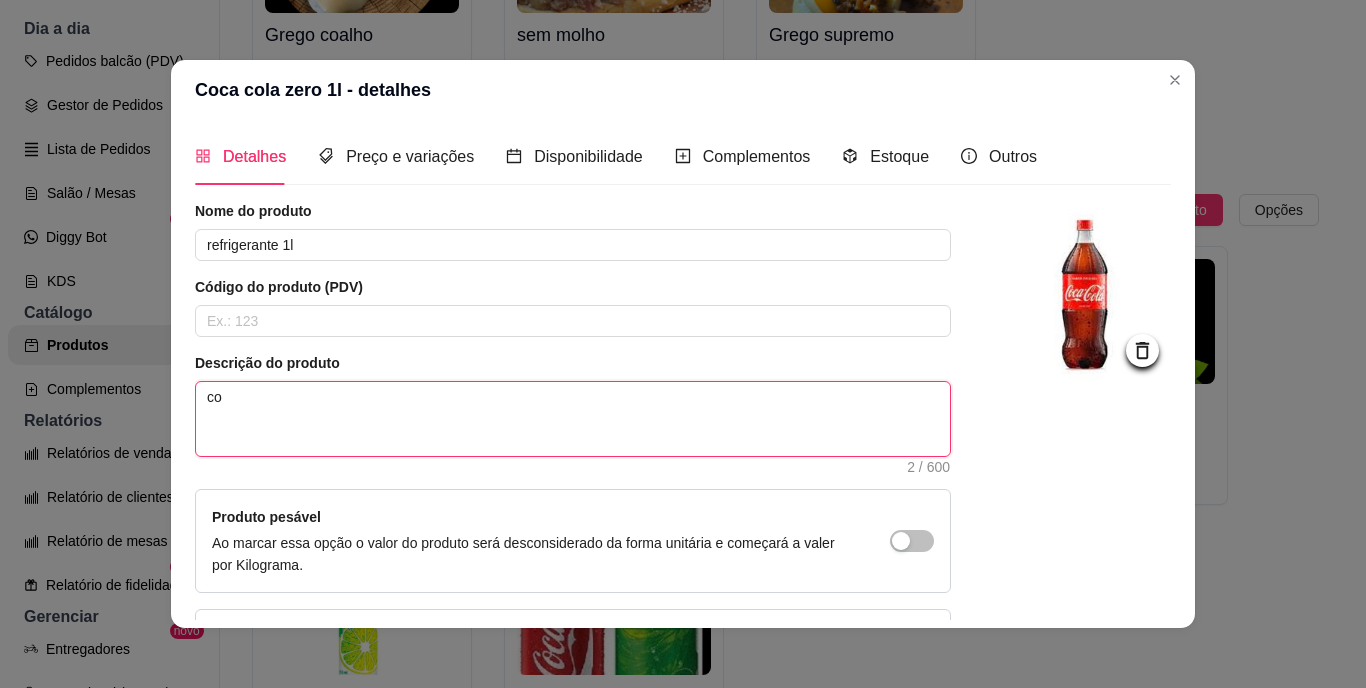 type 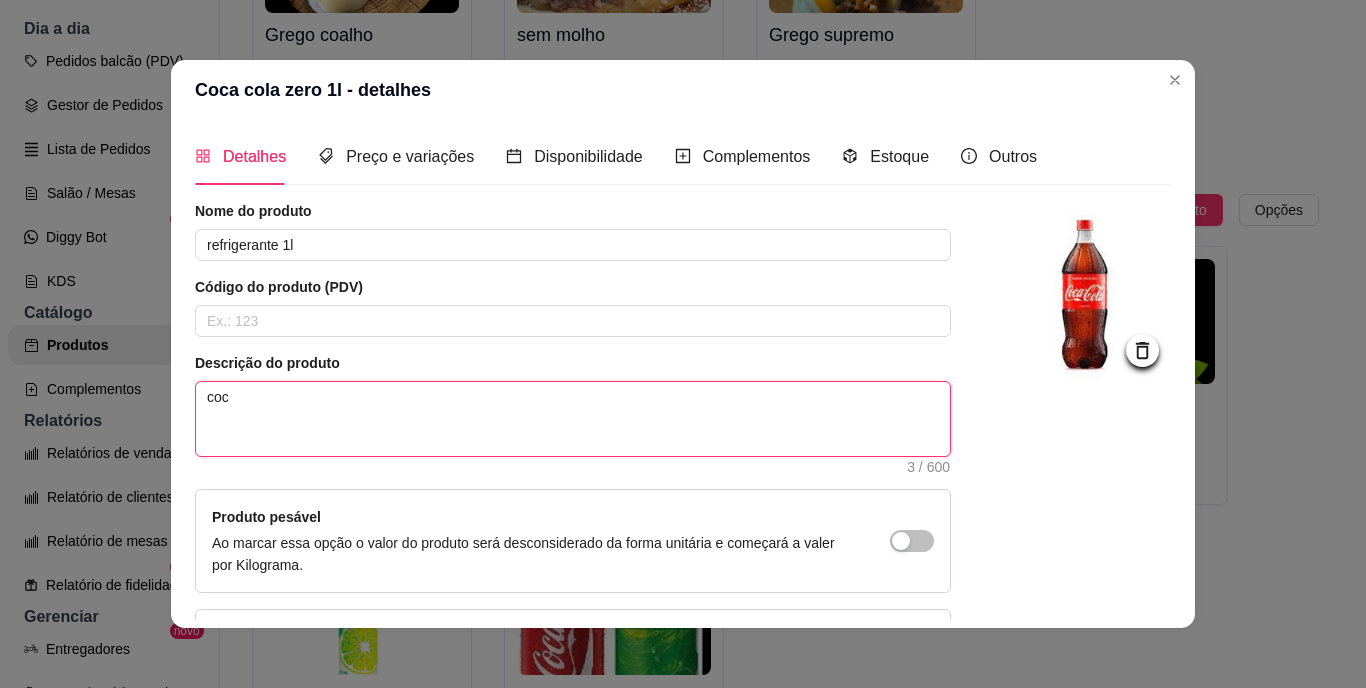 type 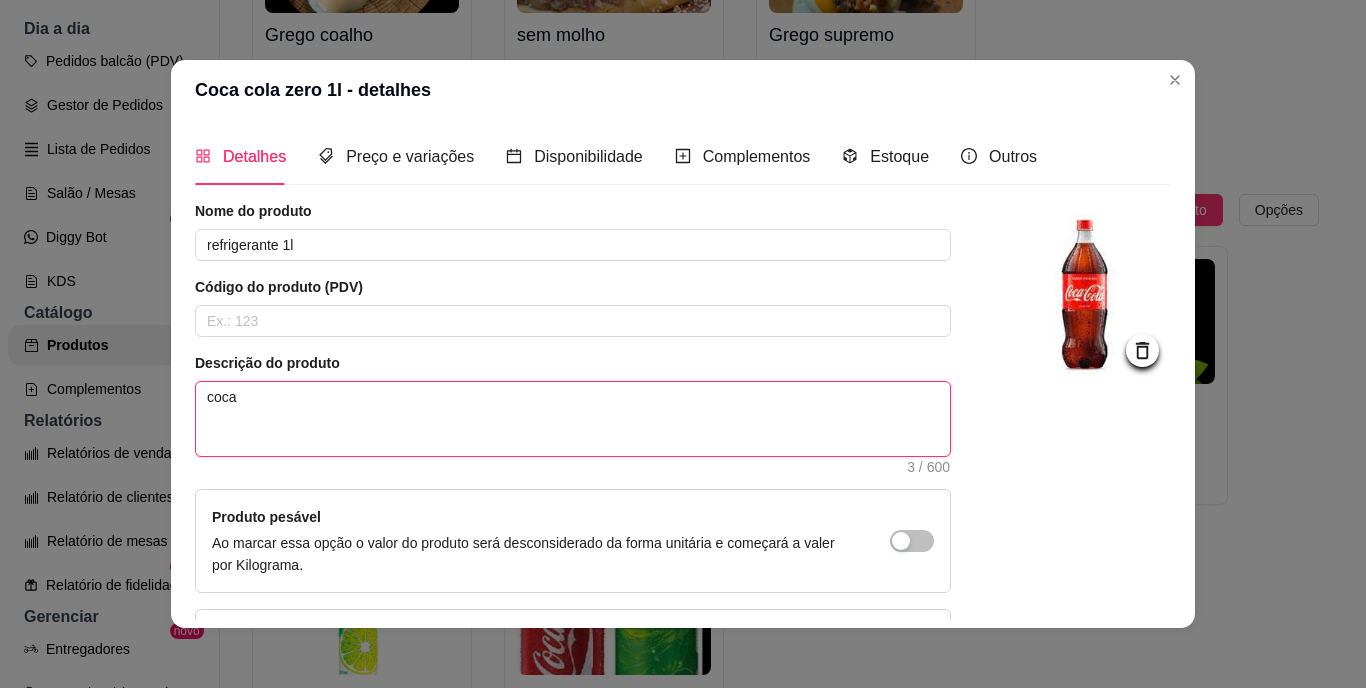 type on "coca" 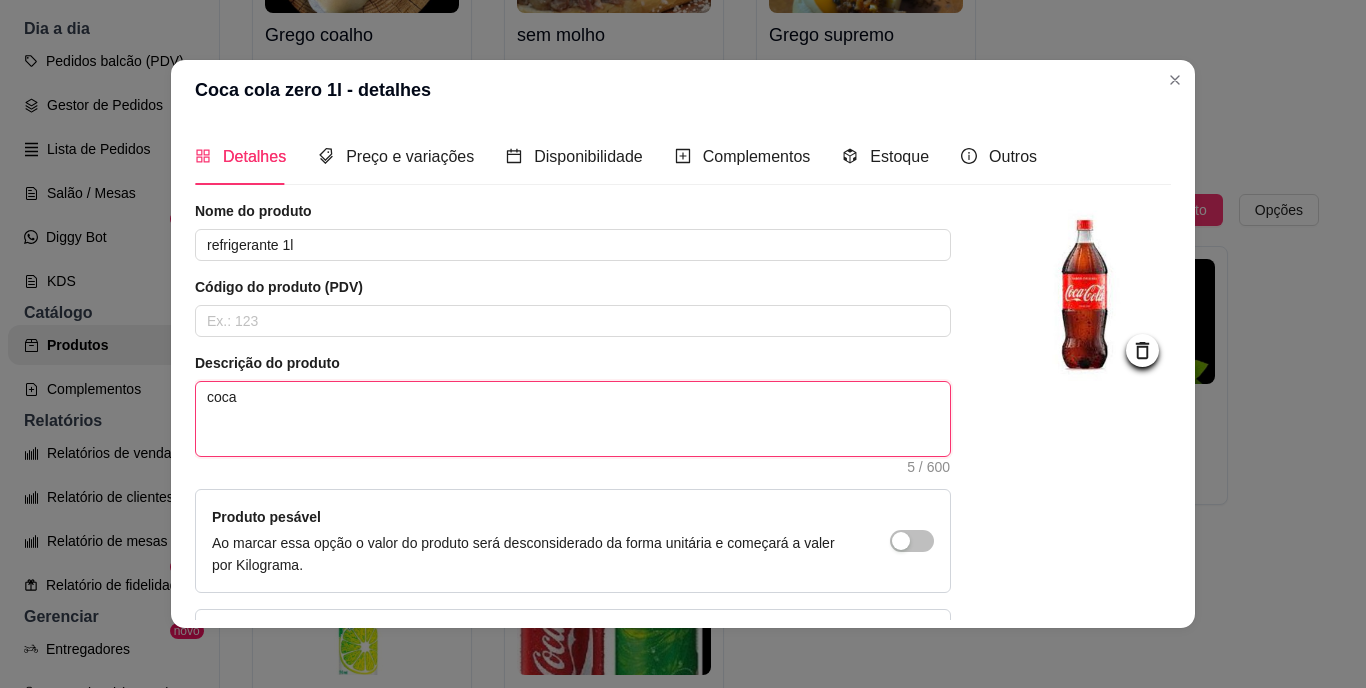 type 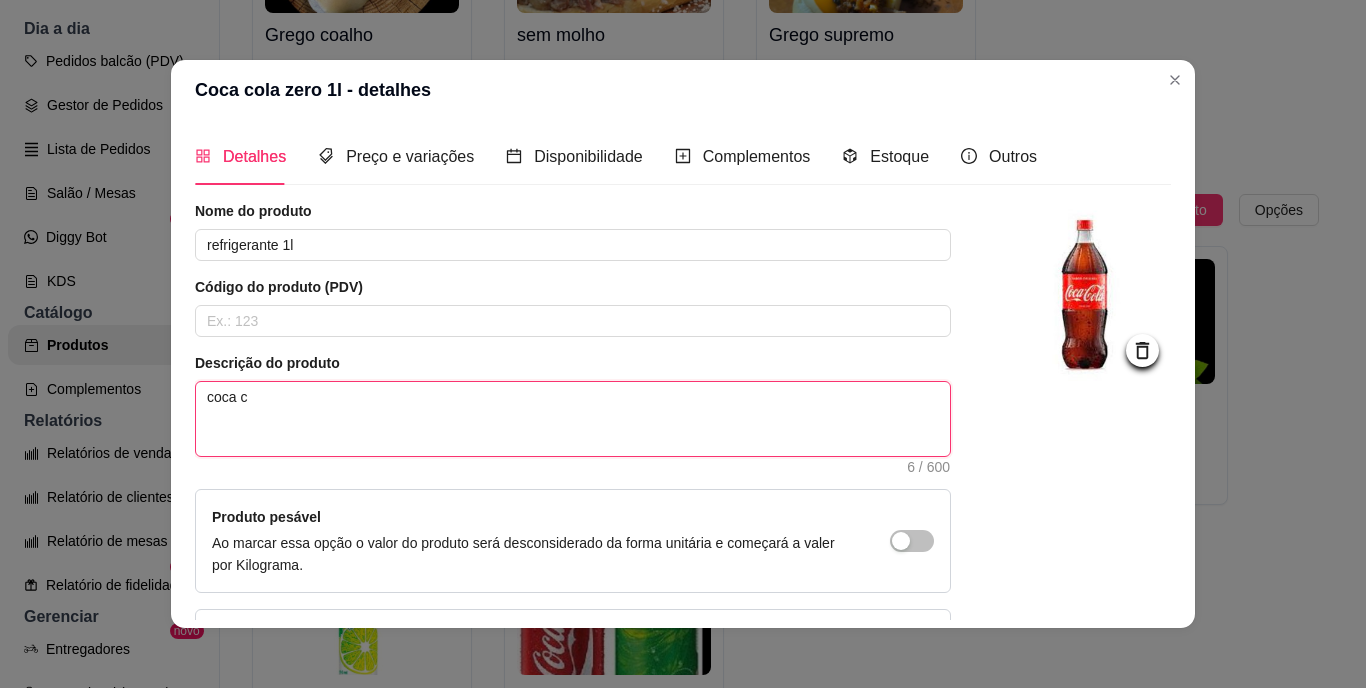 type 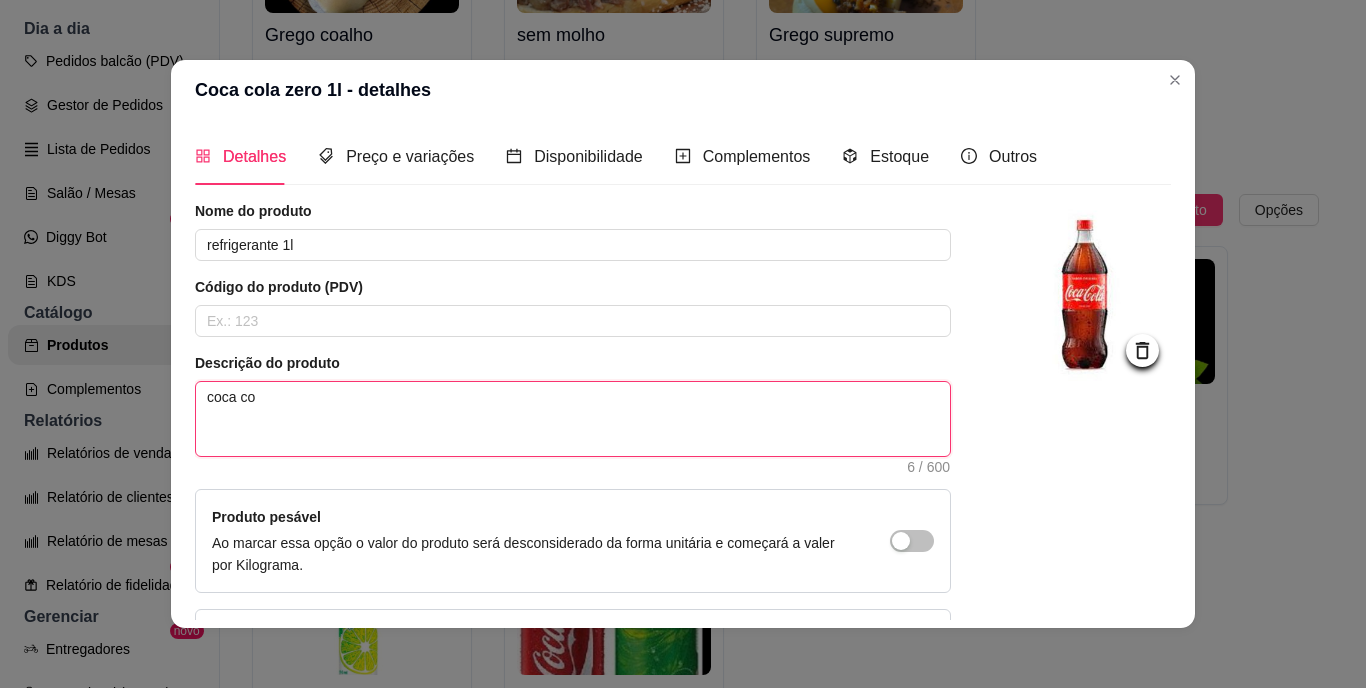 type 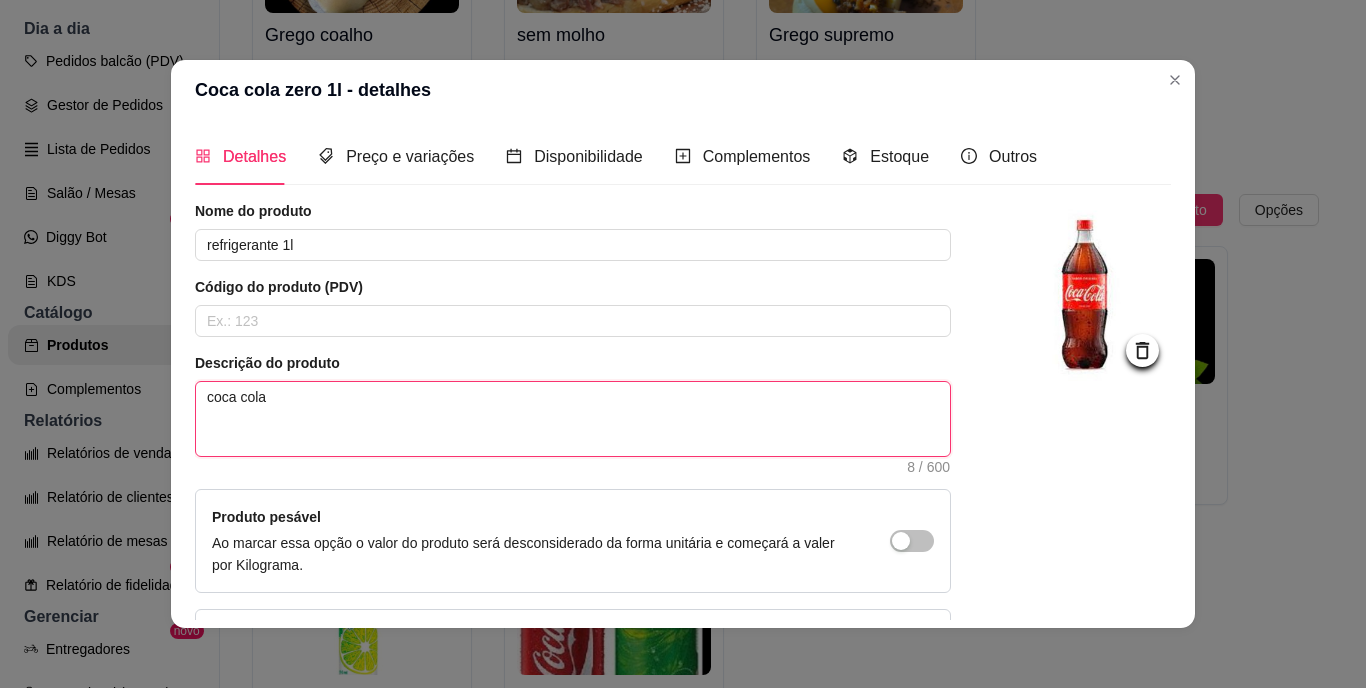 type 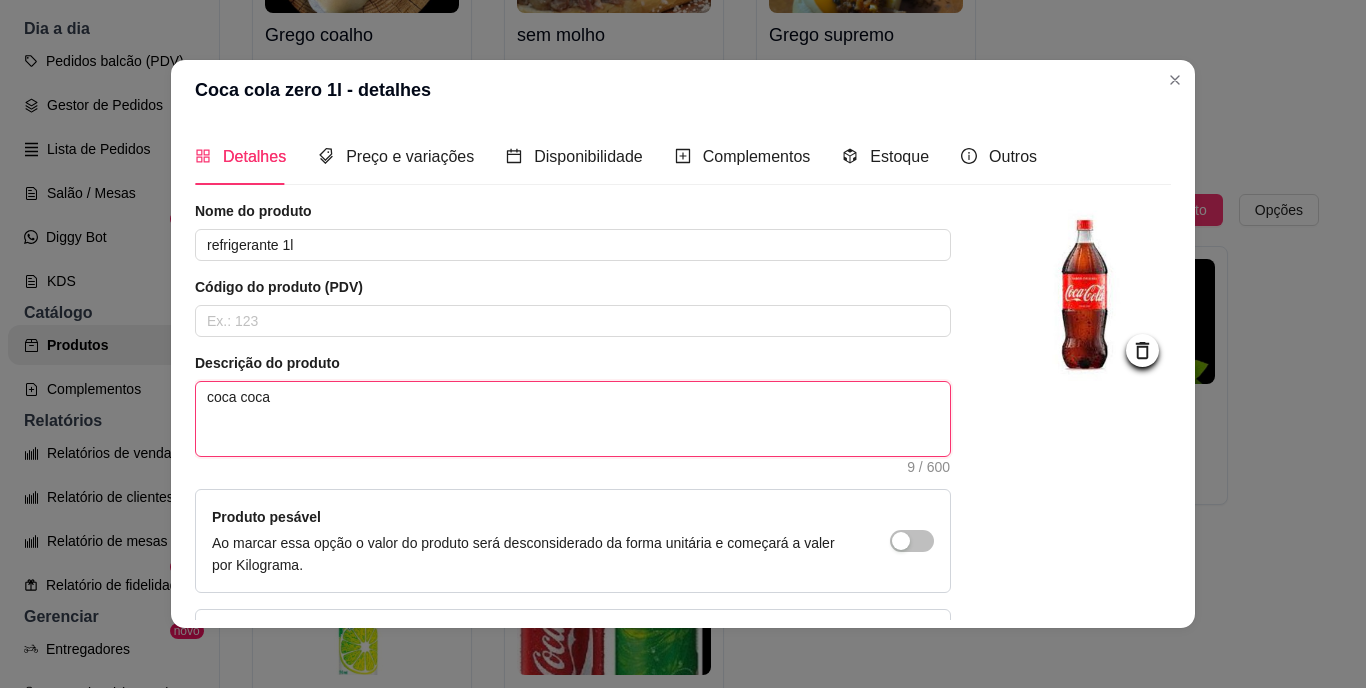 type 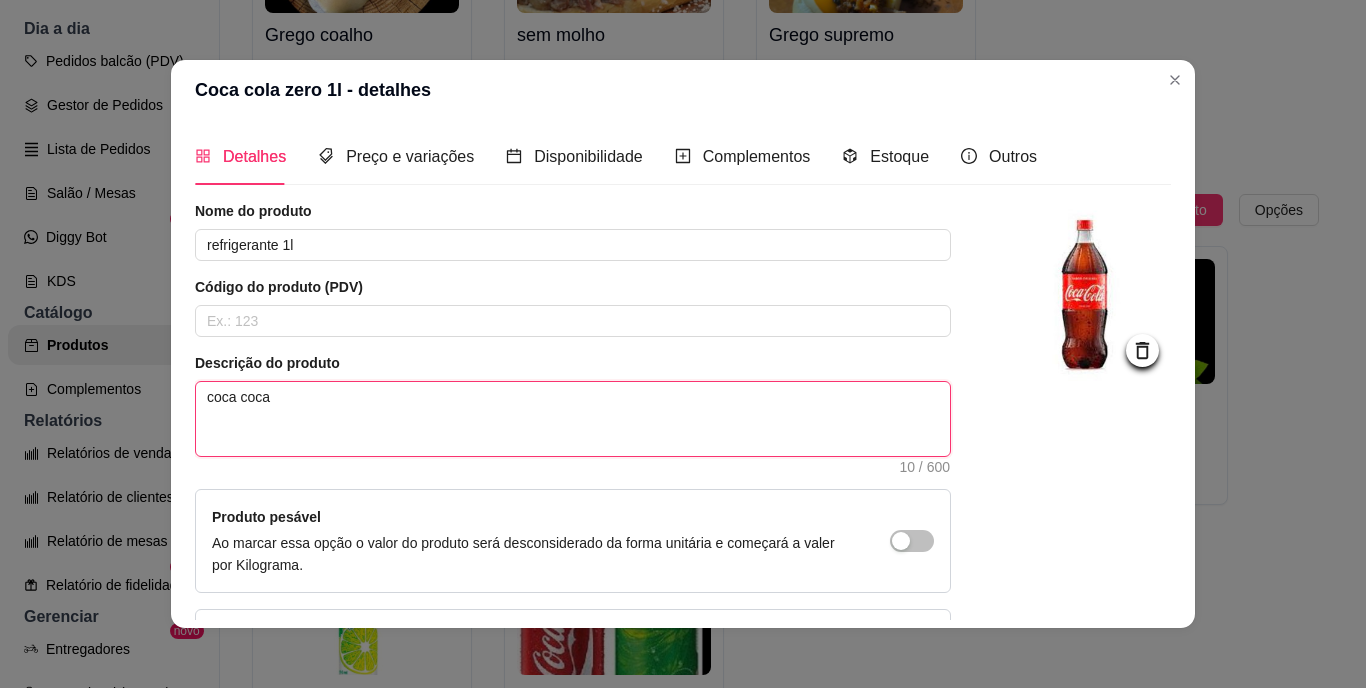 type 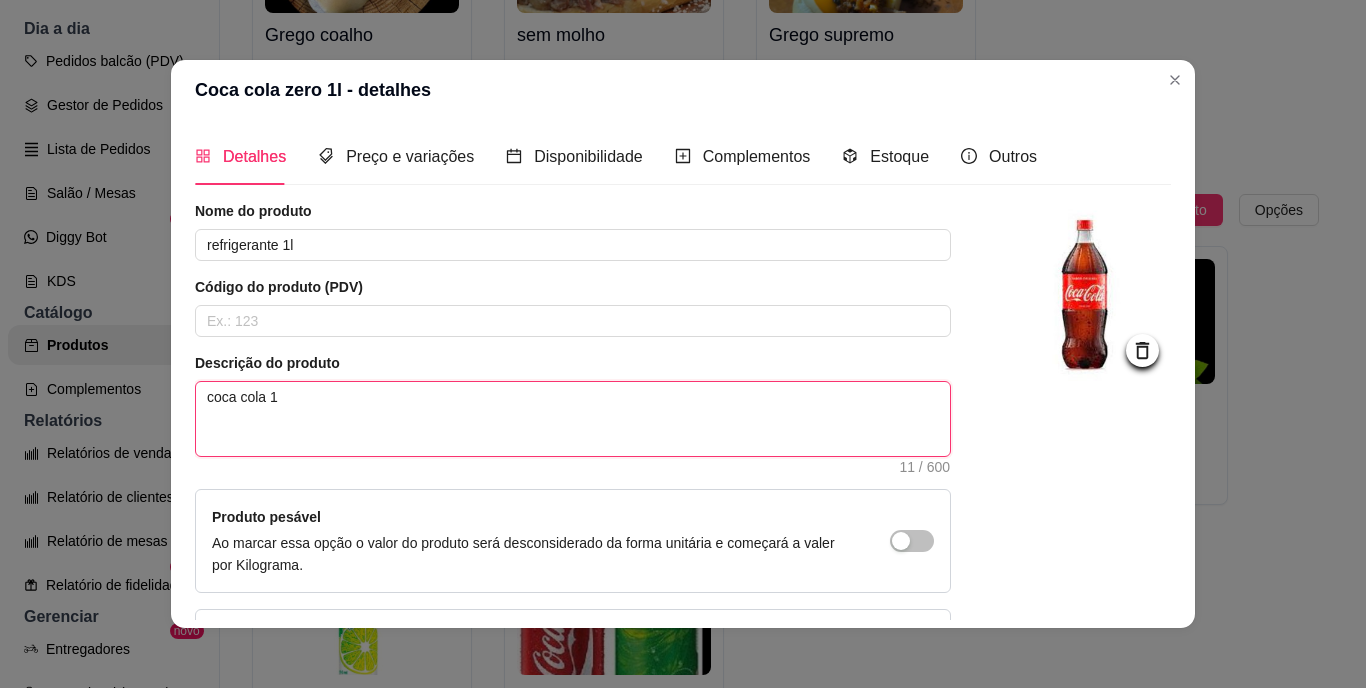 type 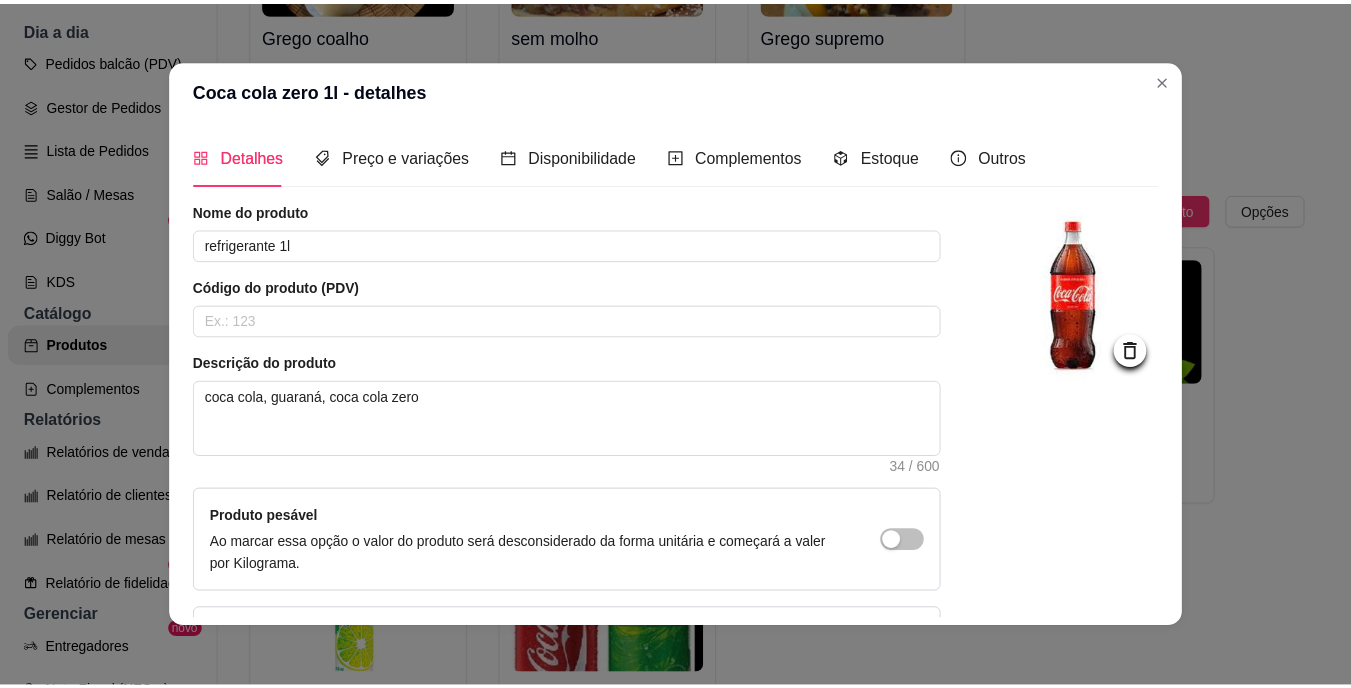 scroll, scrollTop: 160, scrollLeft: 0, axis: vertical 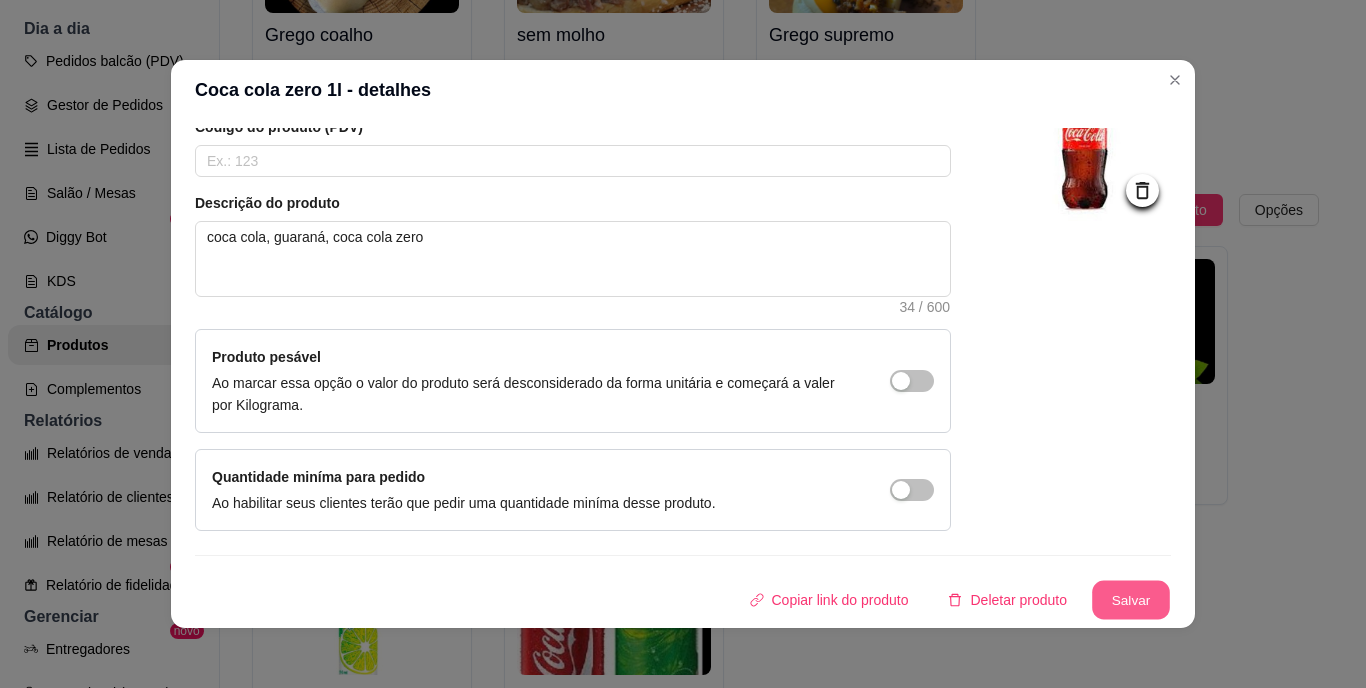 click on "Salvar" at bounding box center (1131, 600) 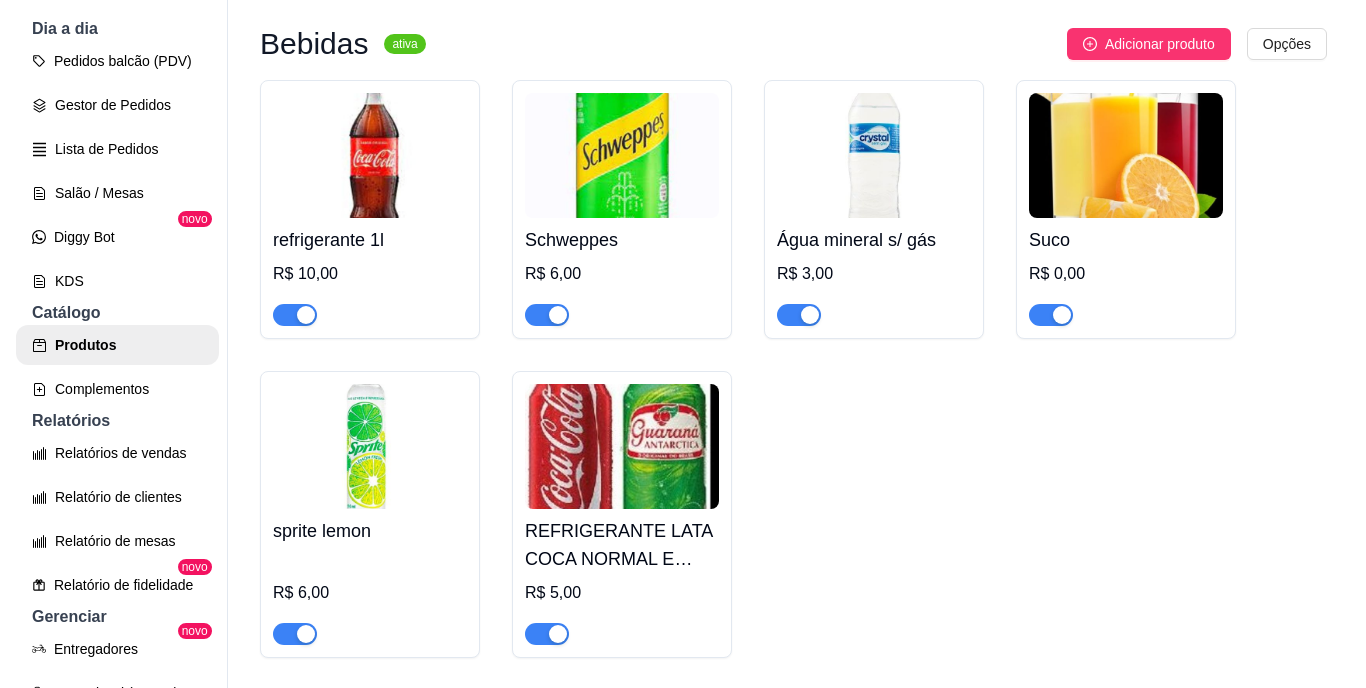 scroll, scrollTop: 869, scrollLeft: 0, axis: vertical 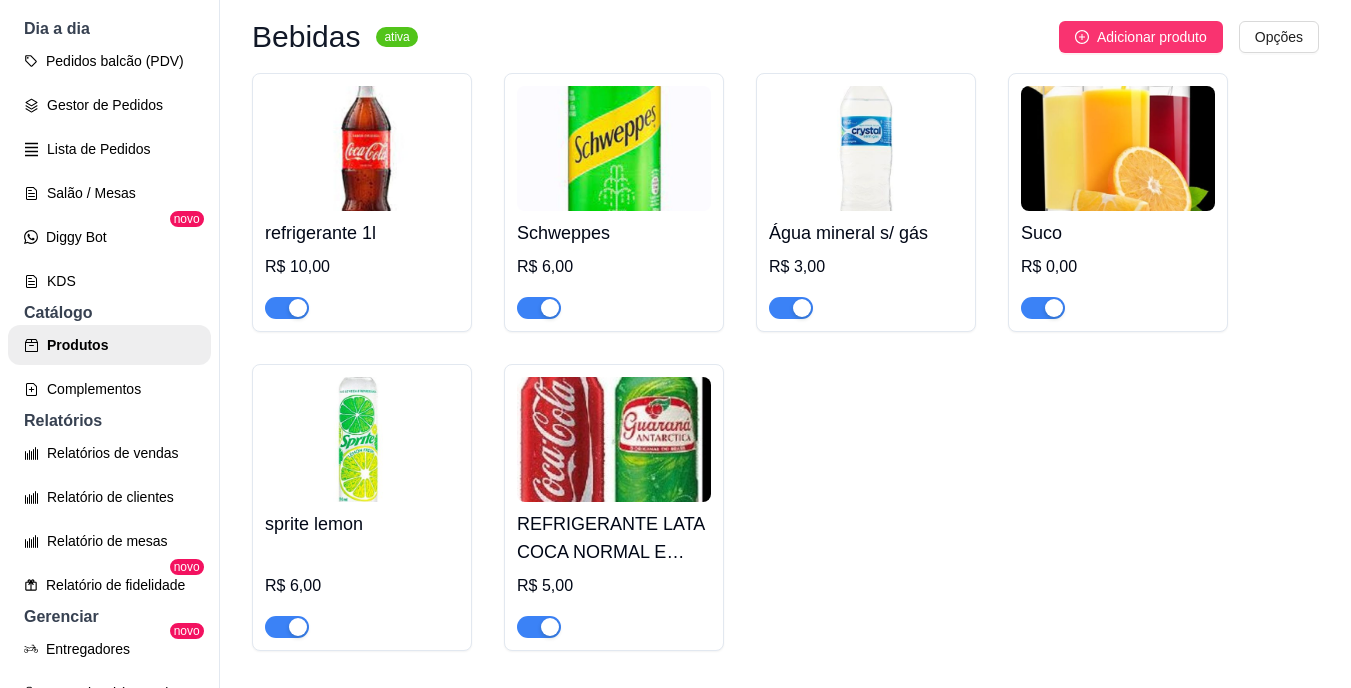 click at bounding box center (614, 439) 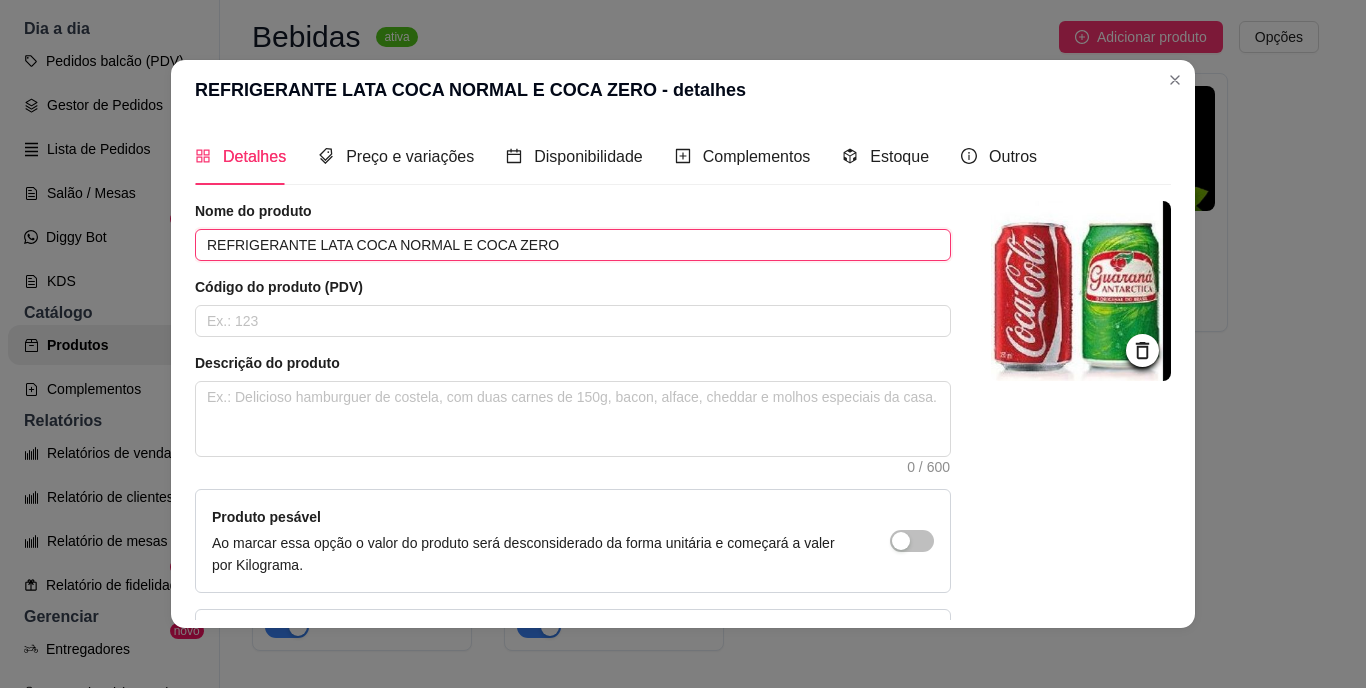 click on "REFRIGERANTE LATA COCA NORMAL E COCA ZERO" at bounding box center [573, 245] 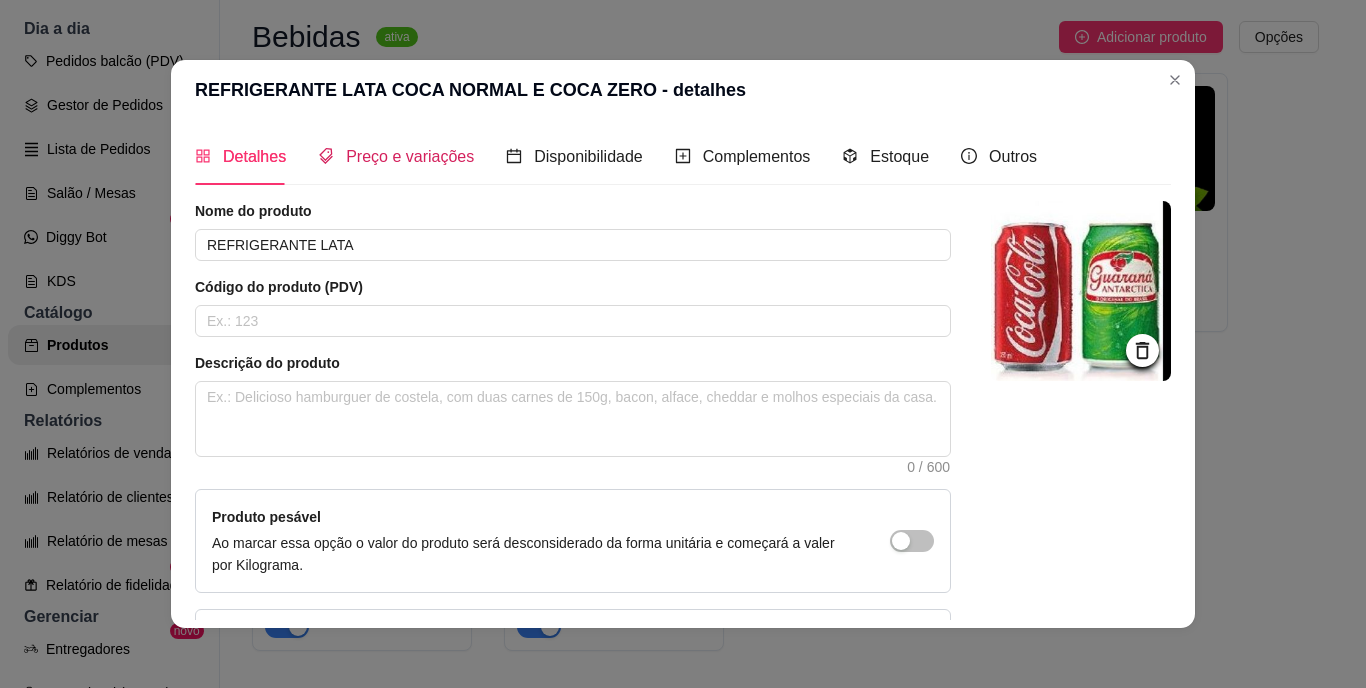 click on "Preço e variações" at bounding box center [396, 156] 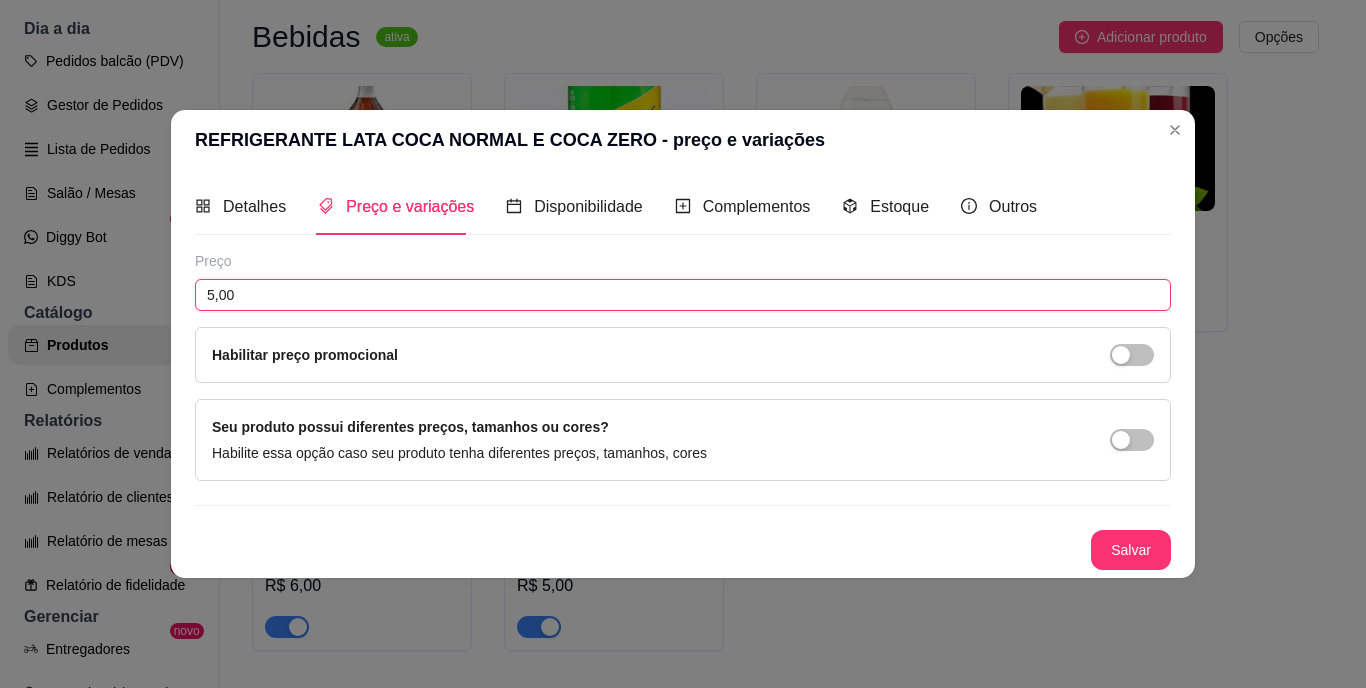 click on "5,00" at bounding box center [683, 295] 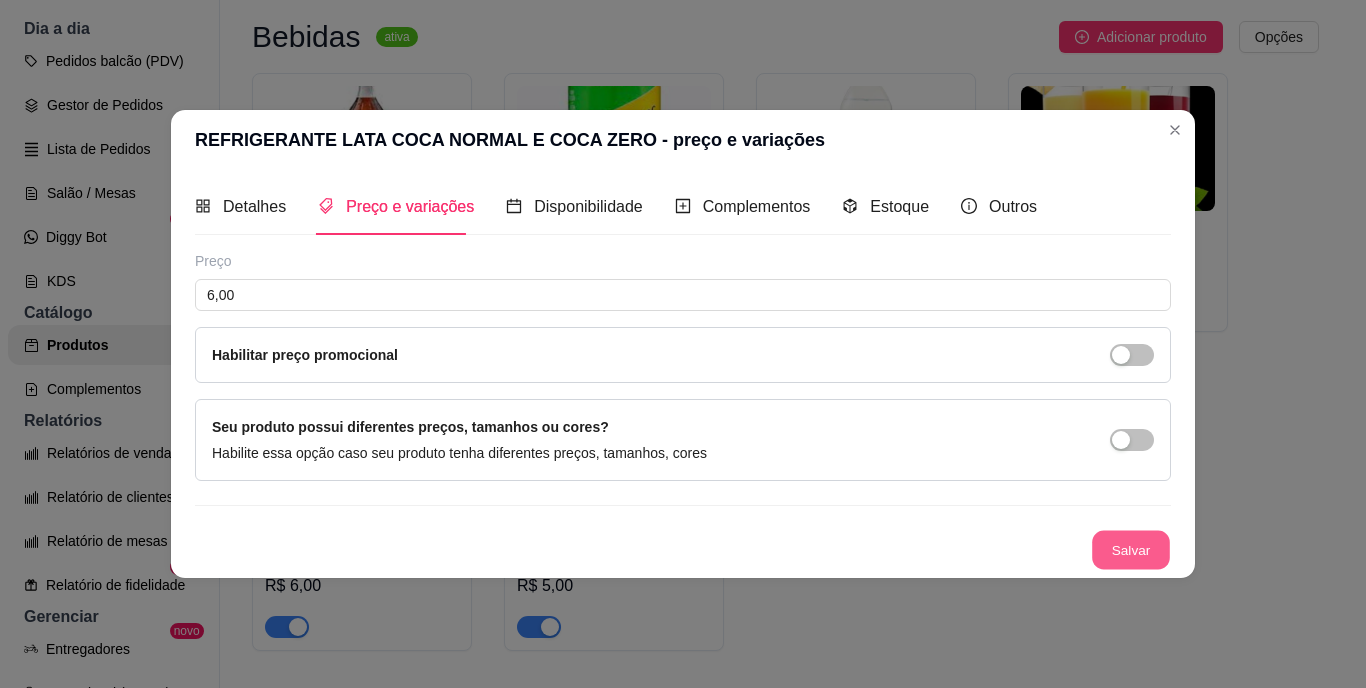 click on "Salvar" at bounding box center [1131, 550] 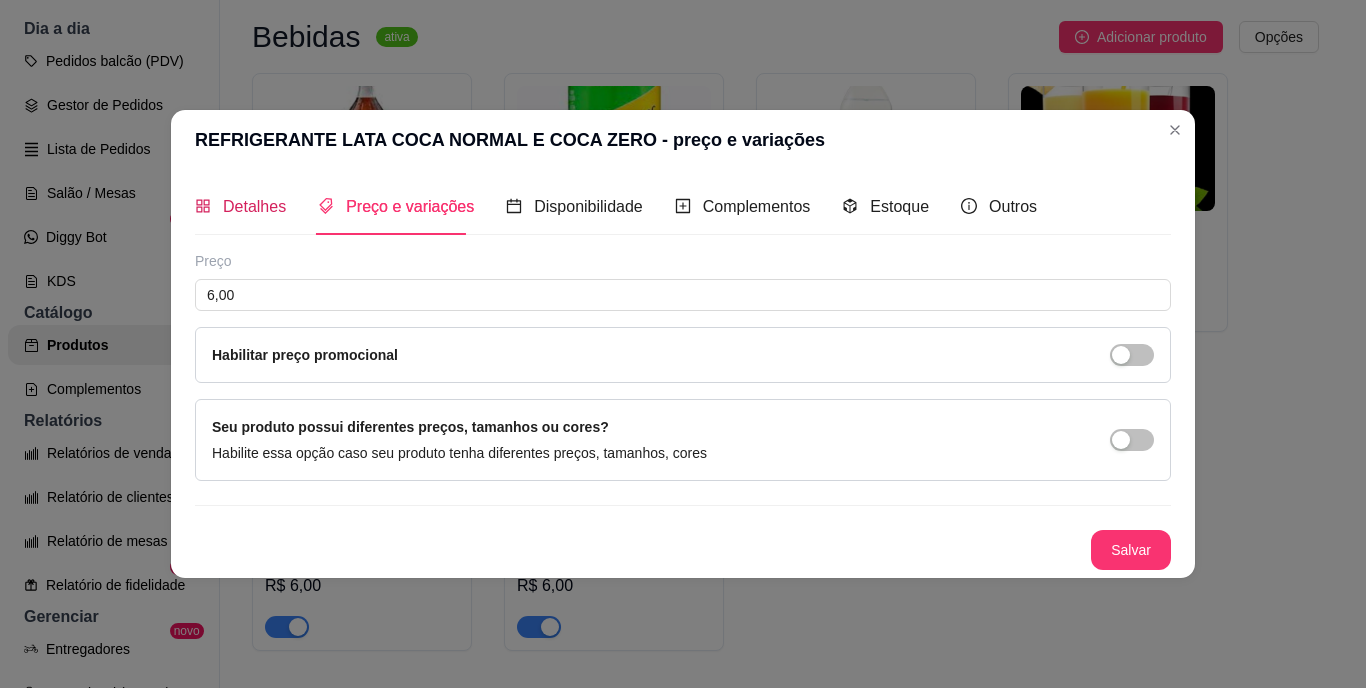 click on "Detalhes" at bounding box center [240, 206] 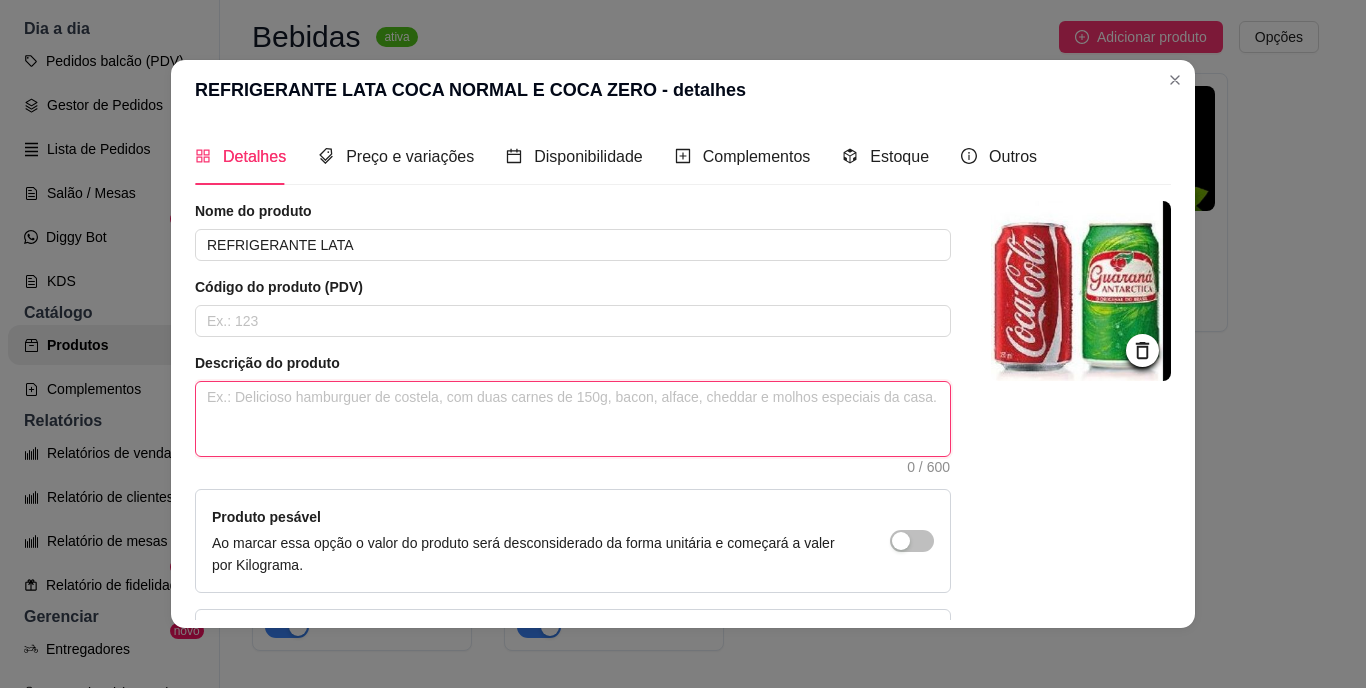 click at bounding box center (573, 419) 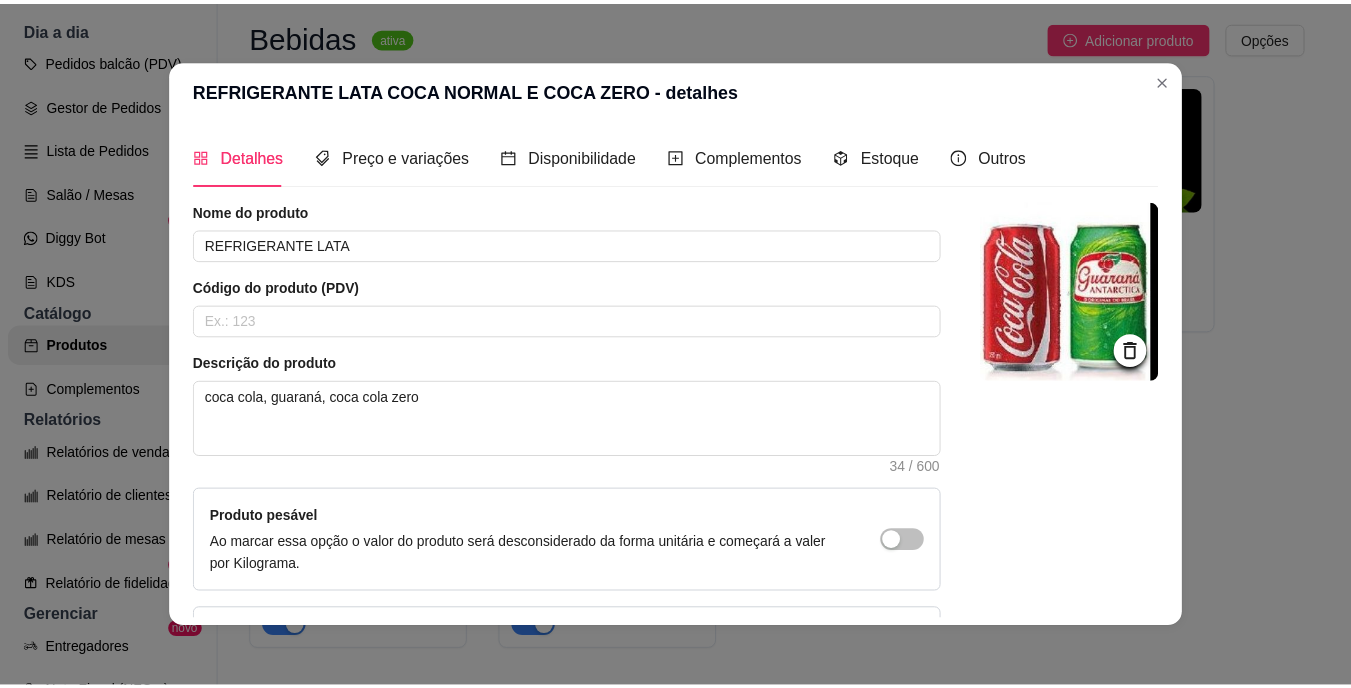 scroll, scrollTop: 160, scrollLeft: 0, axis: vertical 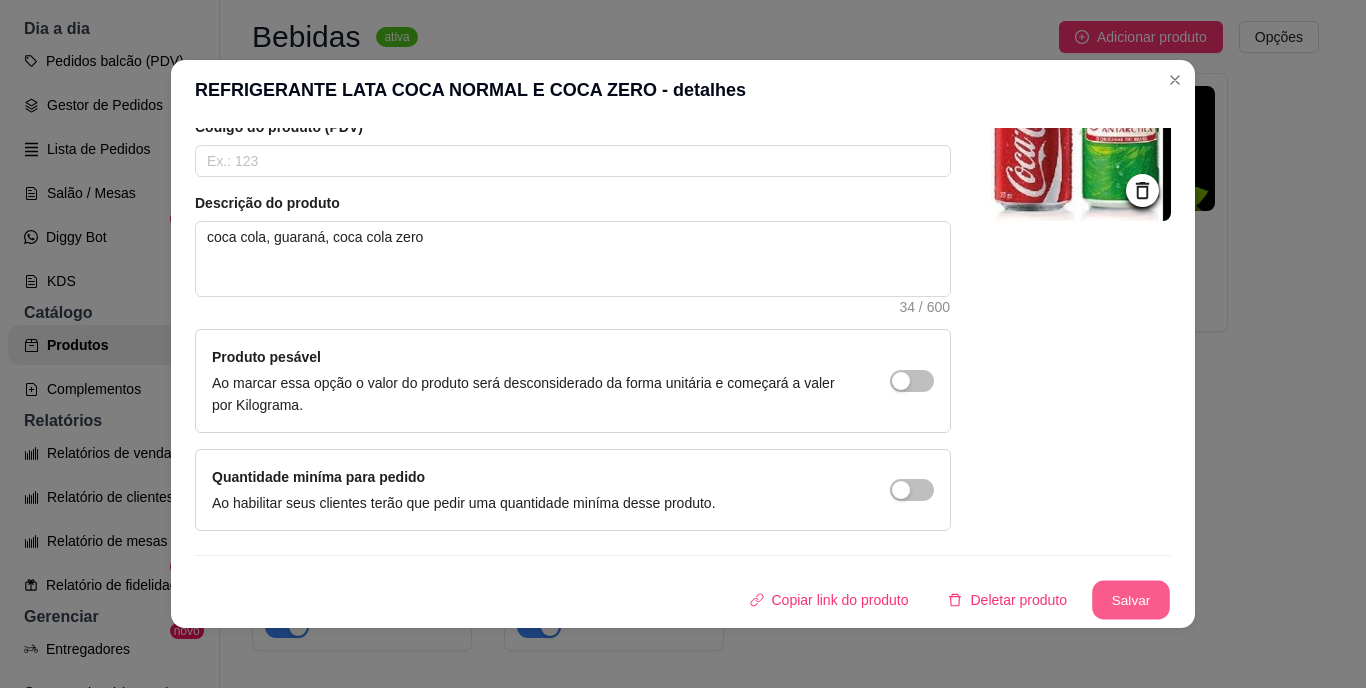 click on "Salvar" at bounding box center (1131, 600) 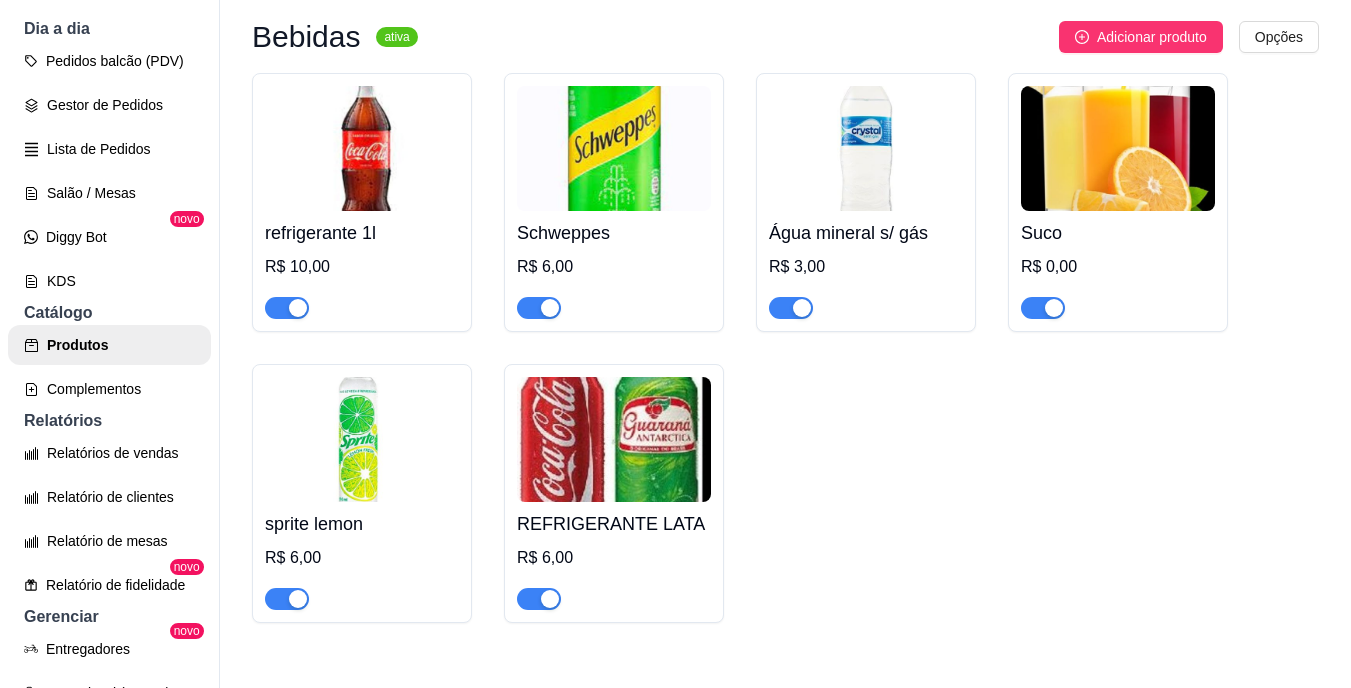 click at bounding box center (362, 148) 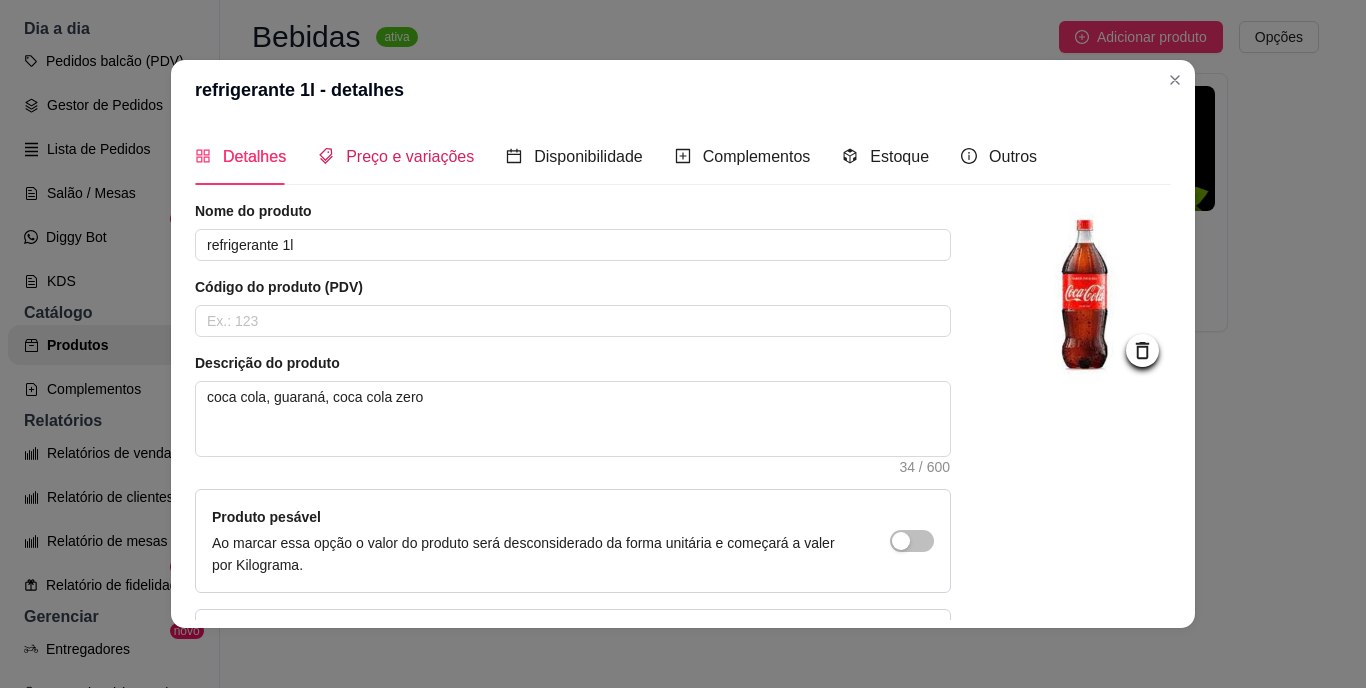 click on "Preço e variações" at bounding box center [410, 156] 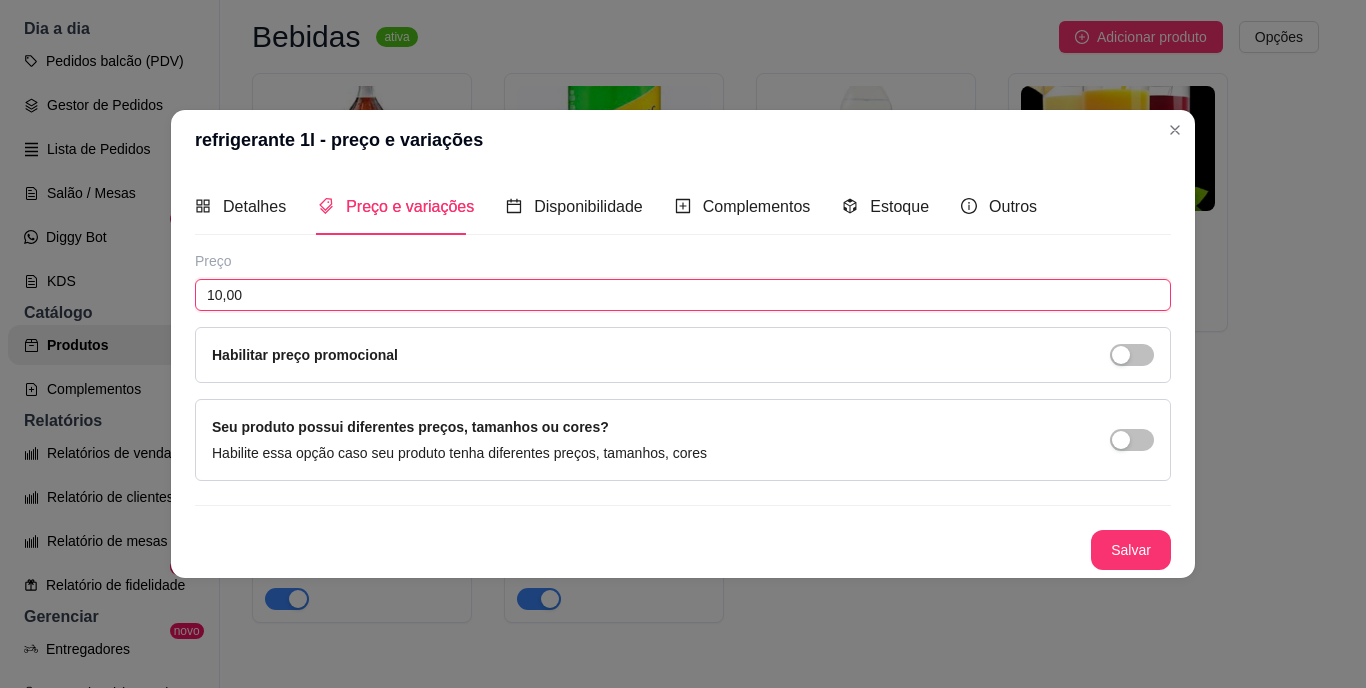 click on "10,00" at bounding box center (683, 295) 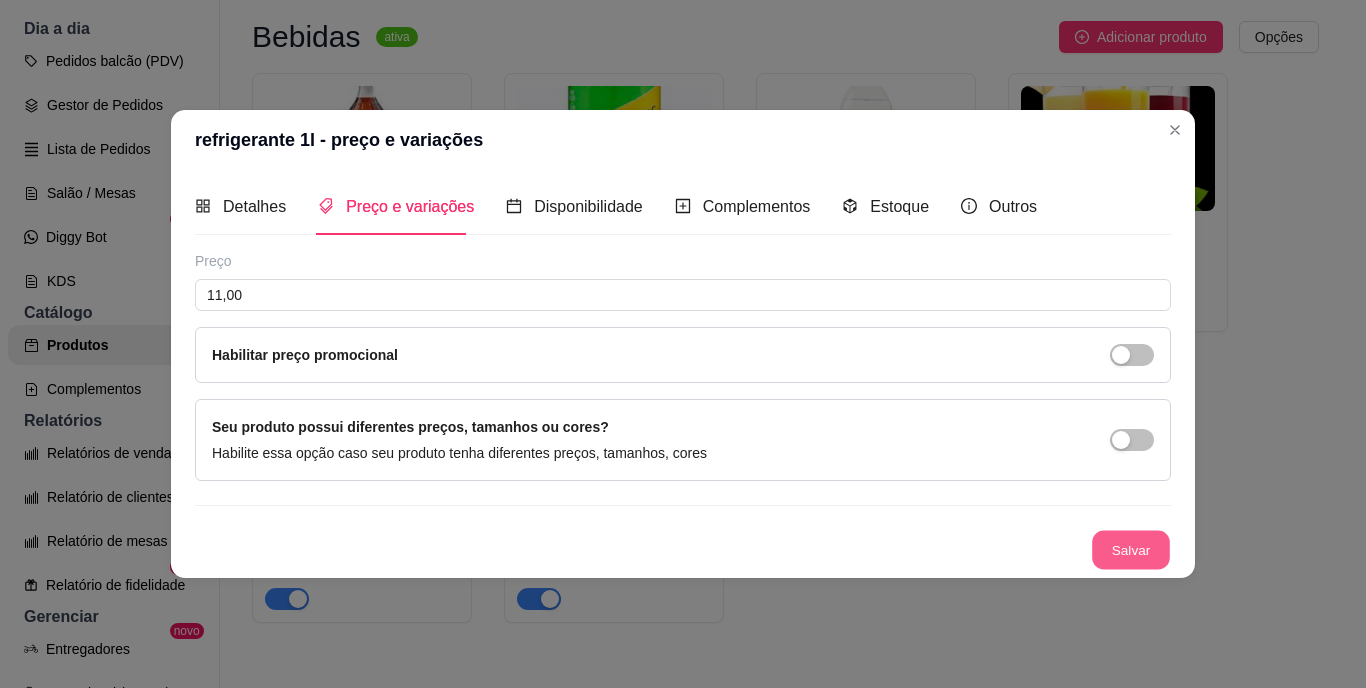 click on "Salvar" at bounding box center [1131, 550] 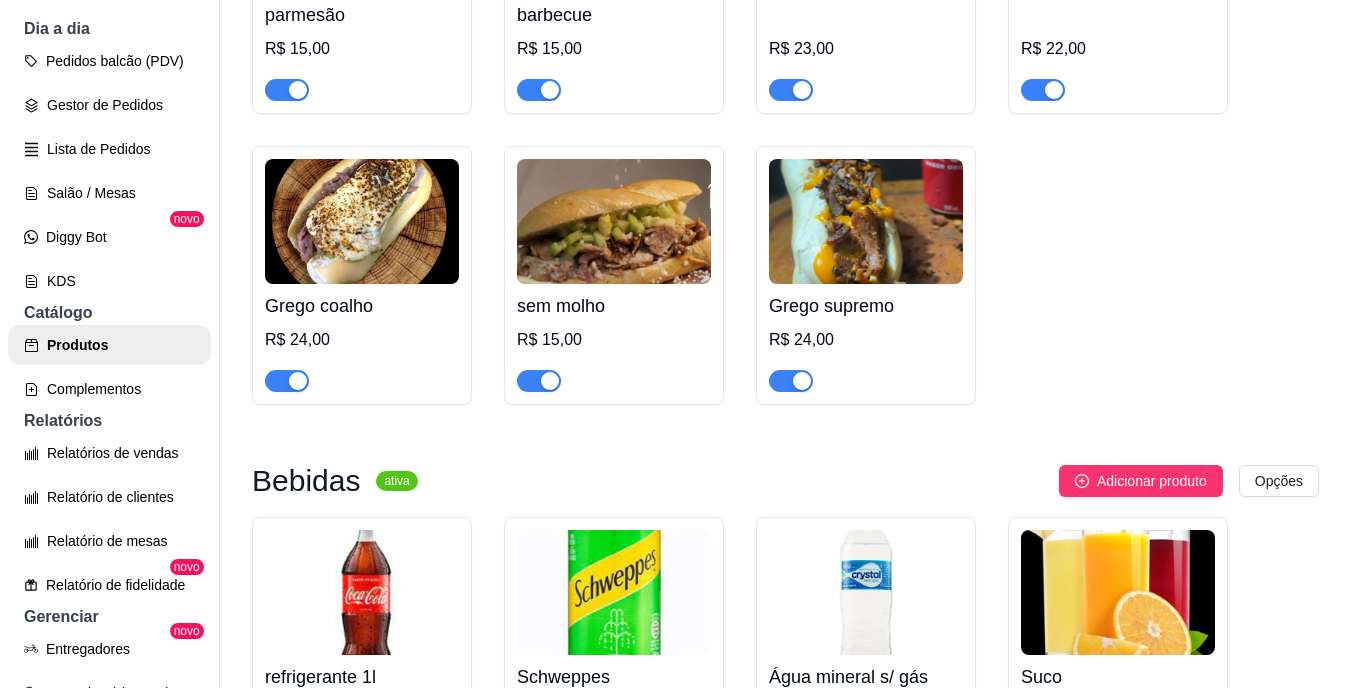 scroll, scrollTop: 0, scrollLeft: 0, axis: both 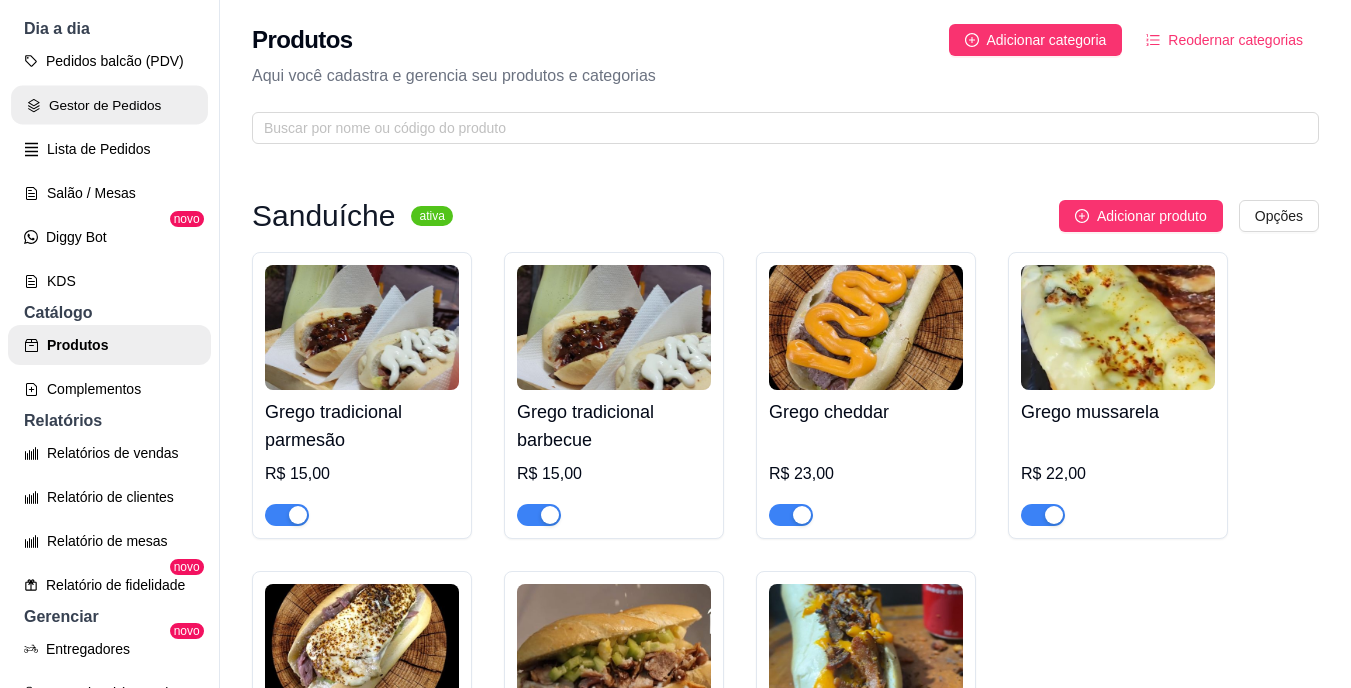 click on "Gestor de Pedidos" at bounding box center (109, 105) 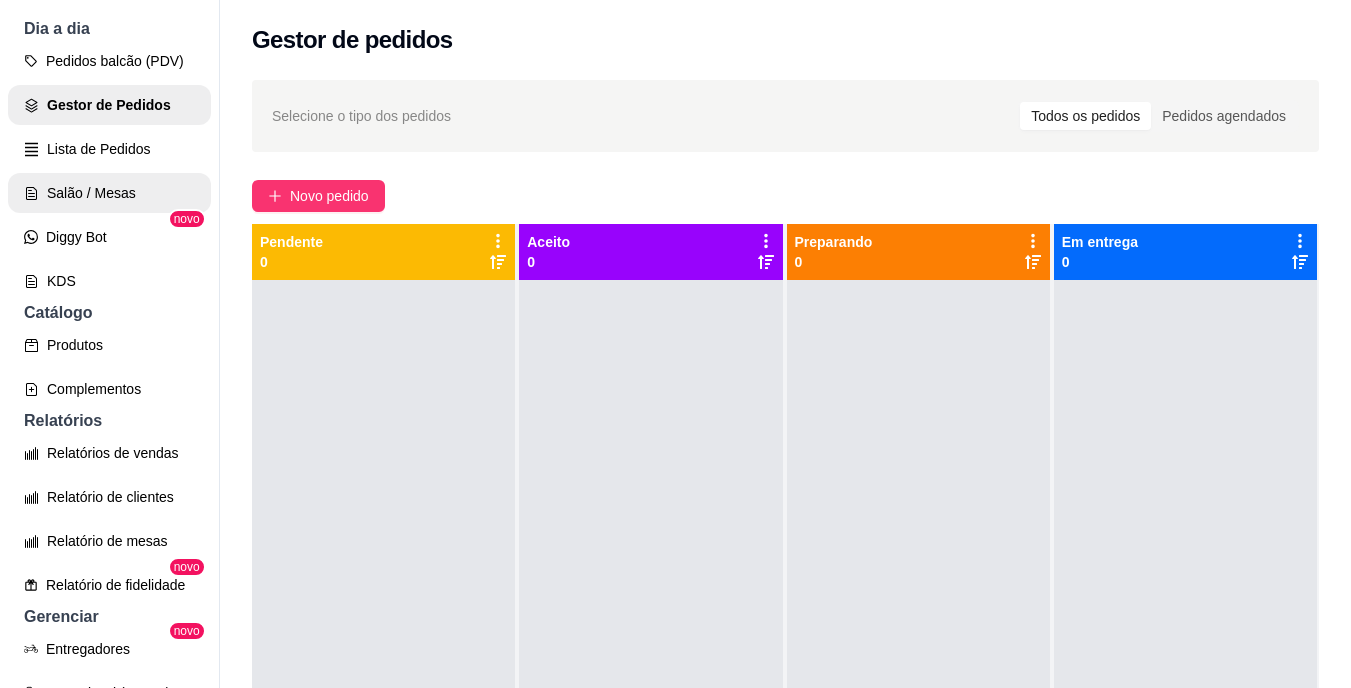 click on "Salão / Mesas" at bounding box center [109, 193] 